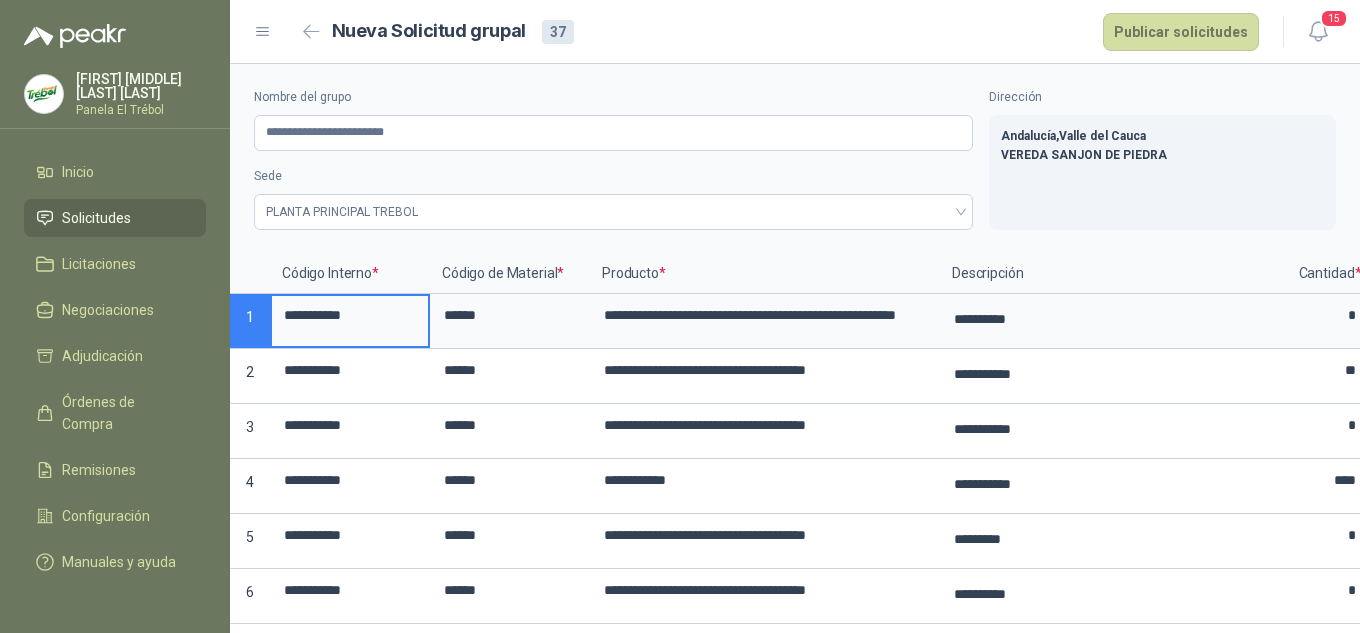 scroll, scrollTop: 0, scrollLeft: 0, axis: both 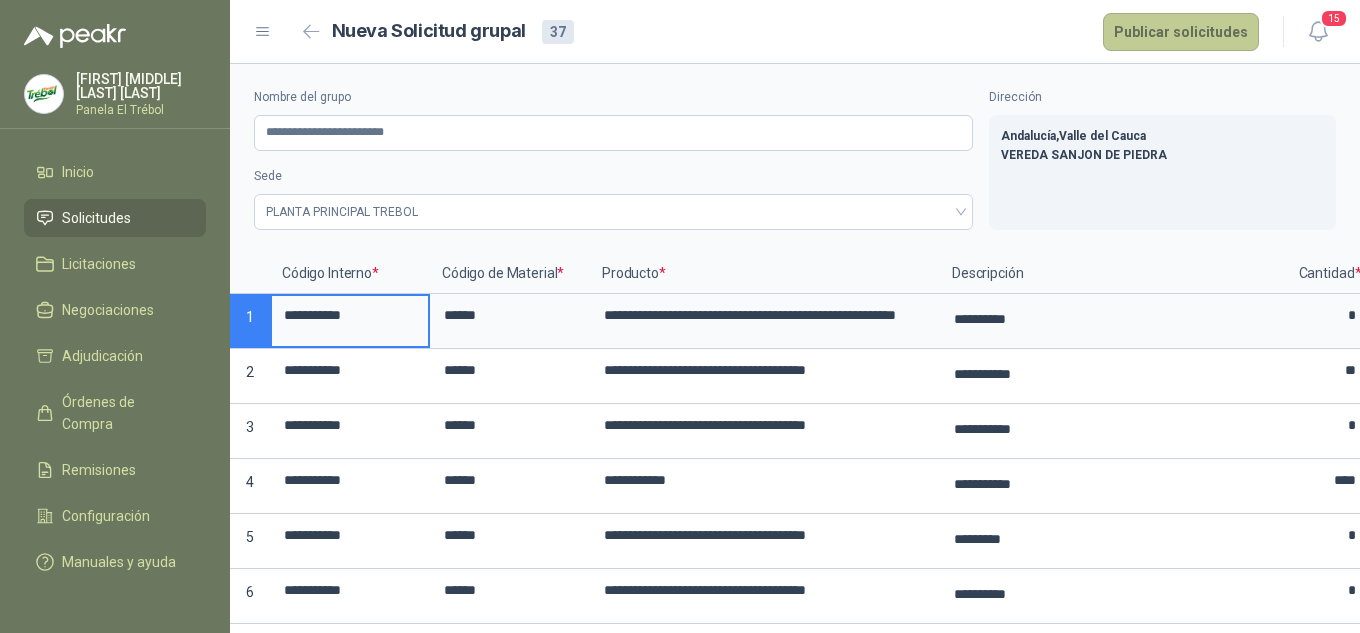 click on "Publicar solicitudes" at bounding box center [1181, 32] 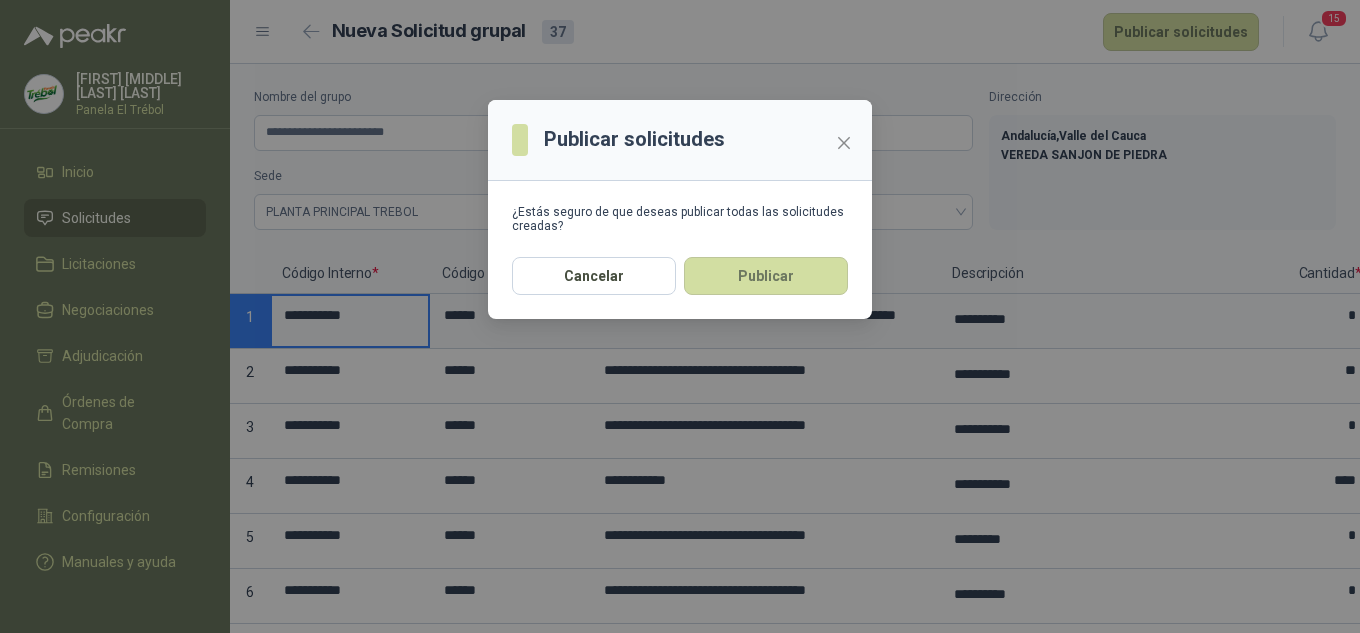drag, startPoint x: 749, startPoint y: 282, endPoint x: 765, endPoint y: 282, distance: 16 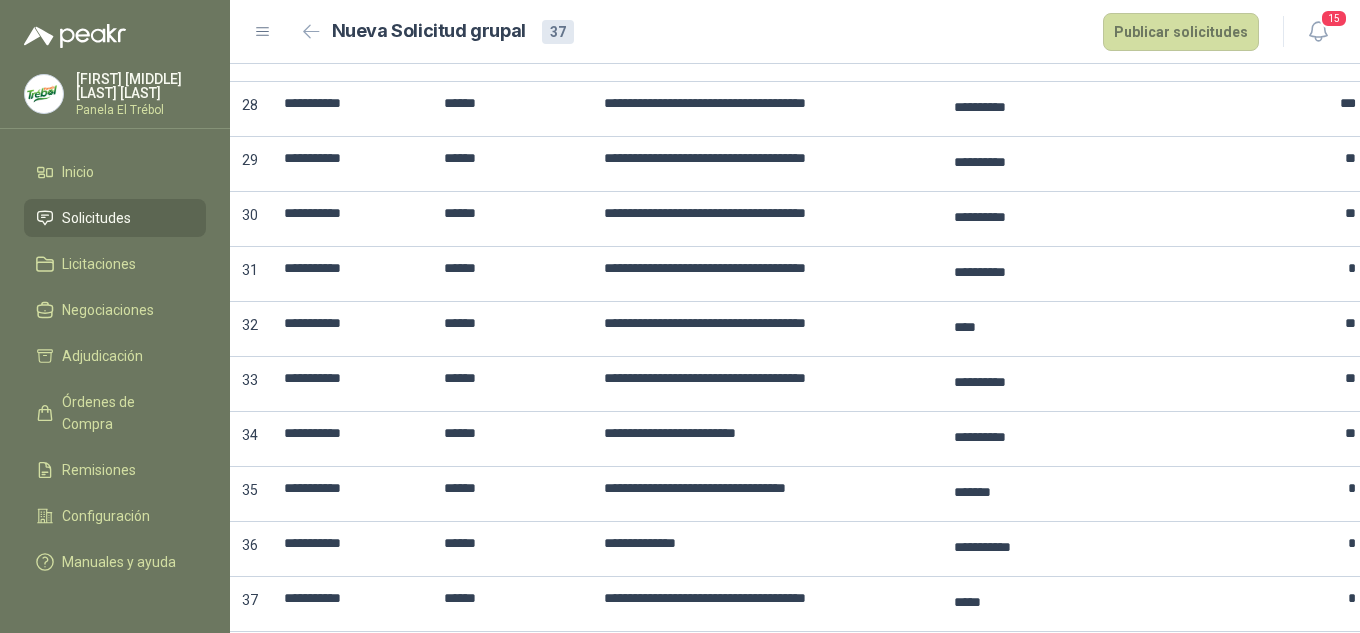 scroll, scrollTop: 1745, scrollLeft: 0, axis: vertical 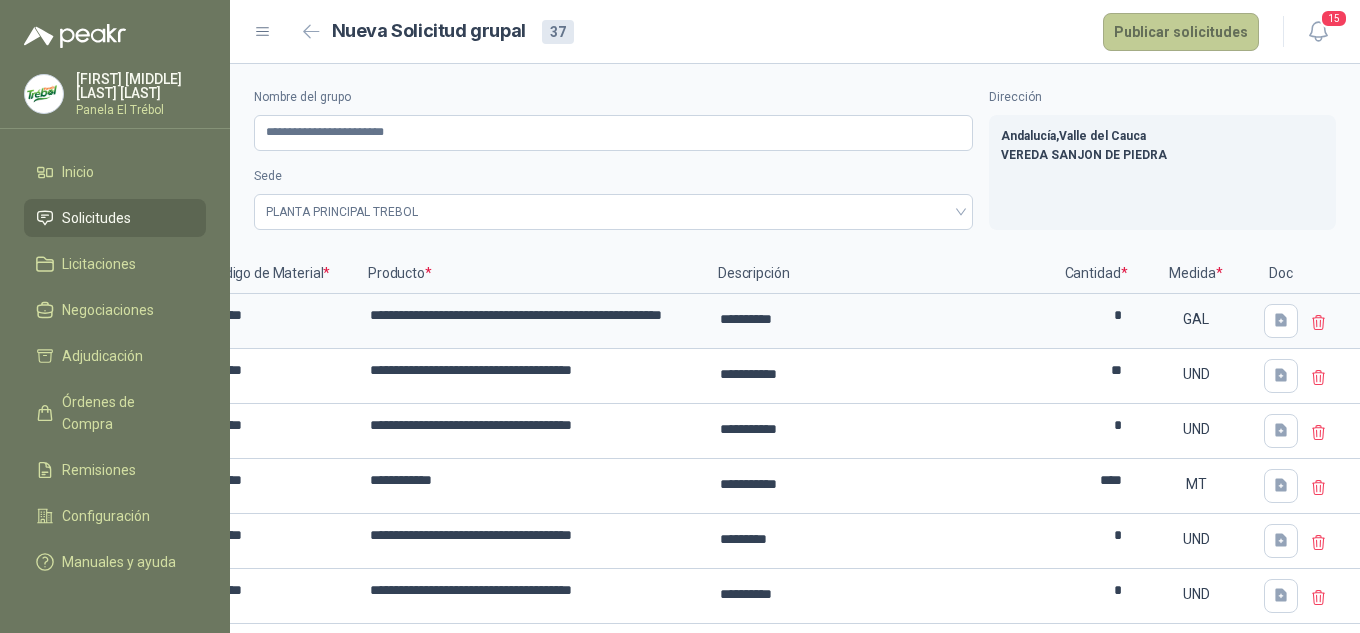 click on "Publicar solicitudes" at bounding box center [1181, 32] 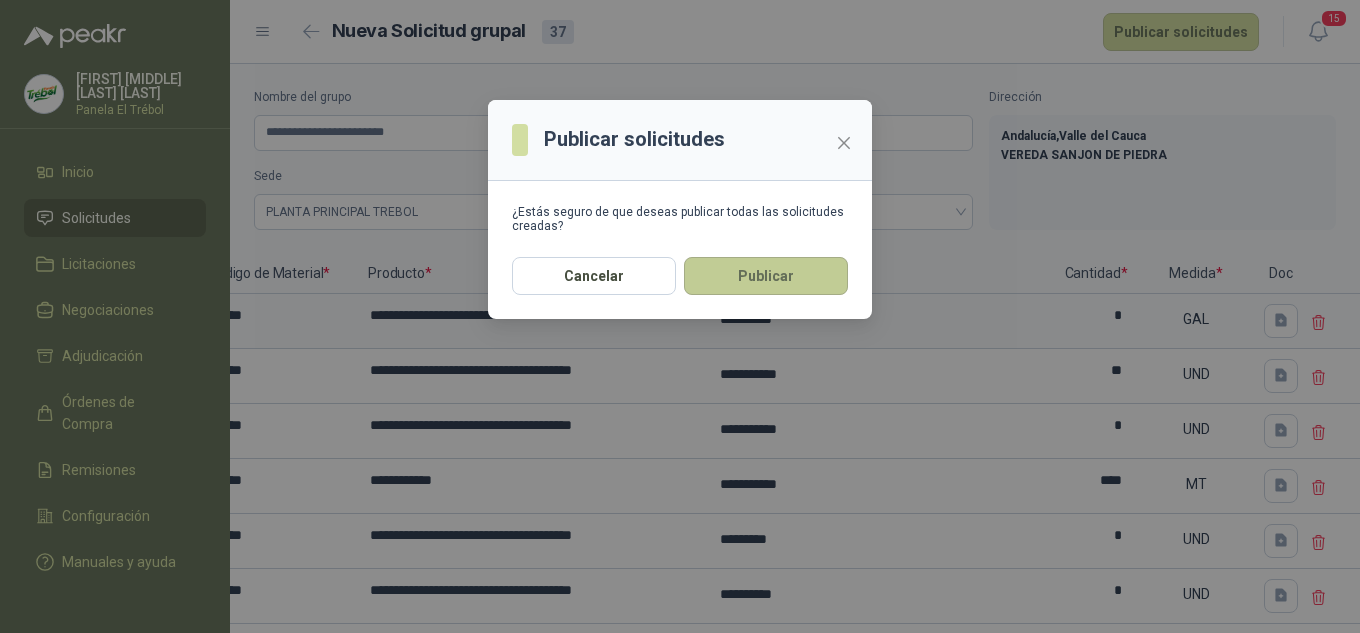 click on "Publicar" at bounding box center [766, 276] 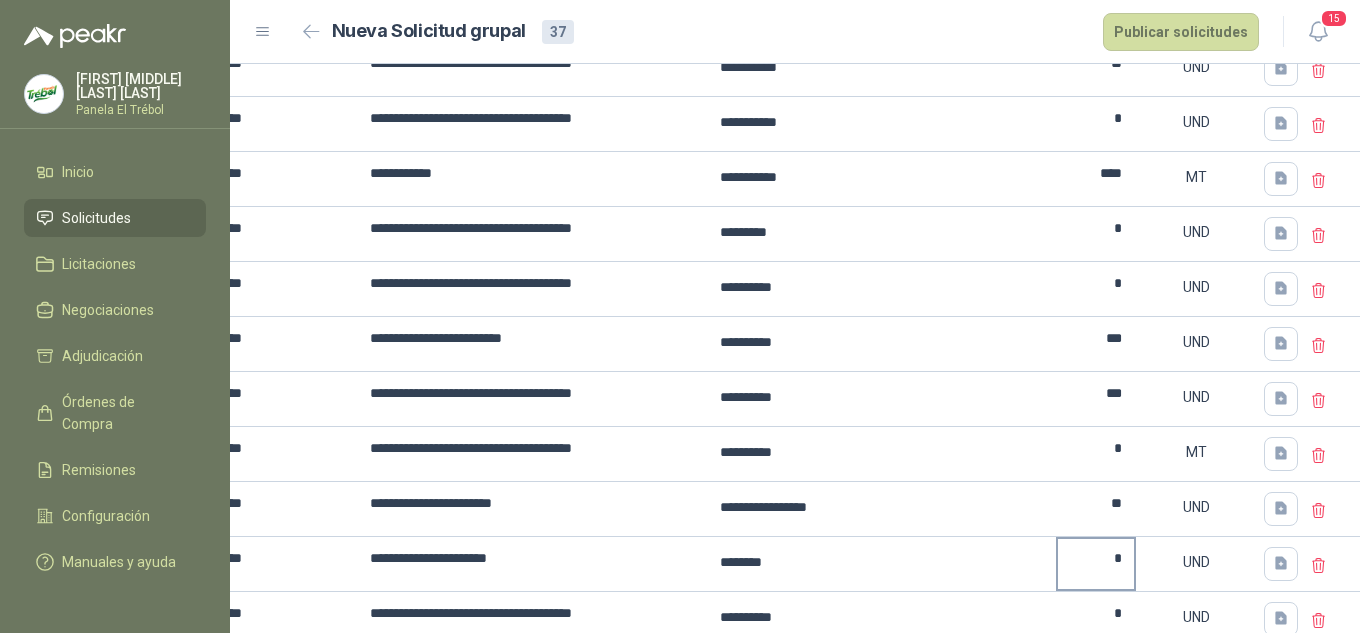 scroll, scrollTop: 278, scrollLeft: 0, axis: vertical 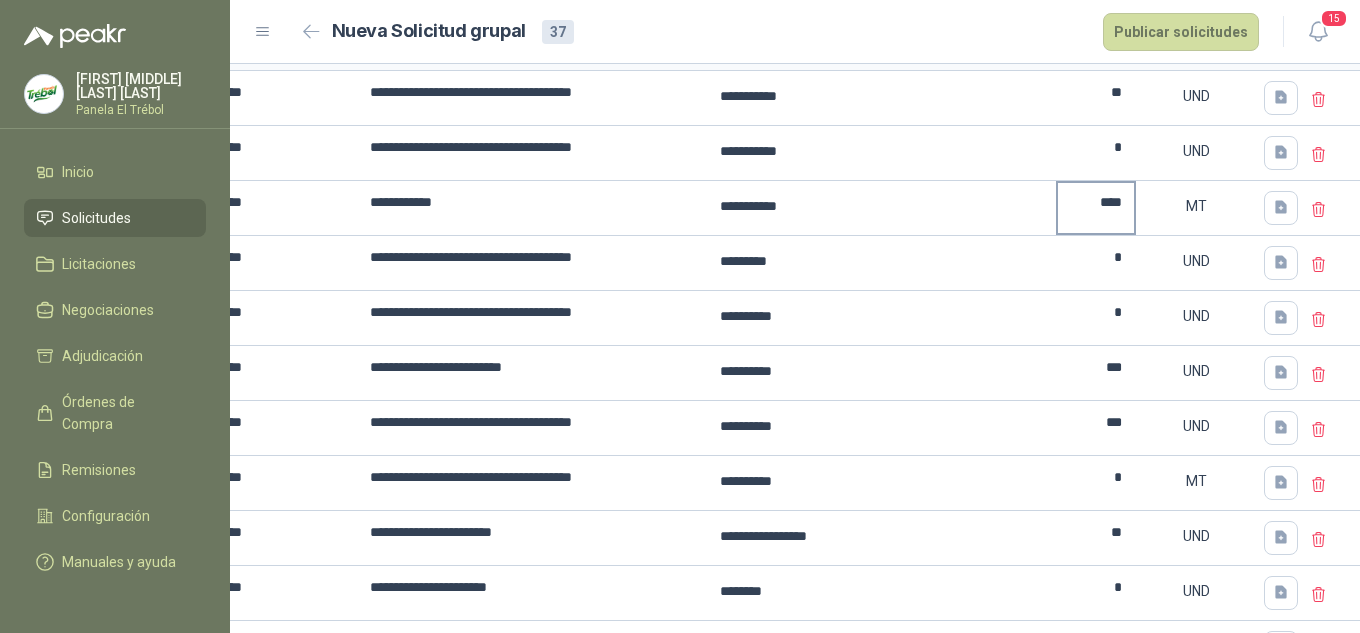 click on "****" at bounding box center (1096, 202) 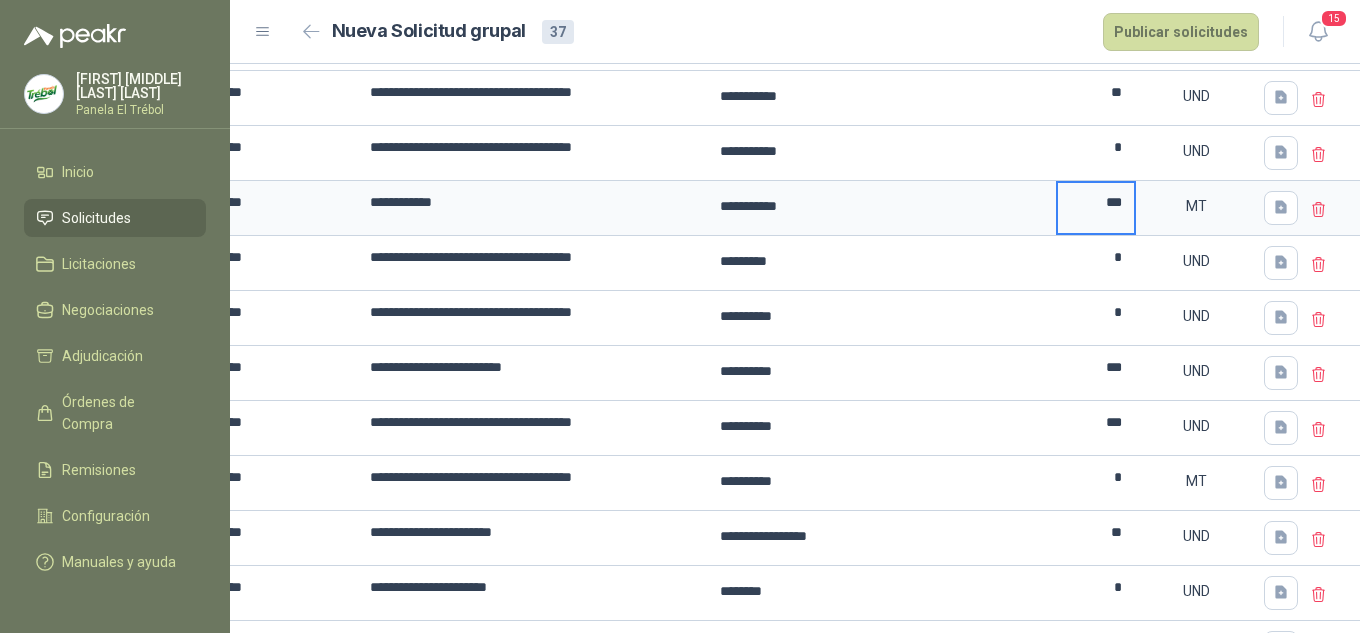 click on "***" at bounding box center (1096, 202) 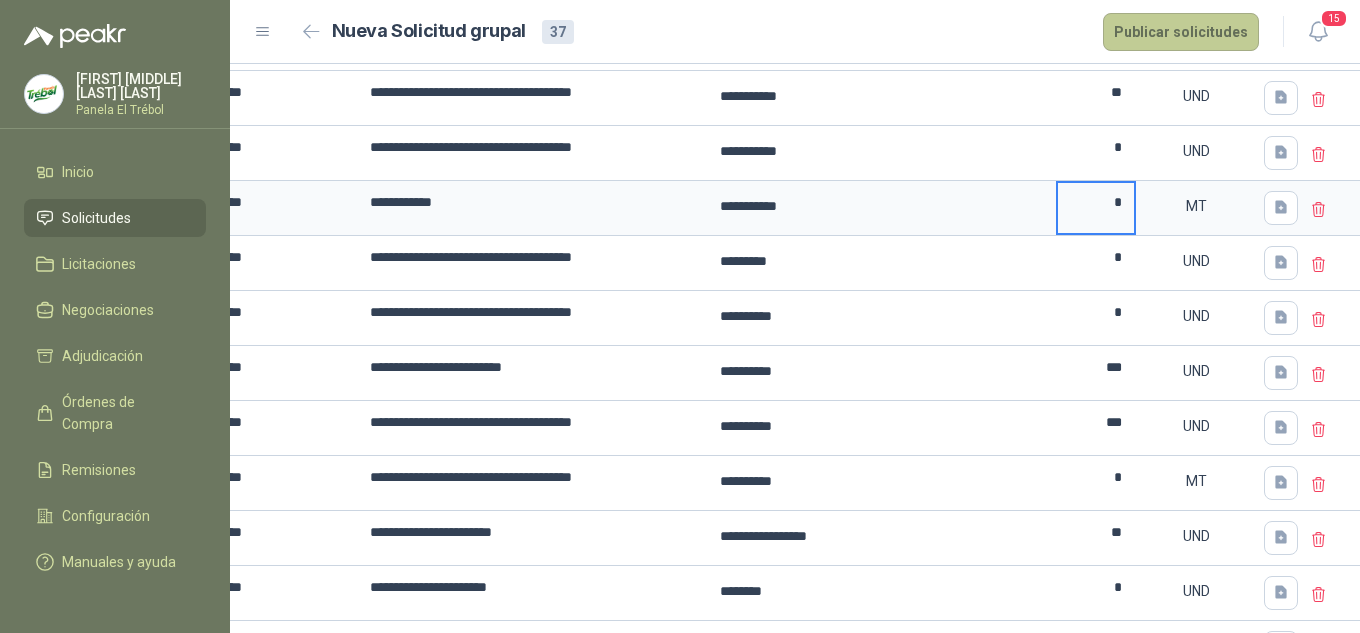 type on "*" 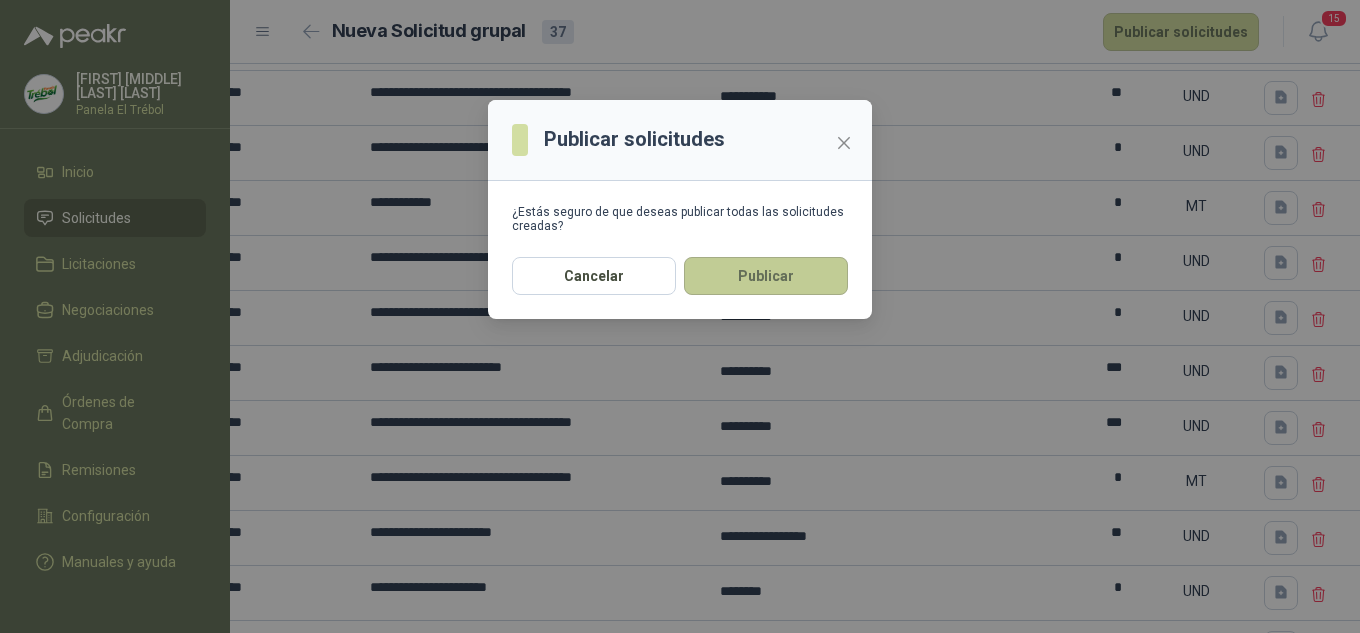 click on "Publicar" at bounding box center [766, 276] 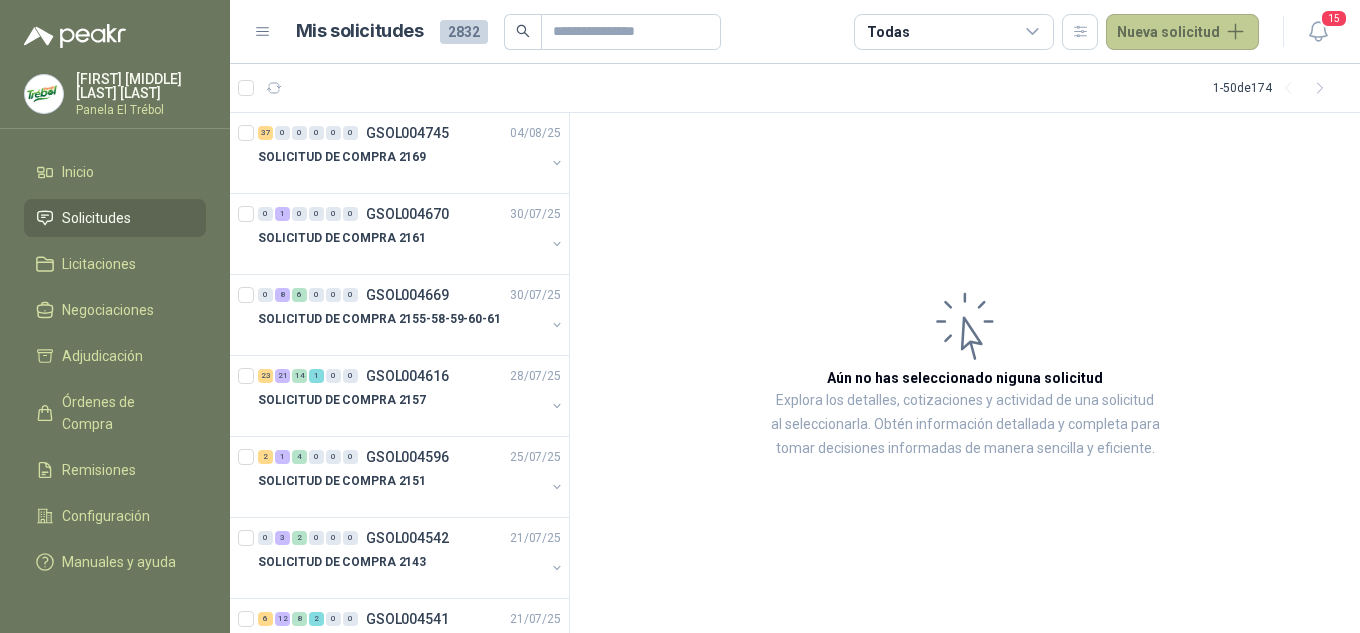 click on "Nueva solicitud" at bounding box center (1182, 32) 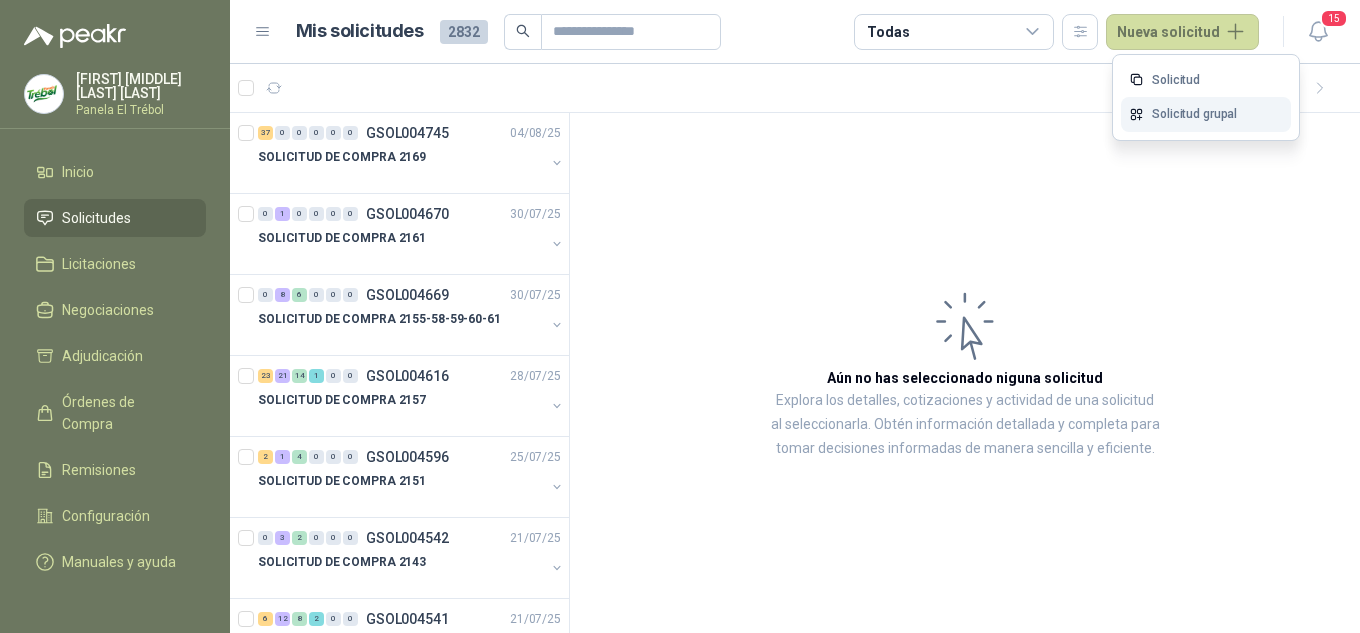 click on "Solicitud grupal" at bounding box center (1206, 114) 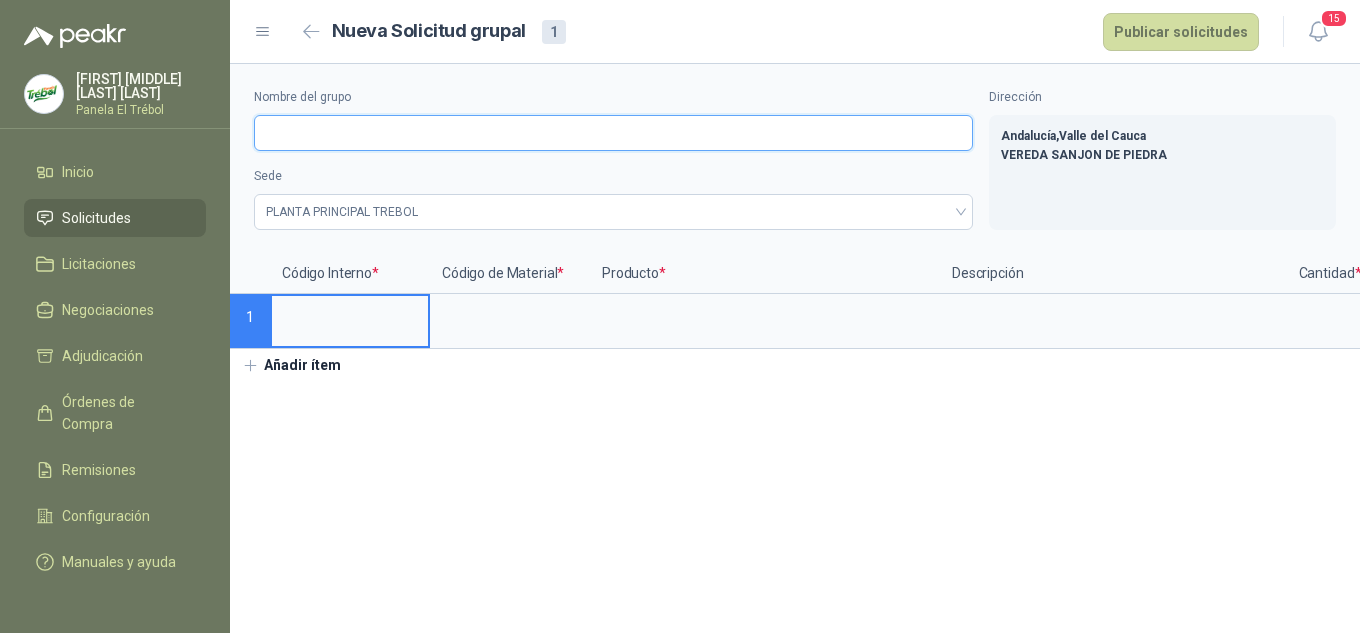 click on "Nombre del grupo" at bounding box center (613, 133) 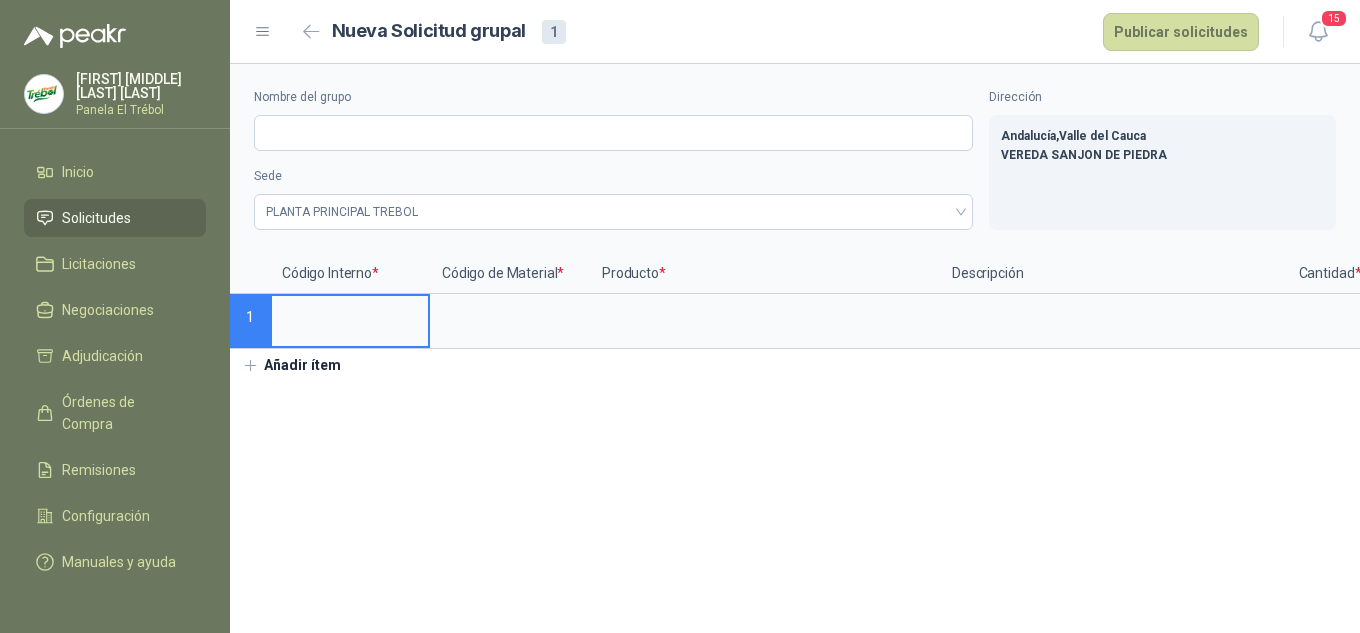 type 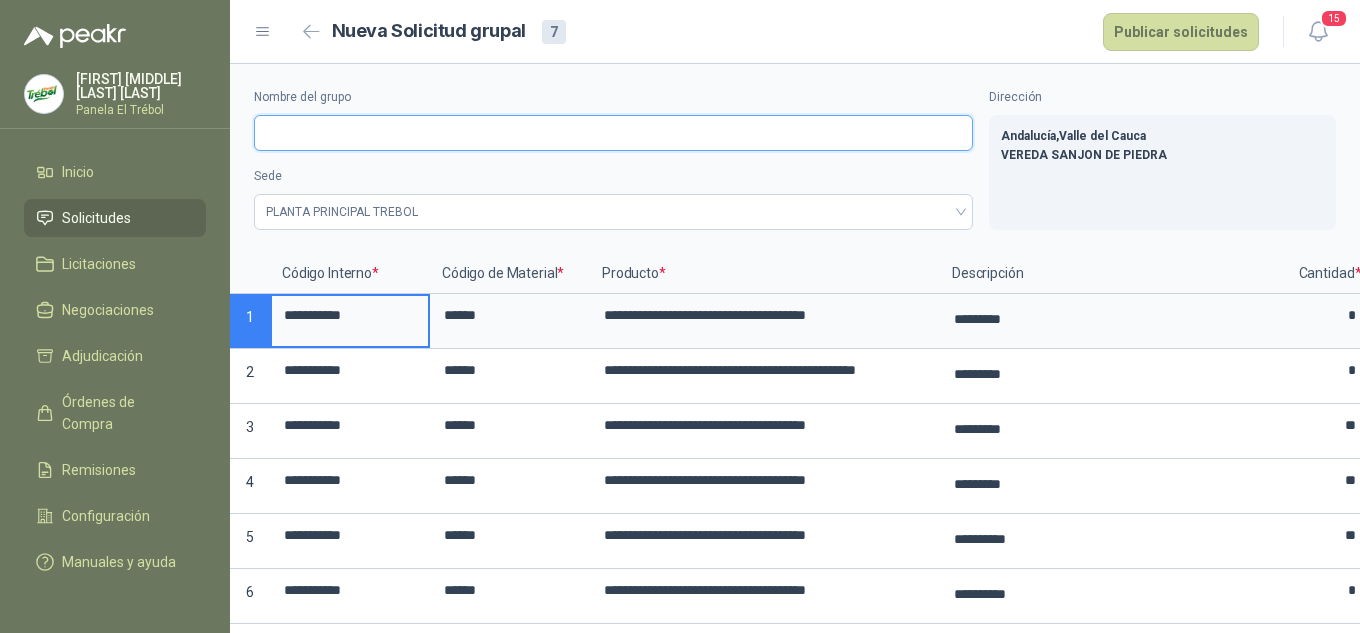 click on "Nombre del grupo" at bounding box center (613, 133) 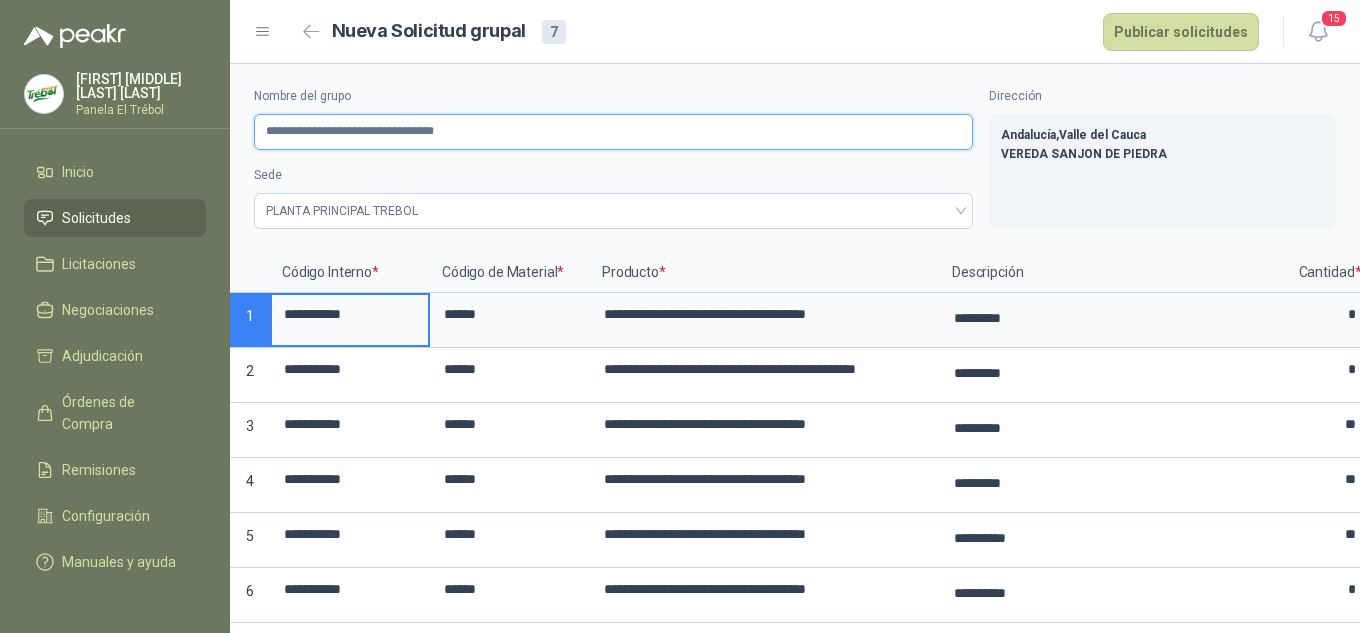 scroll, scrollTop: 0, scrollLeft: 0, axis: both 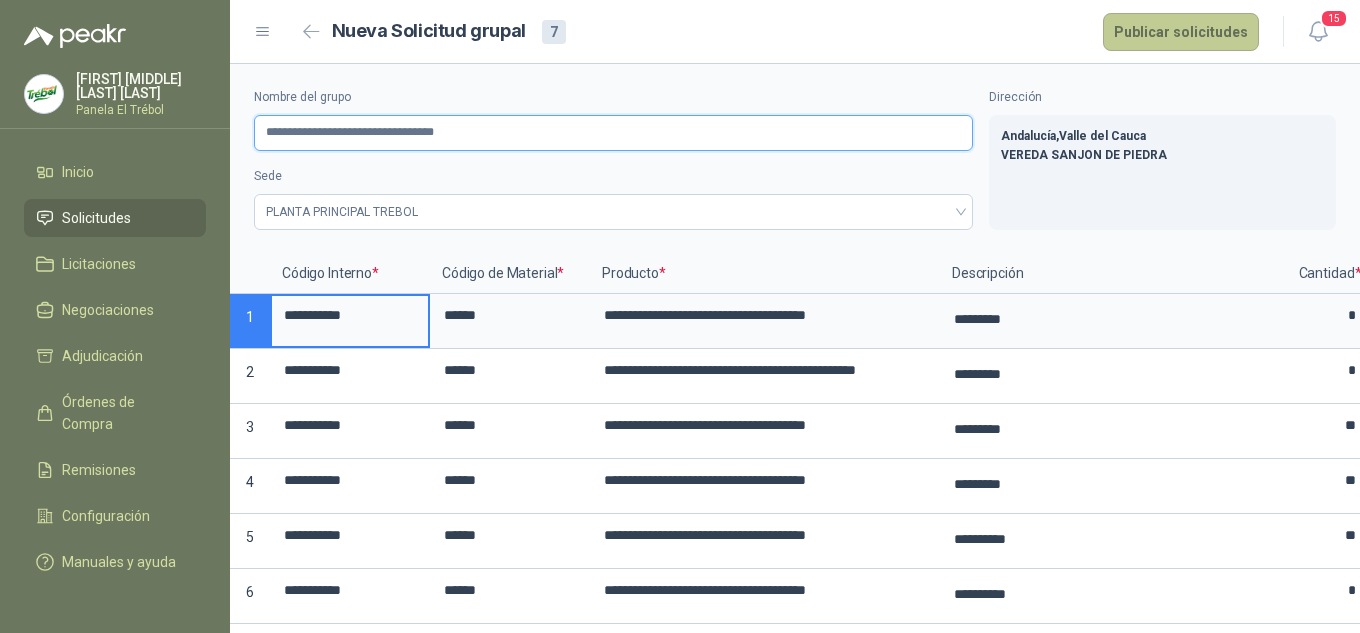 type on "**********" 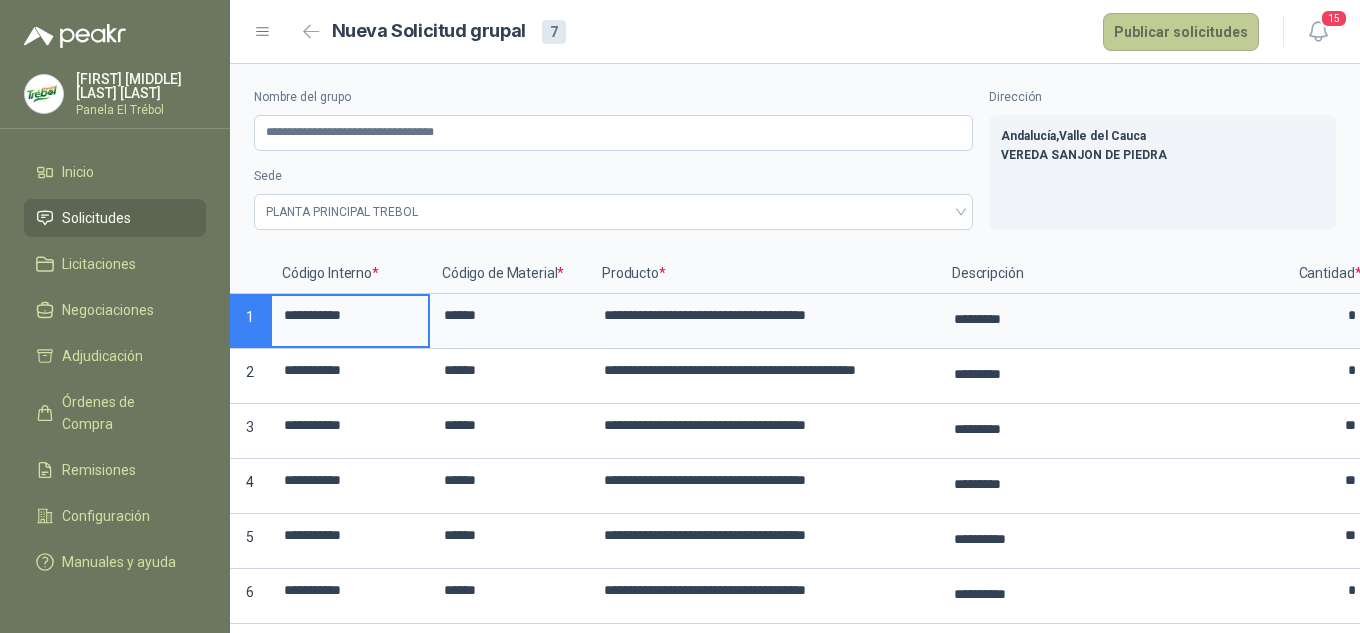click on "Publicar solicitudes" at bounding box center [1181, 32] 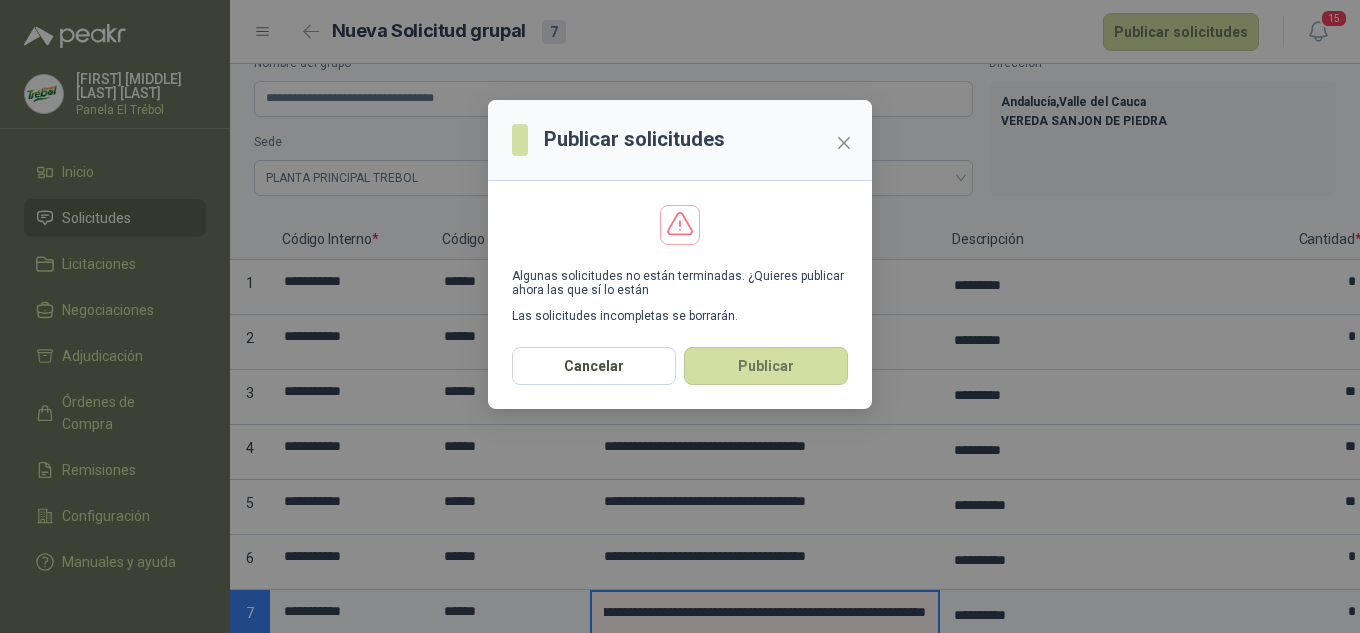 scroll, scrollTop: 0, scrollLeft: 0, axis: both 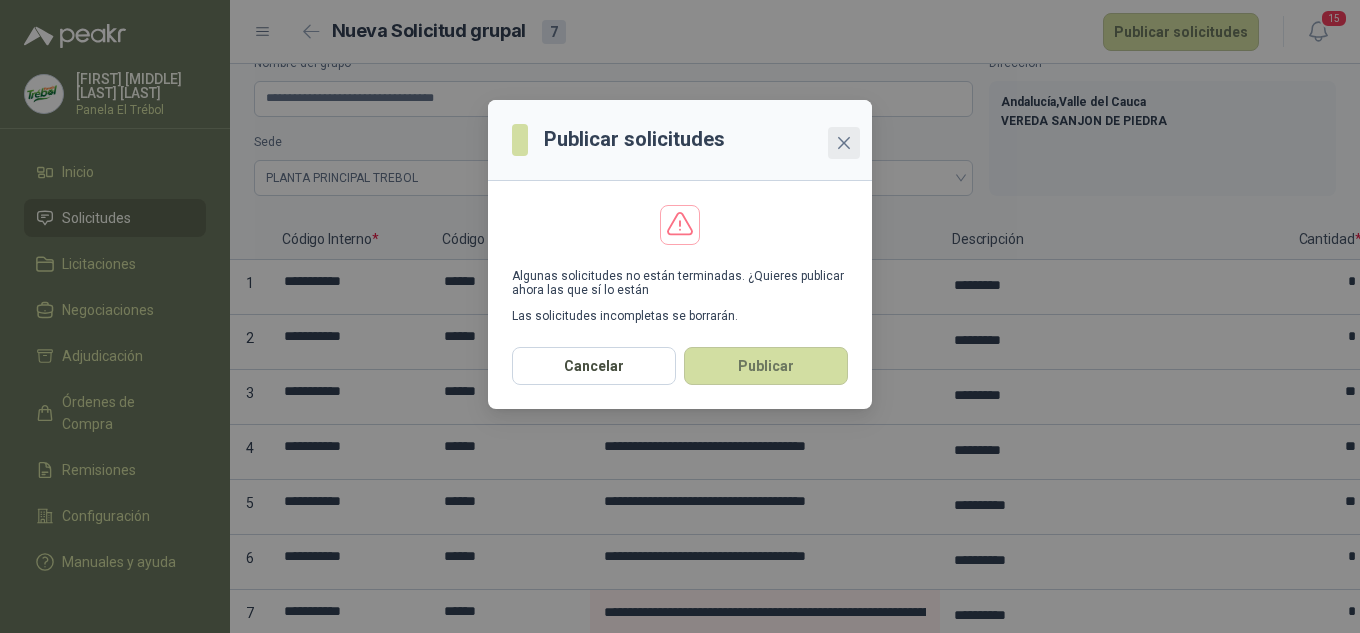 click 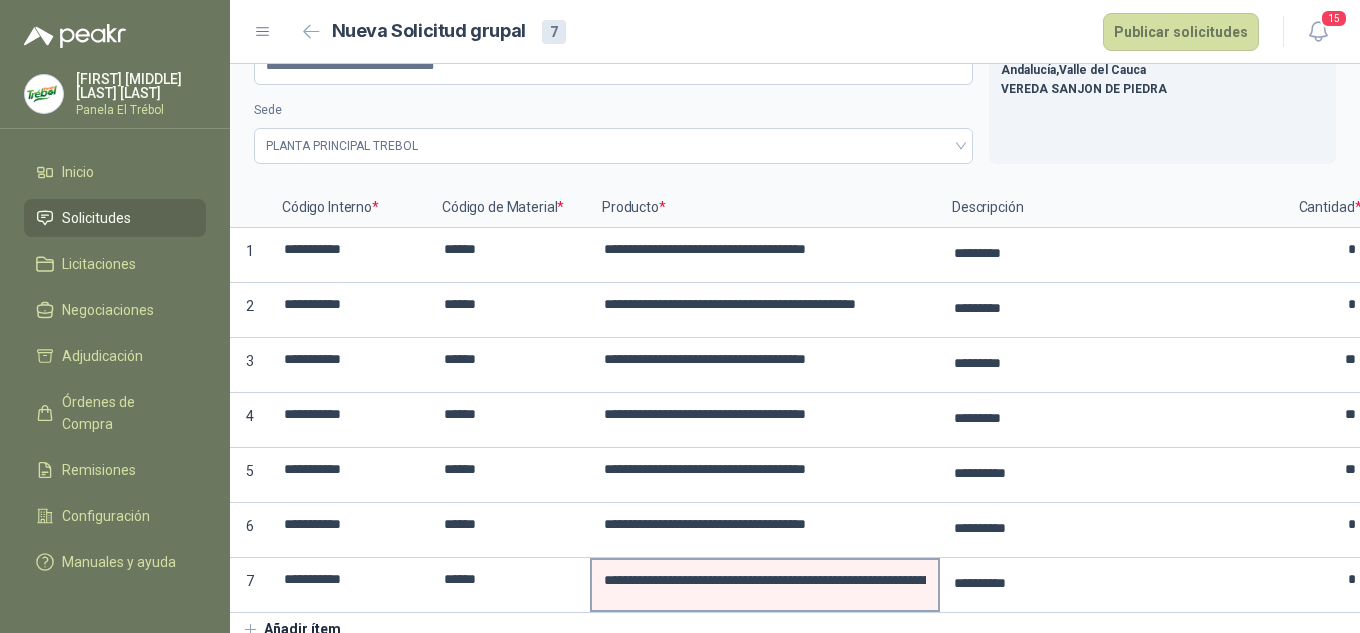 scroll, scrollTop: 95, scrollLeft: 0, axis: vertical 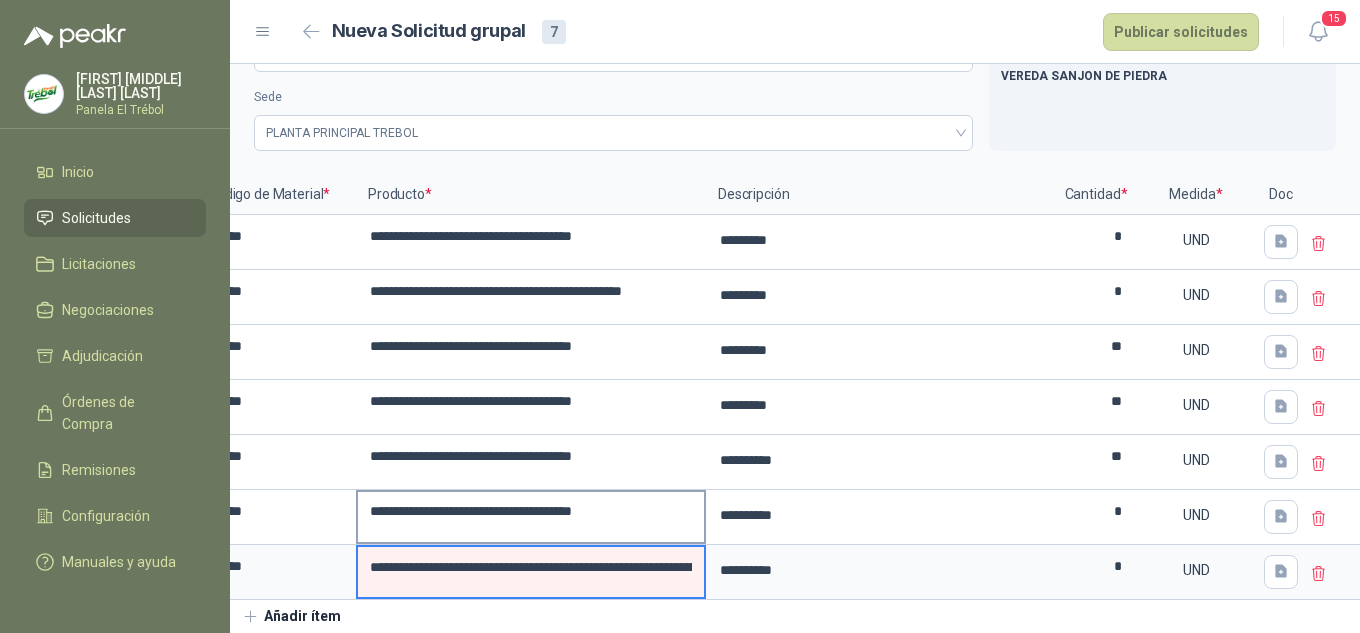drag, startPoint x: 617, startPoint y: 549, endPoint x: 631, endPoint y: 521, distance: 31.304953 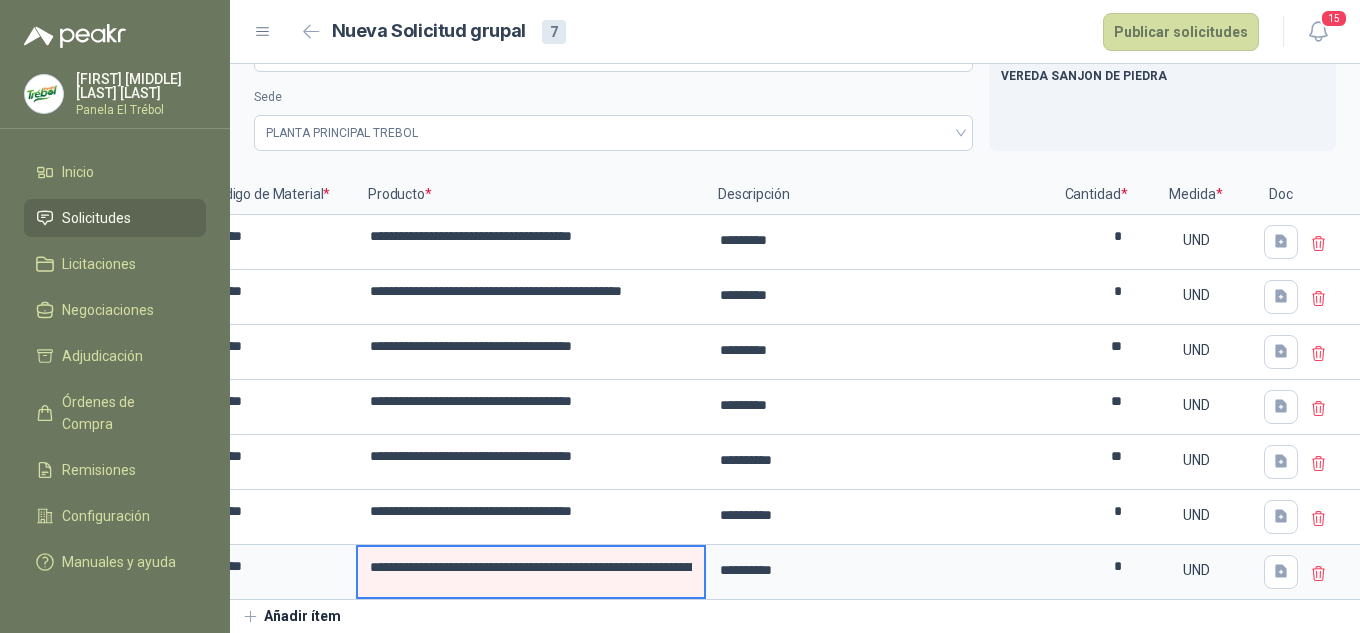 click on "**********" at bounding box center (531, 567) 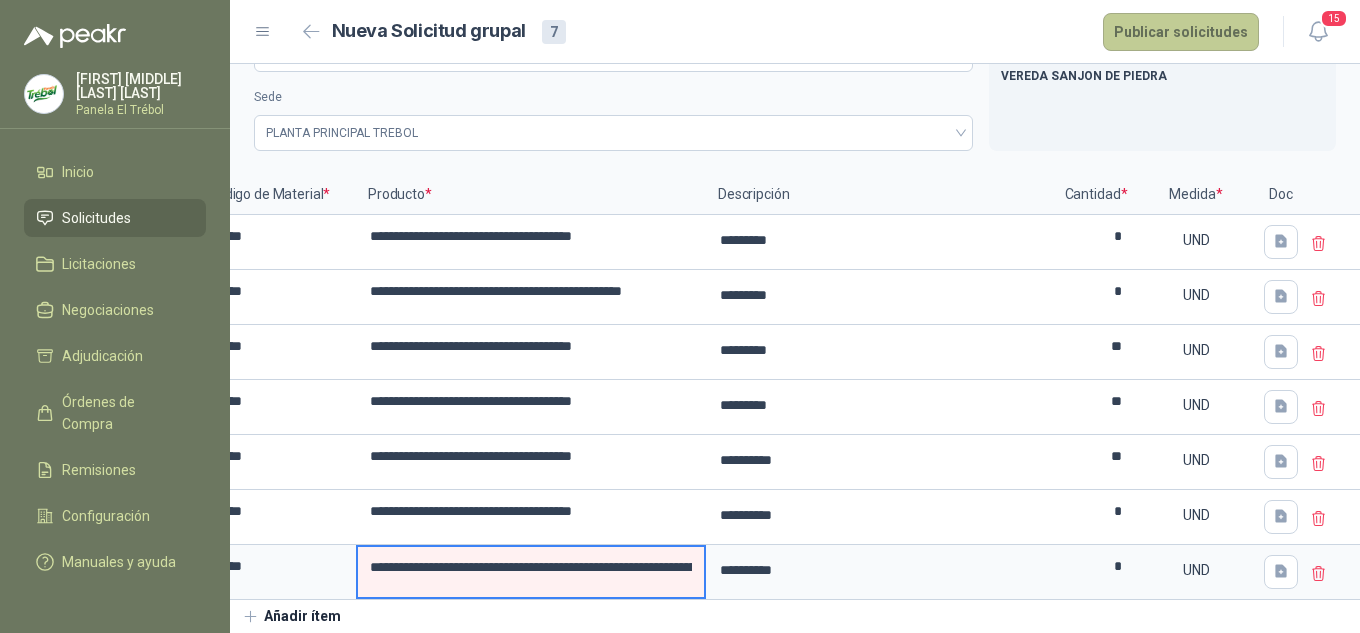 type on "**********" 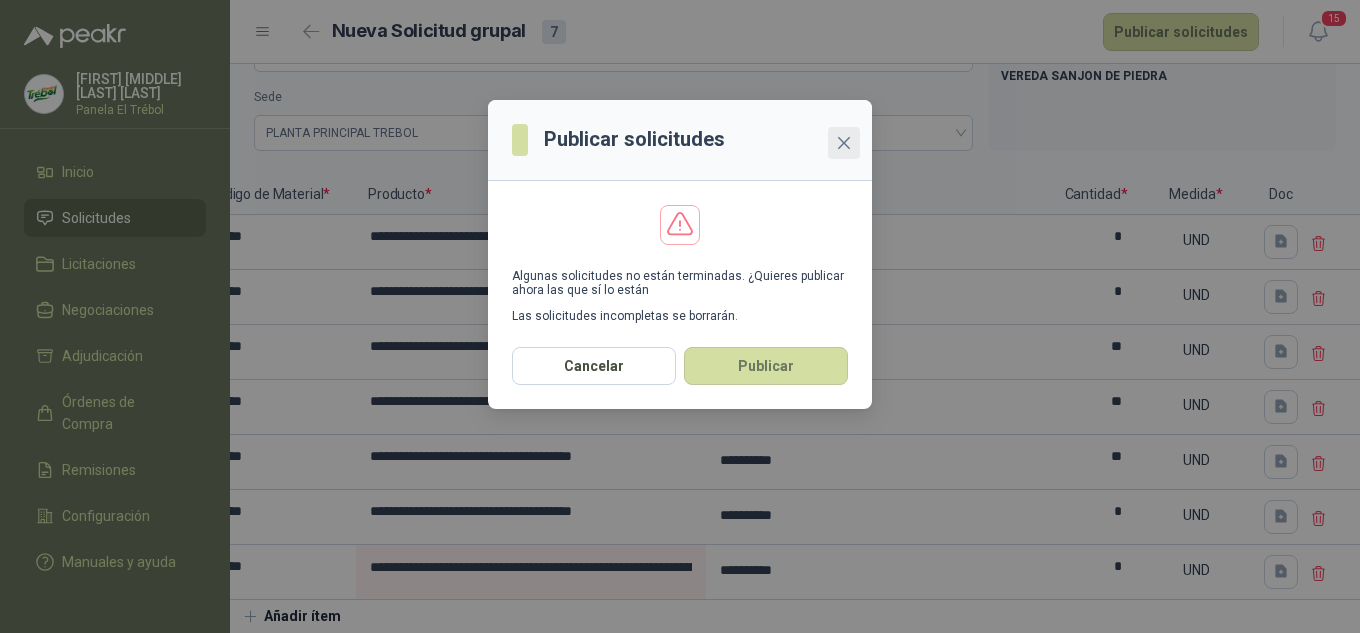 click 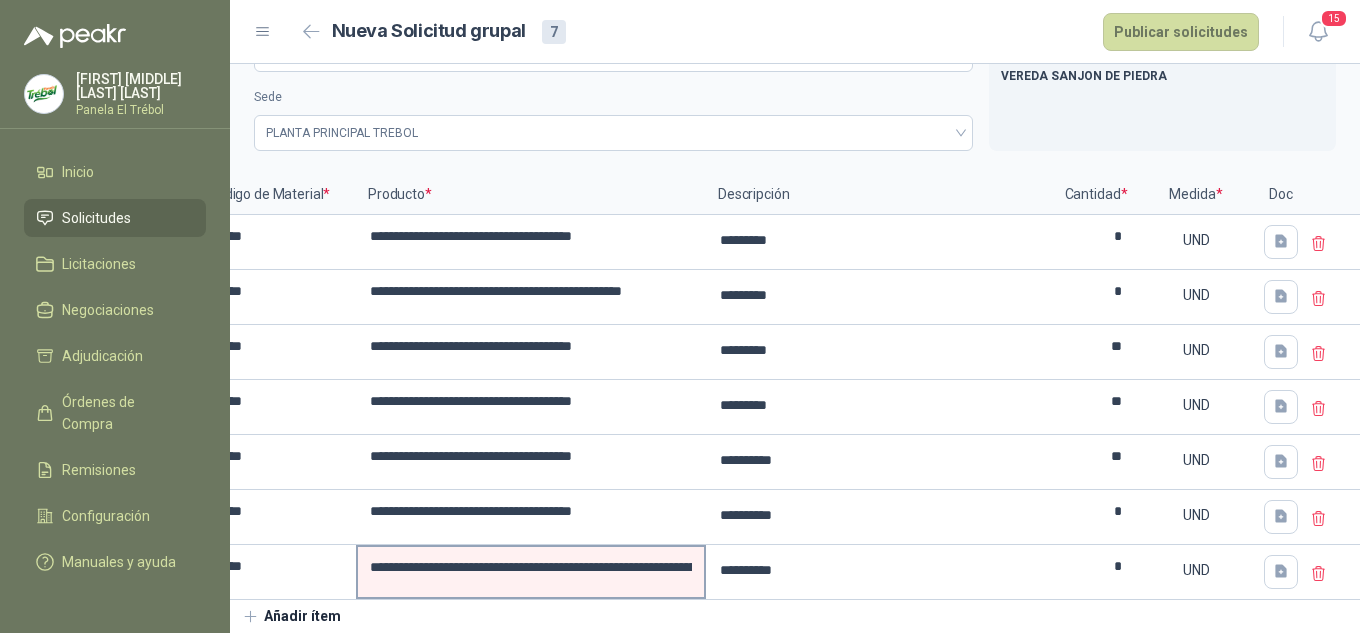 click on "**********" at bounding box center (531, 567) 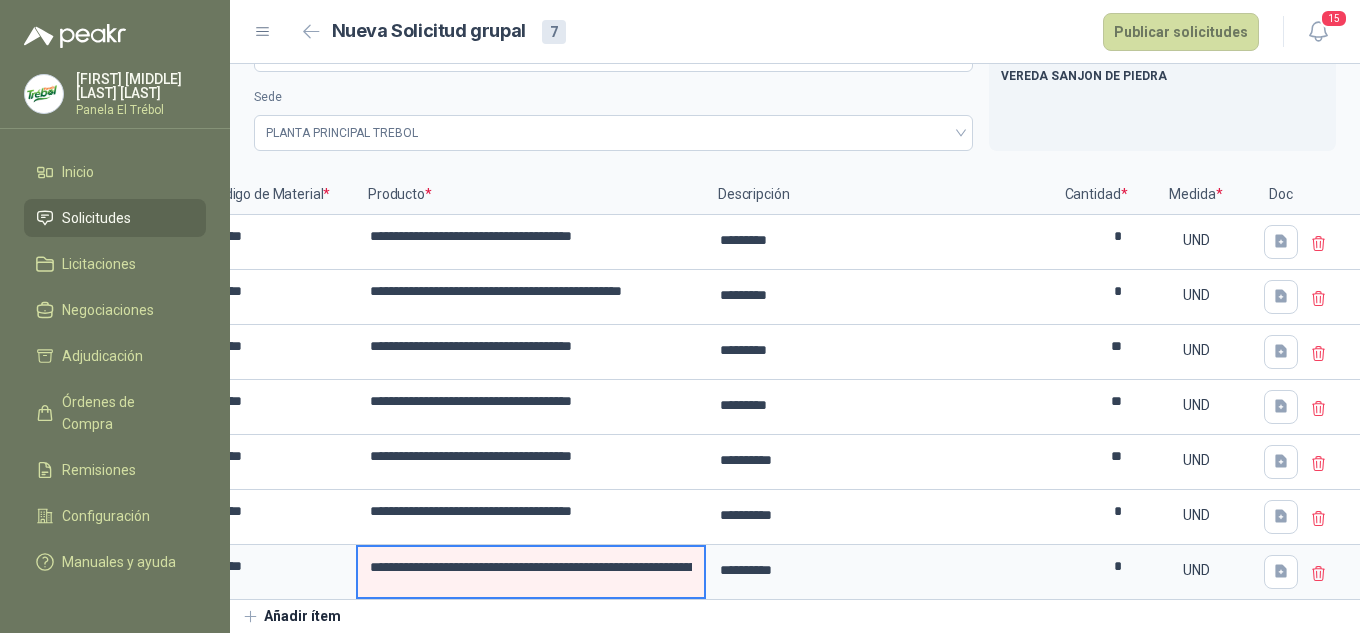 click on "**********" at bounding box center [531, 567] 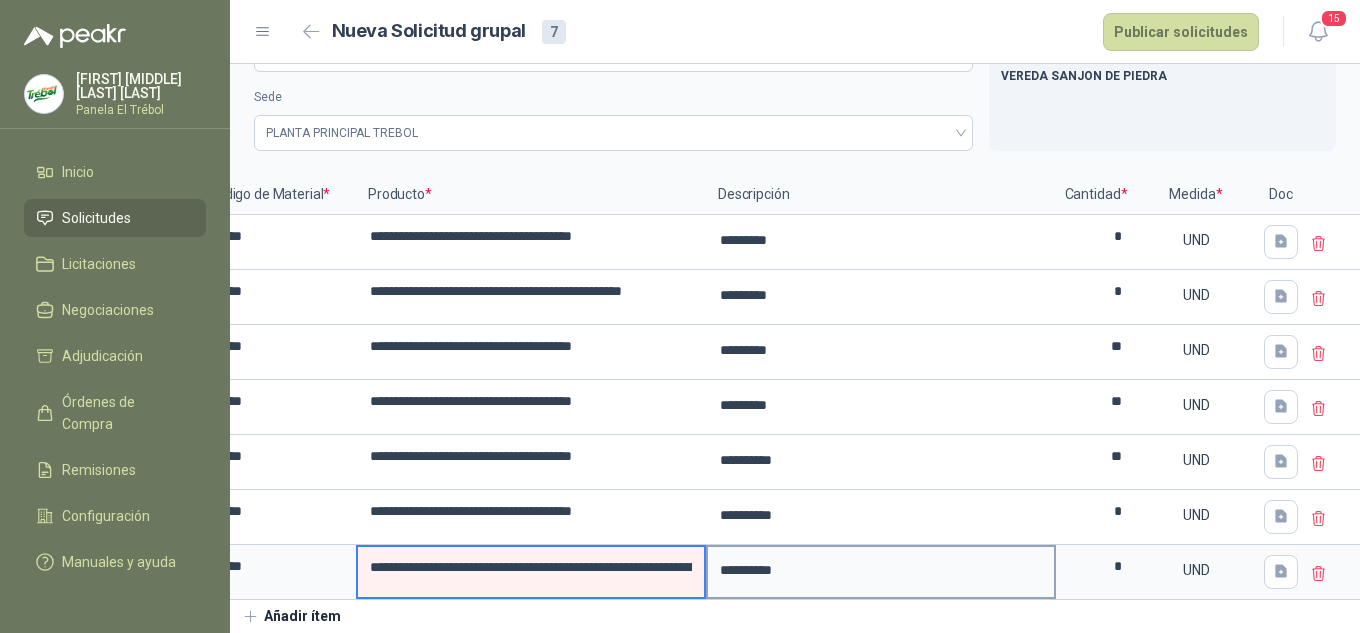 click on "**********" at bounding box center [881, 570] 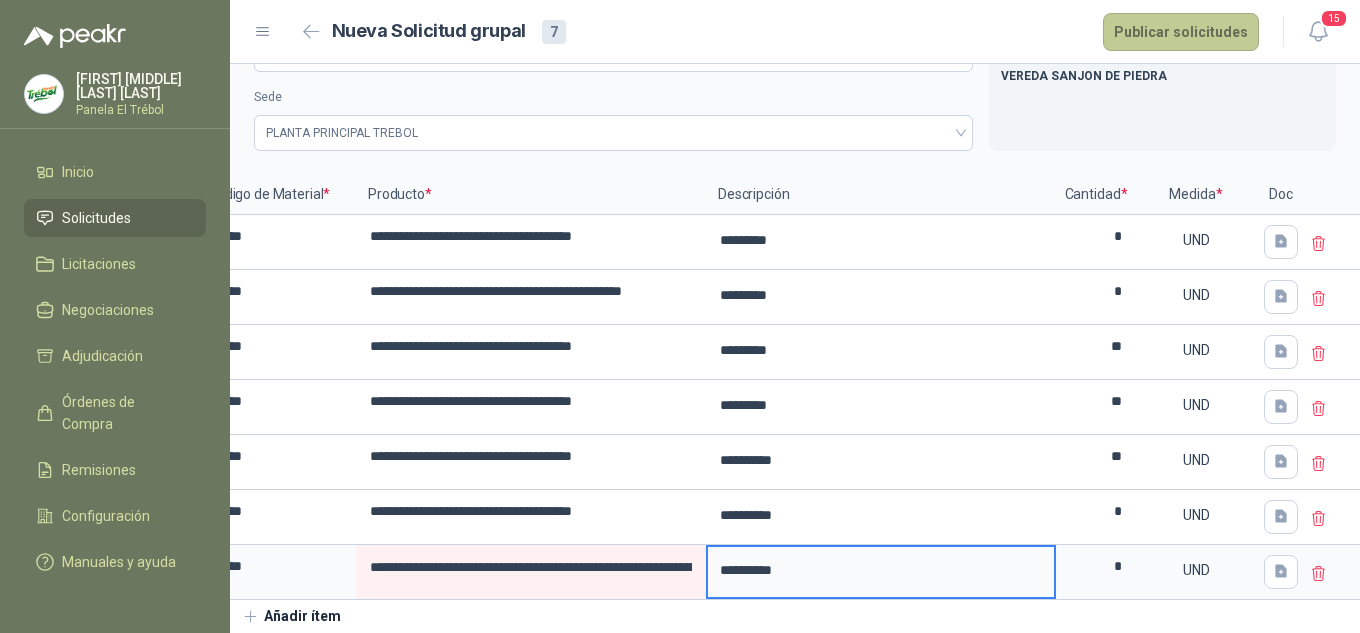 click on "Publicar solicitudes" at bounding box center (1181, 32) 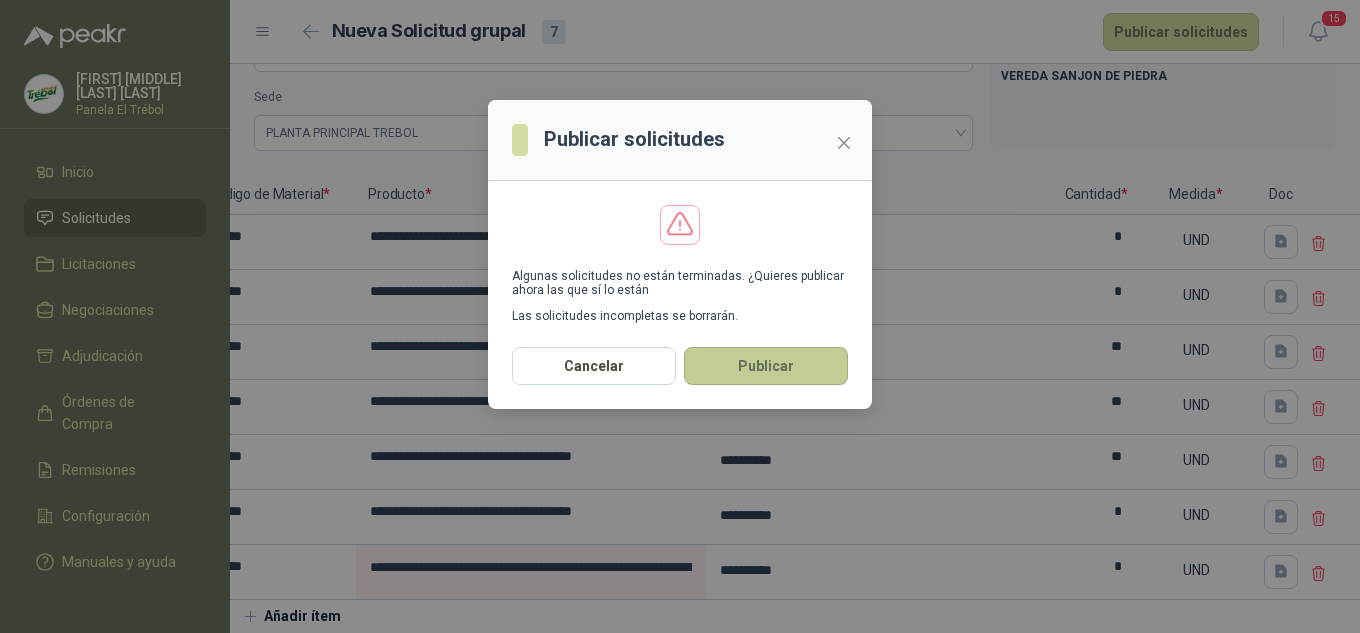 click on "Publicar" at bounding box center (766, 366) 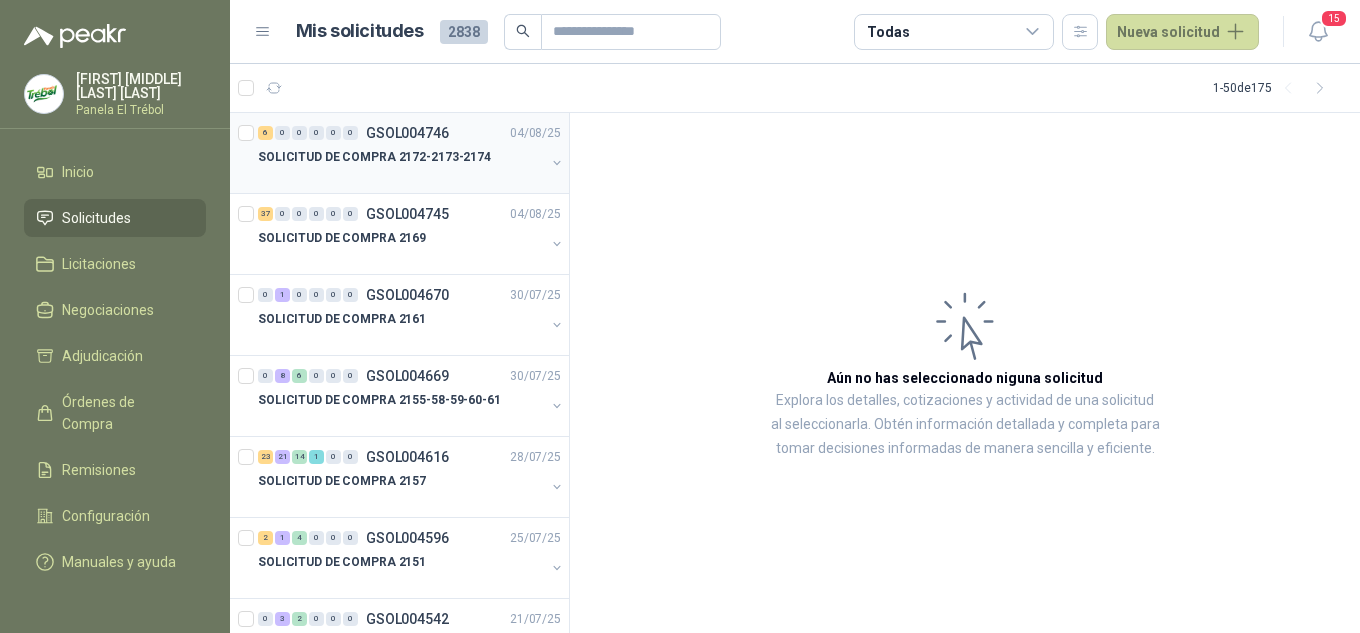 click on "SOLICITUD DE COMPRA 2172-2173-2174" at bounding box center [401, 157] 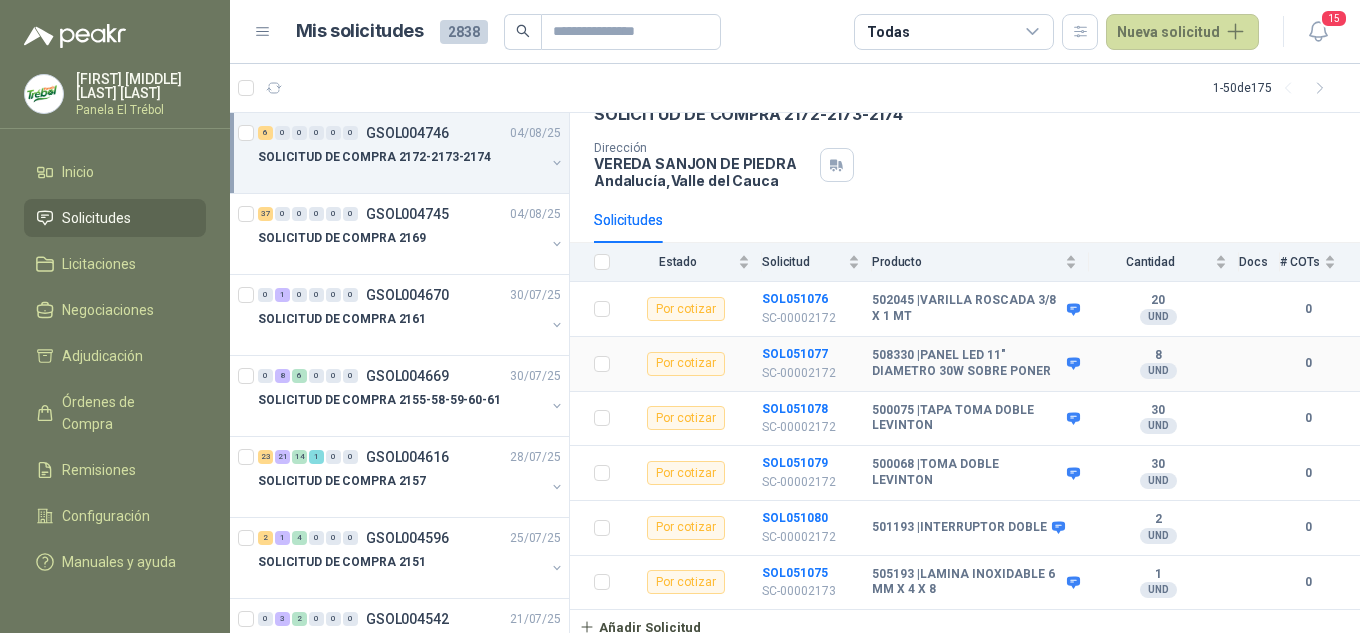 scroll, scrollTop: 112, scrollLeft: 0, axis: vertical 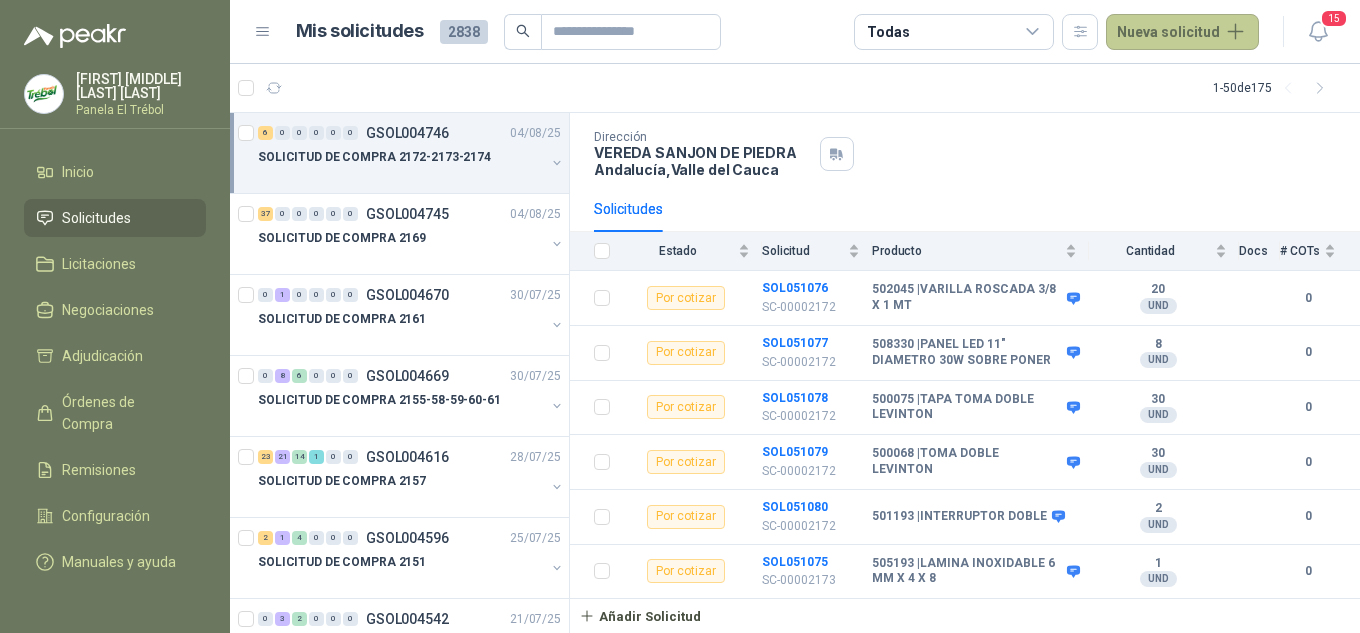 click on "Nueva solicitud" at bounding box center (1182, 32) 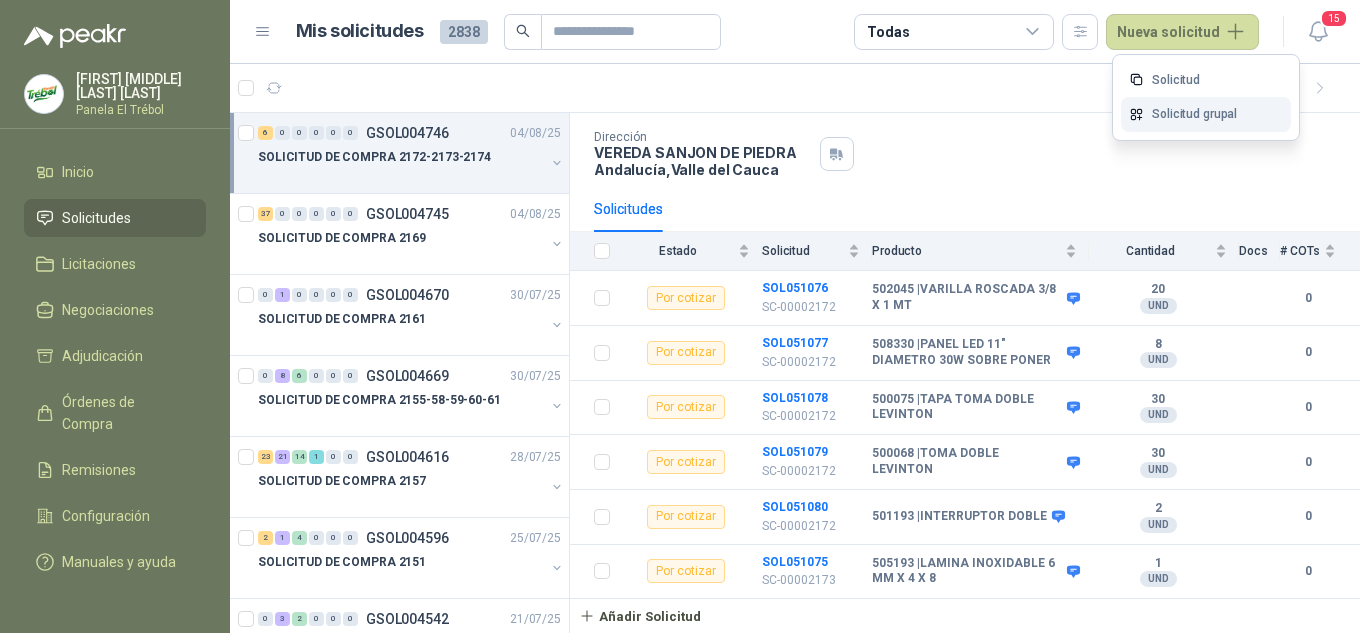 click on "Solicitud grupal" at bounding box center [1206, 114] 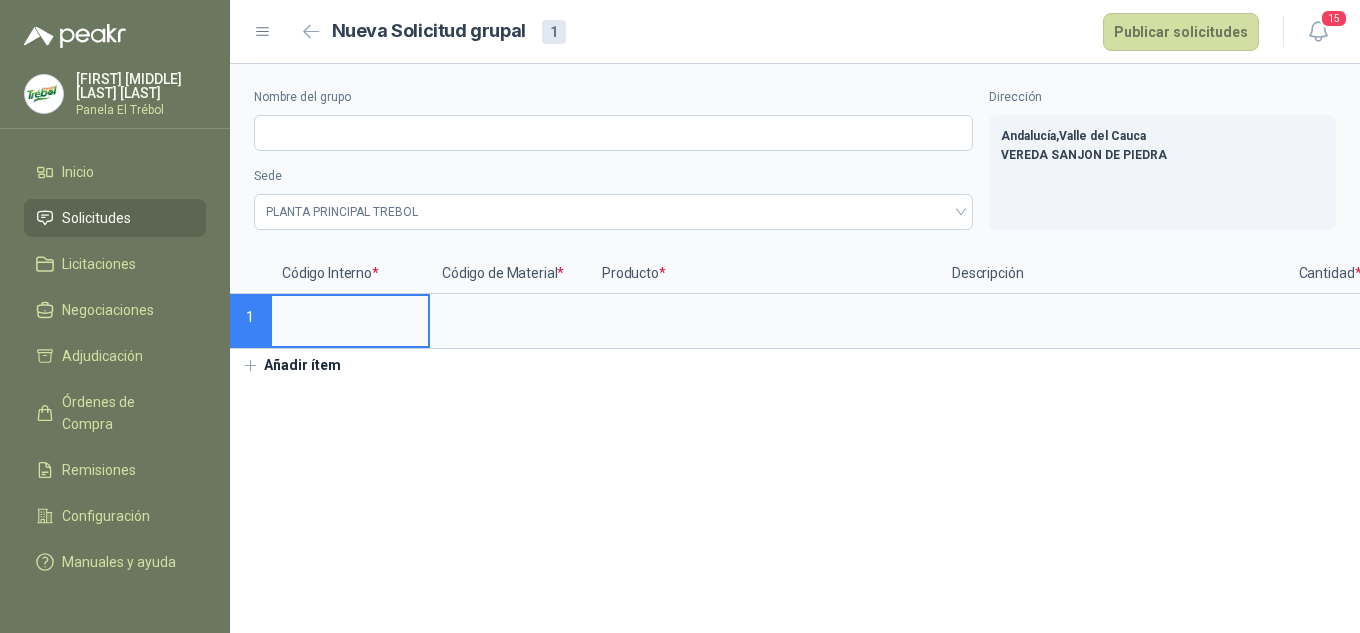 type 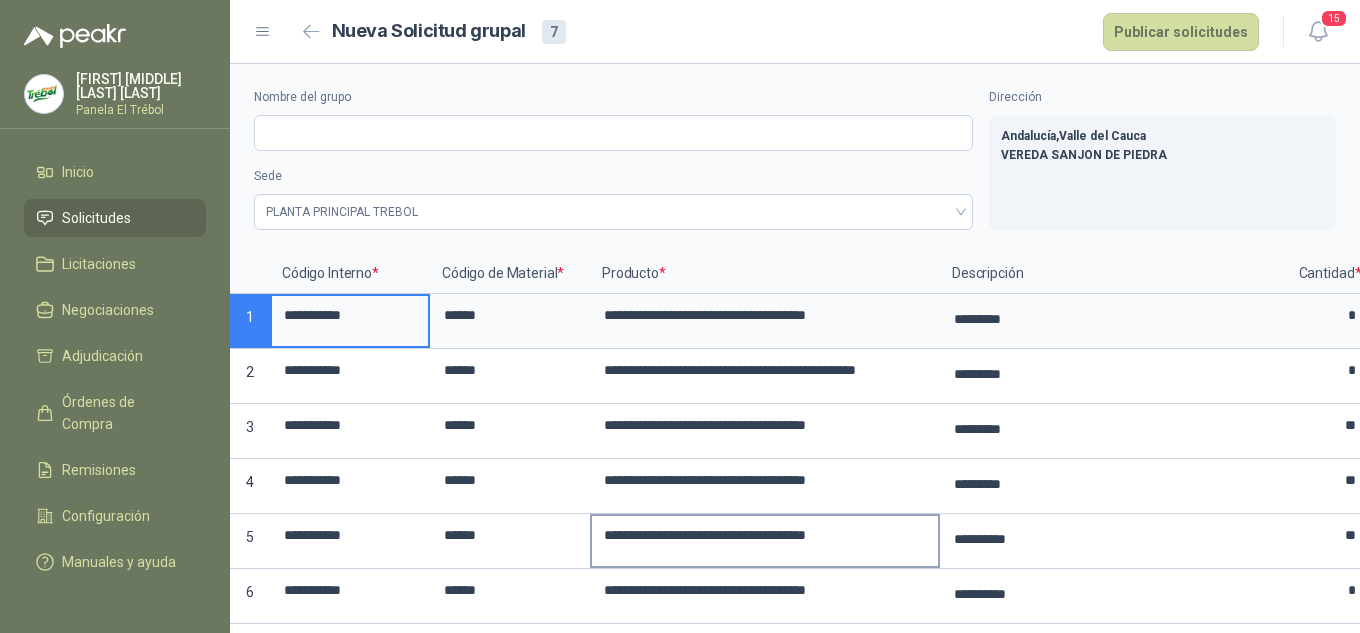 scroll, scrollTop: 95, scrollLeft: 0, axis: vertical 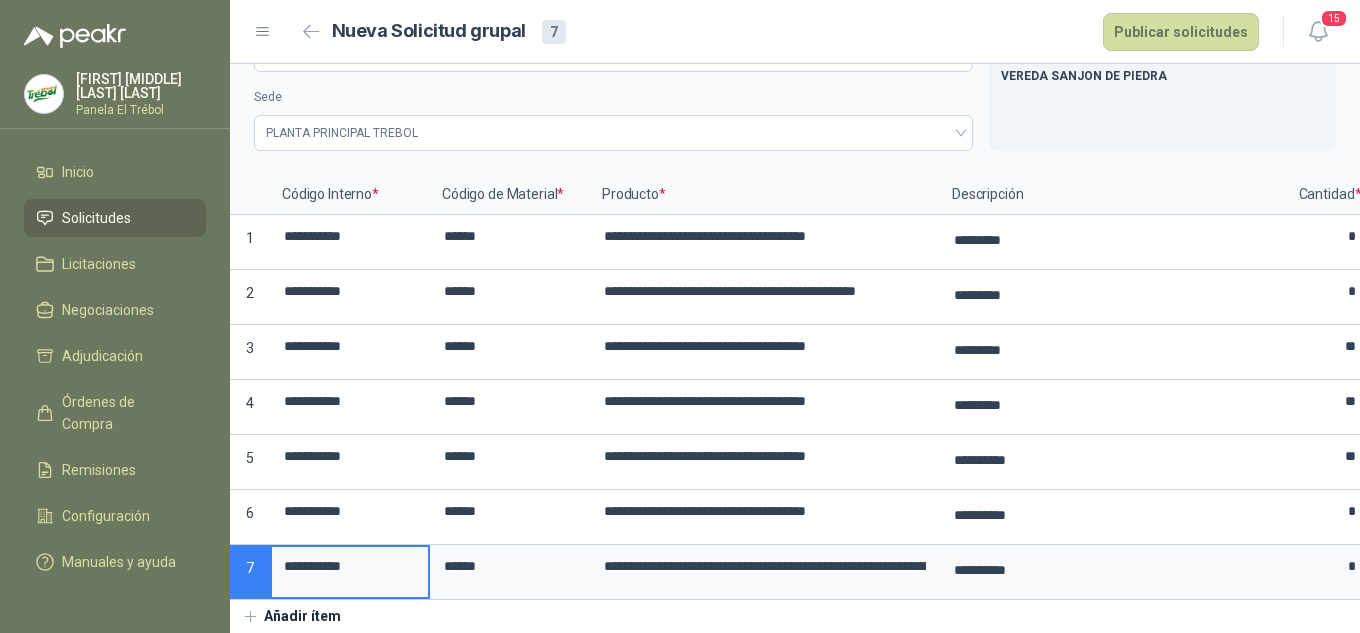 drag, startPoint x: 734, startPoint y: 554, endPoint x: 310, endPoint y: 551, distance: 424.01062 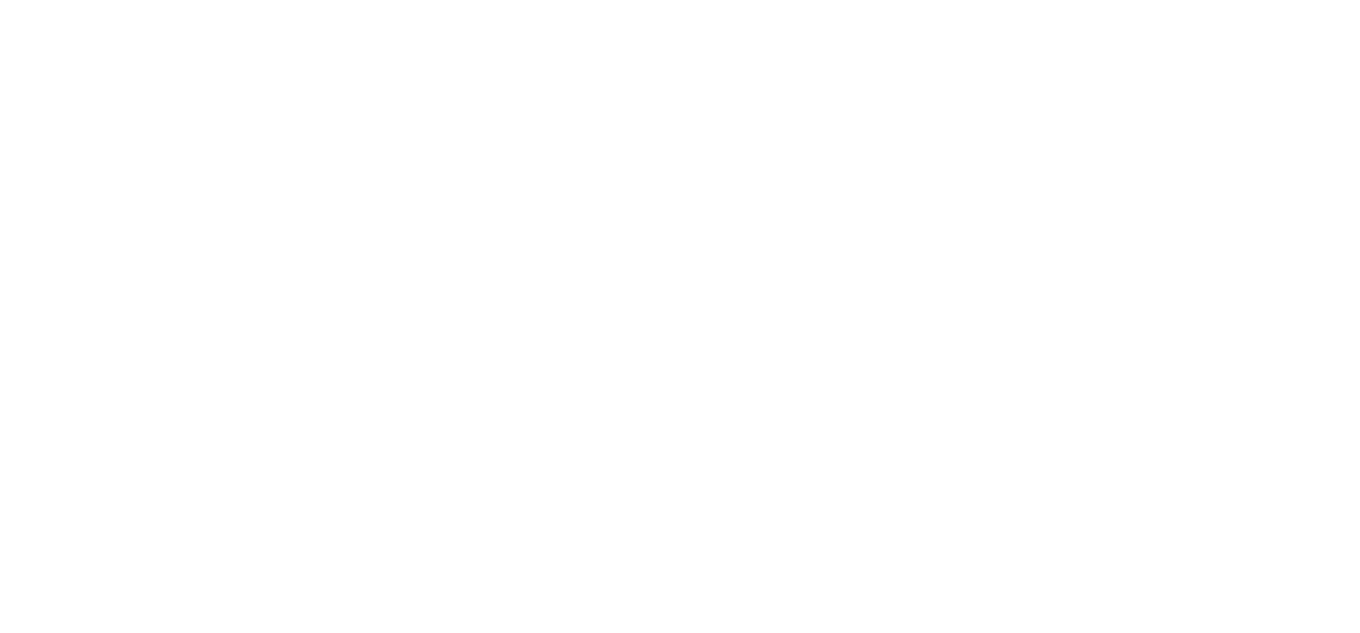 scroll, scrollTop: 0, scrollLeft: 0, axis: both 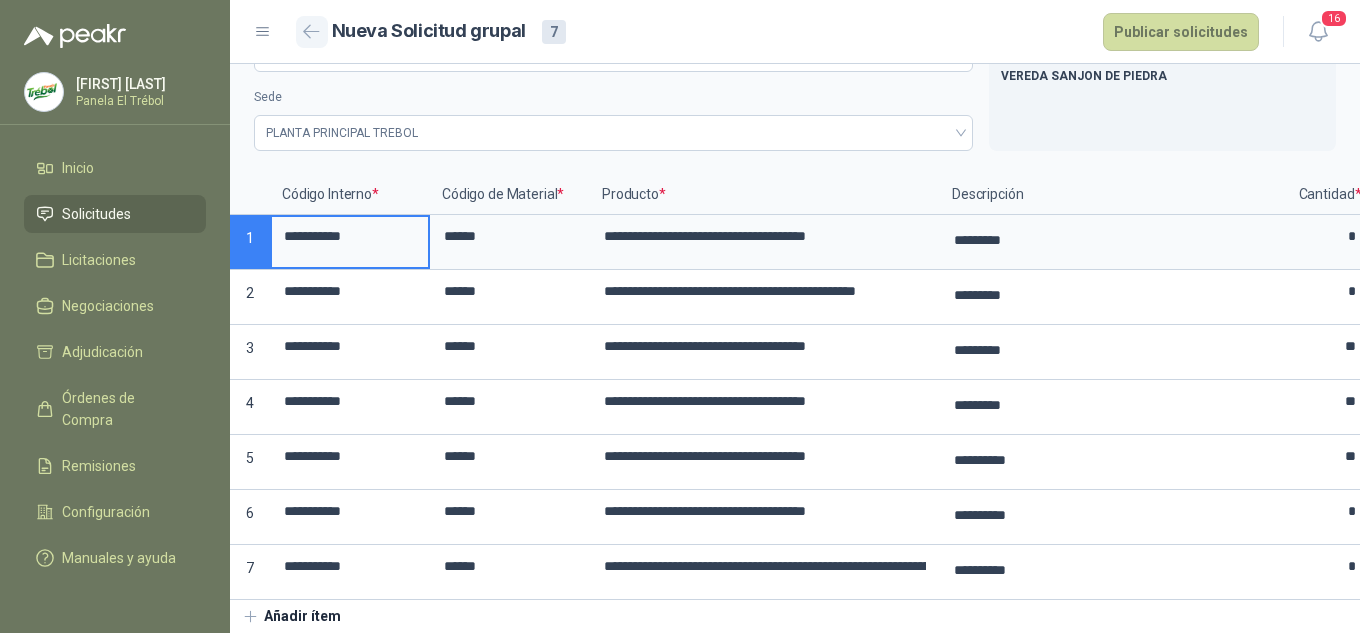 click 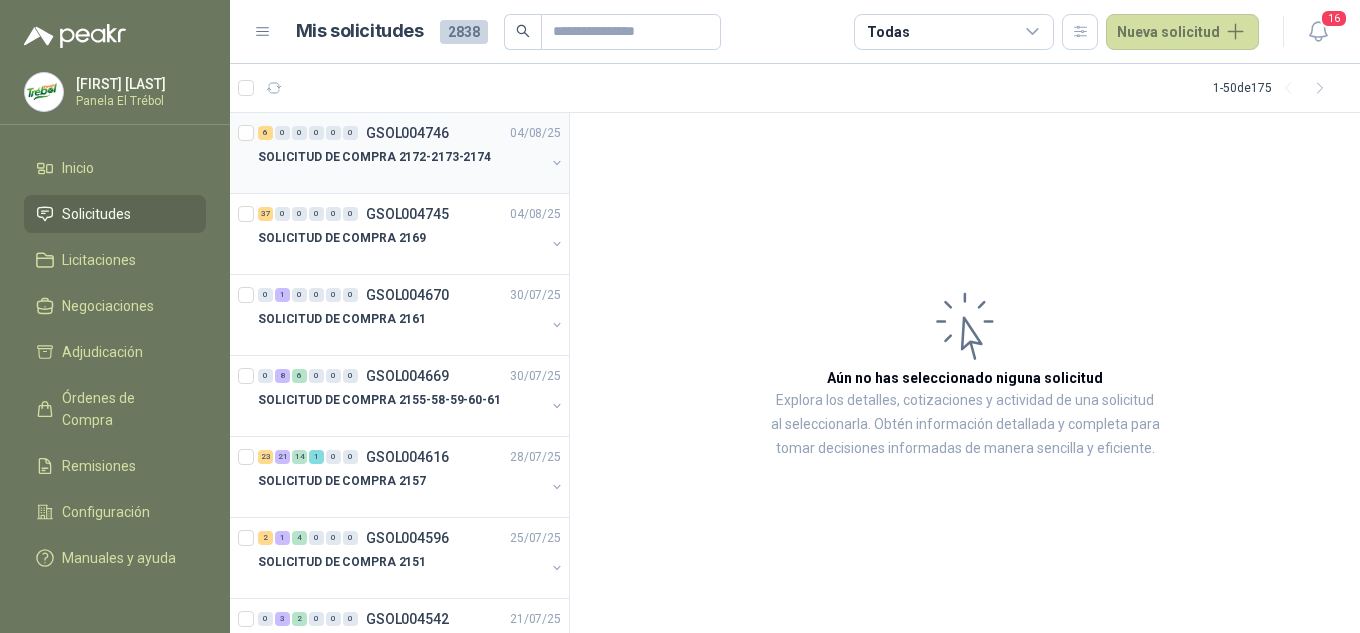 click at bounding box center (557, 163) 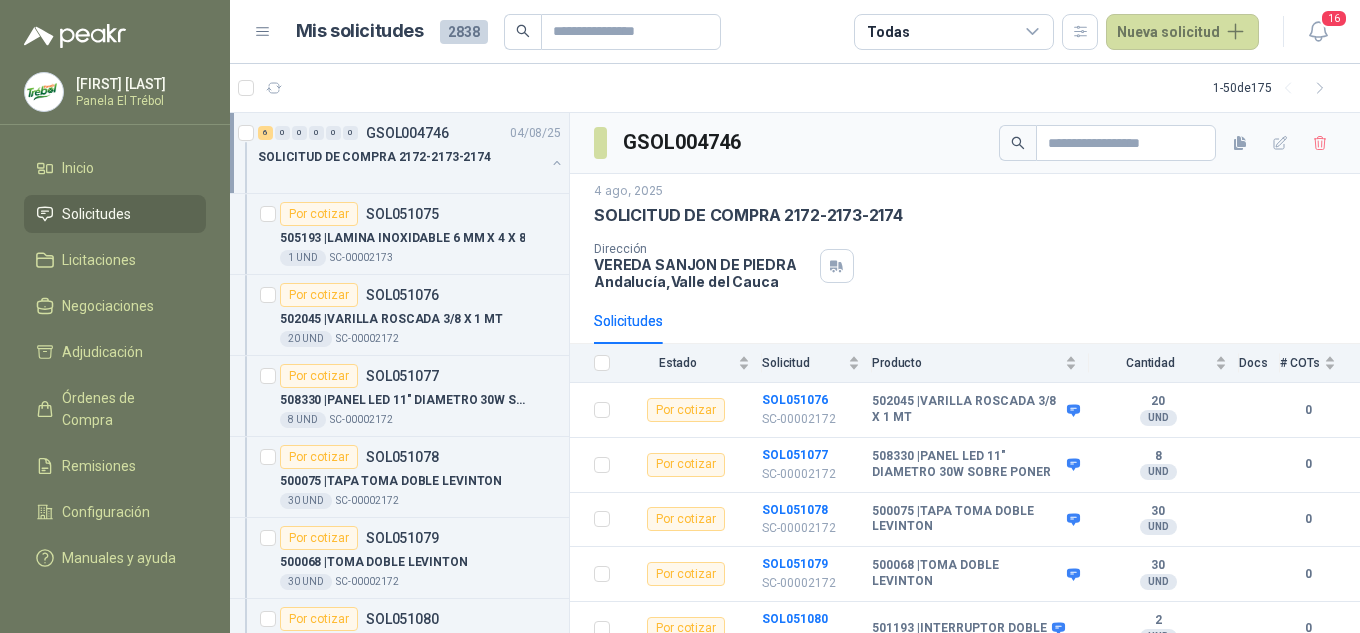 click on "SOLICITUD DE COMPRA 2172-2173-2174" at bounding box center (401, 157) 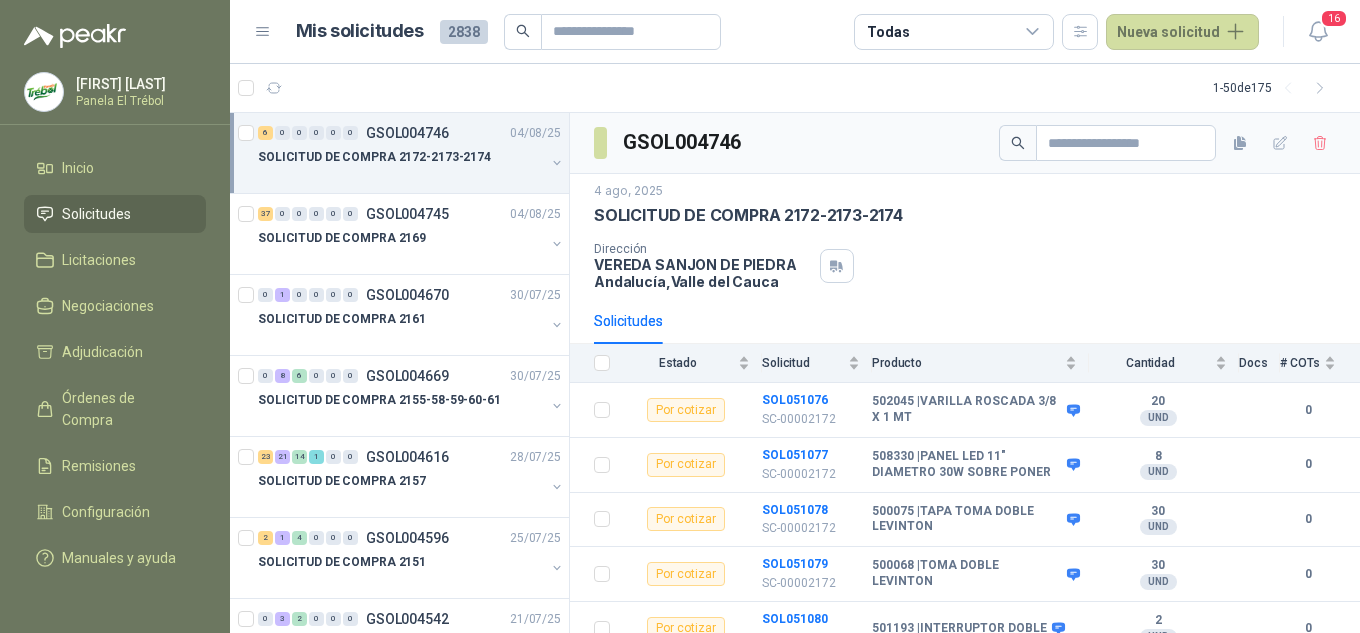 scroll, scrollTop: 1, scrollLeft: 0, axis: vertical 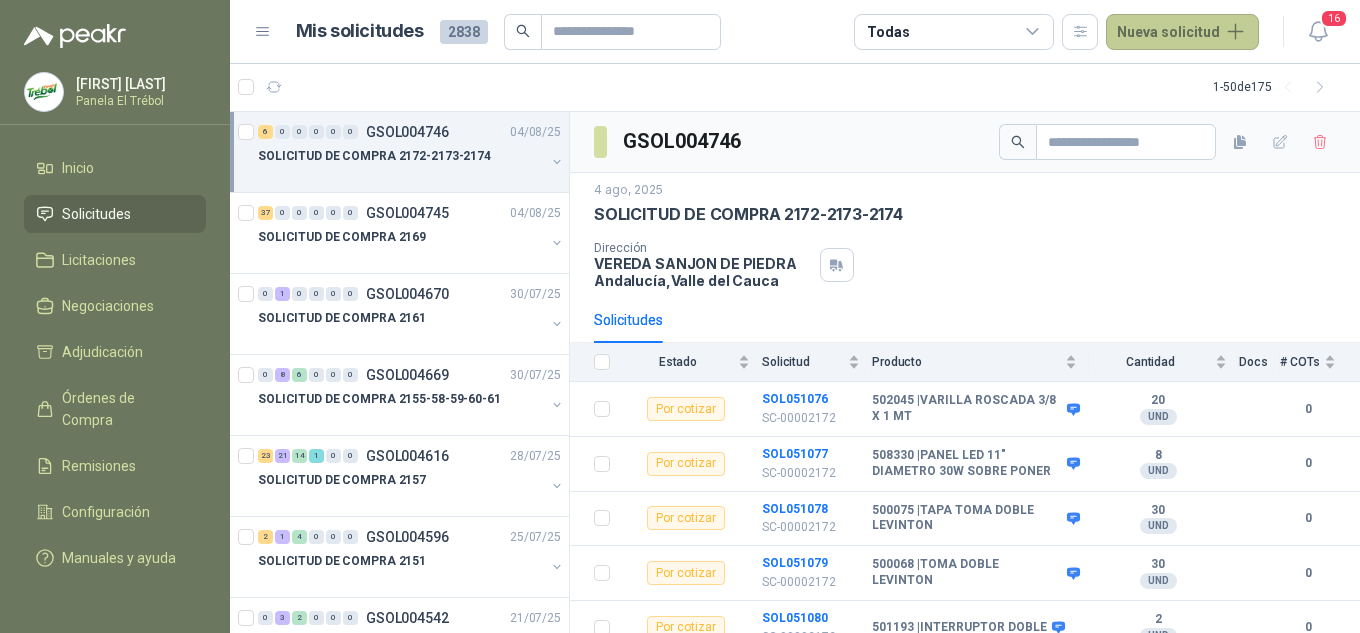 click on "Nueva solicitud" at bounding box center [1182, 32] 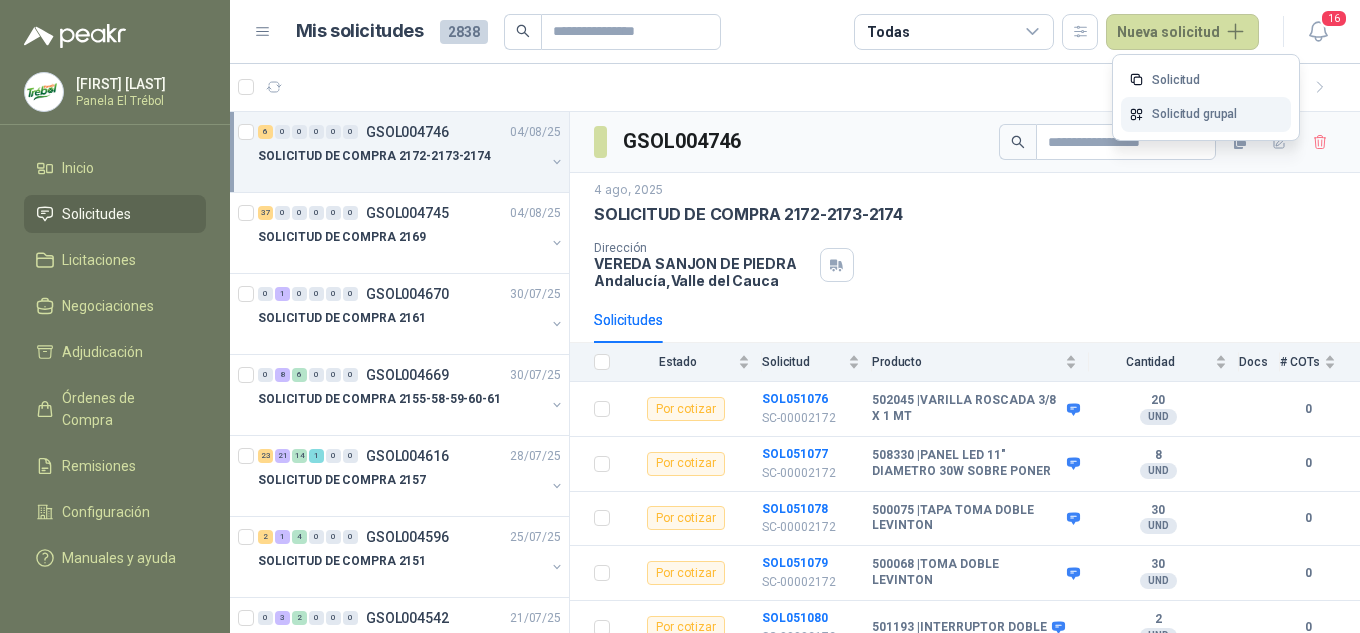 click on "Solicitud grupal" at bounding box center [1206, 114] 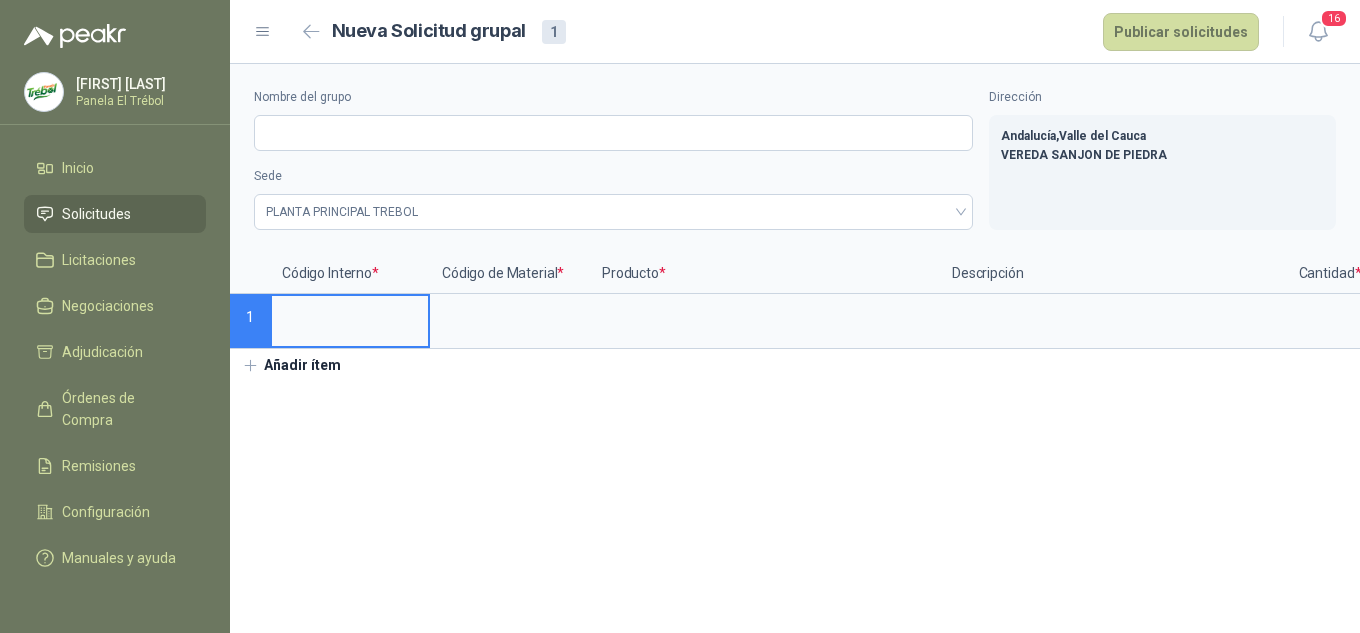 type 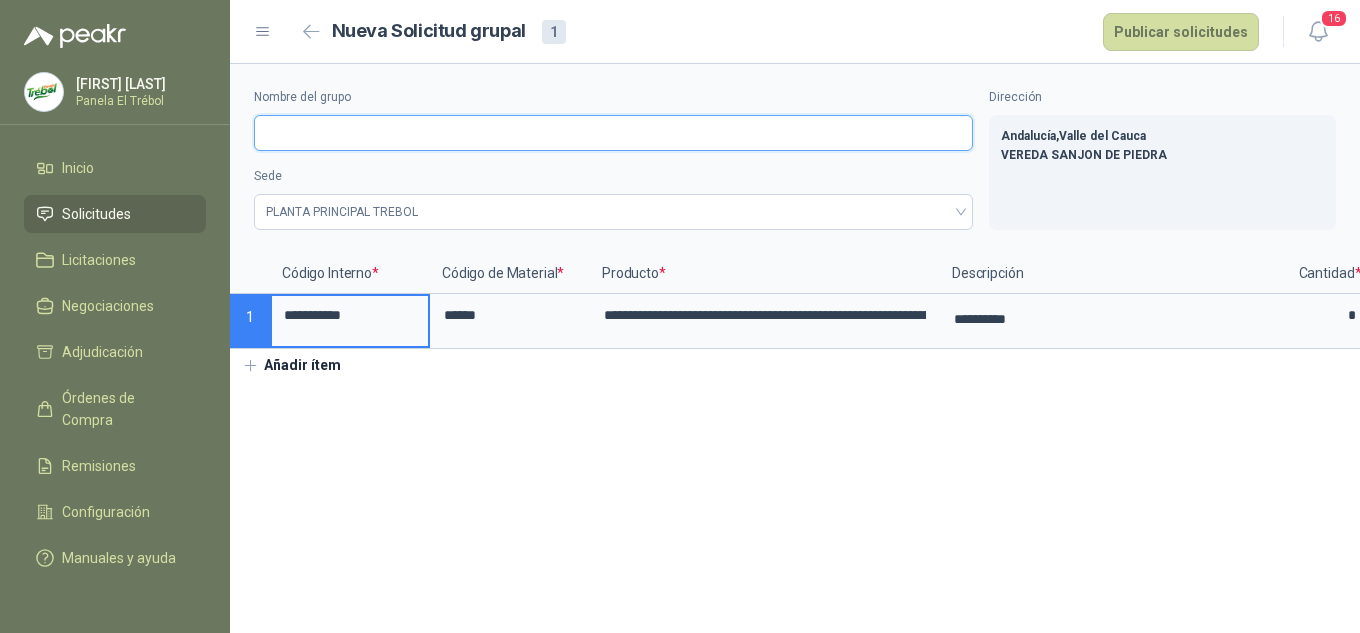click on "Nombre del grupo" at bounding box center [613, 133] 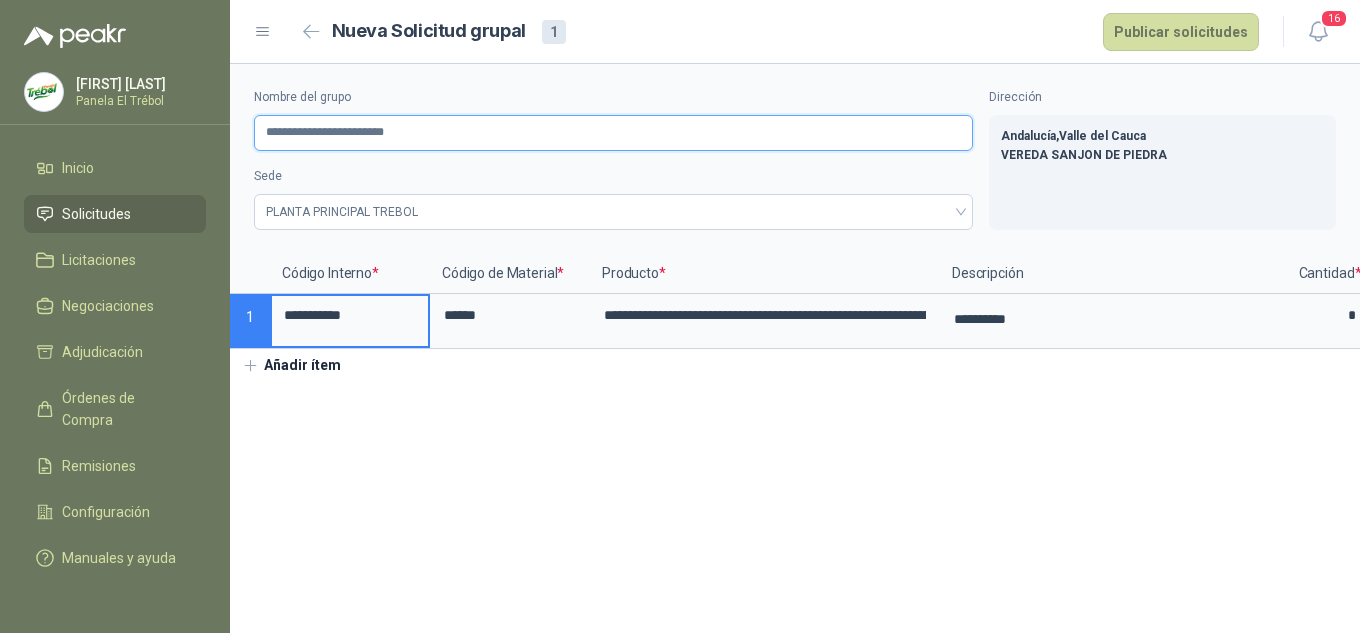 type on "**********" 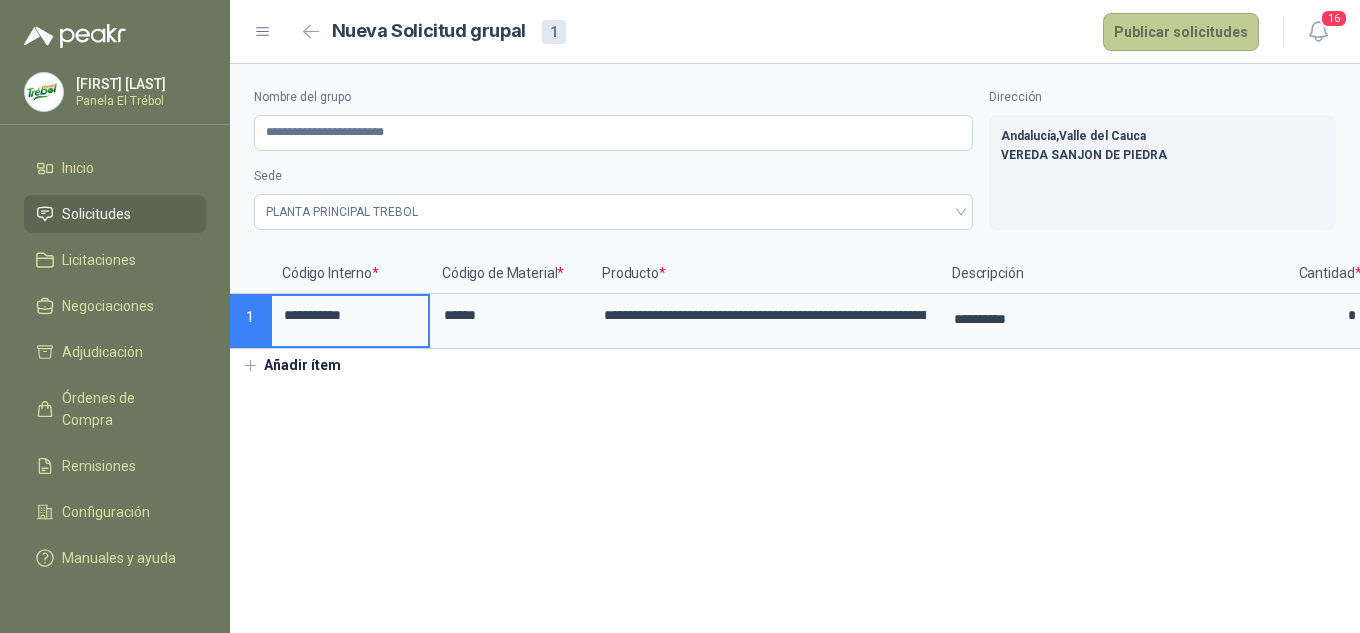 click on "Publicar solicitudes" at bounding box center (1181, 32) 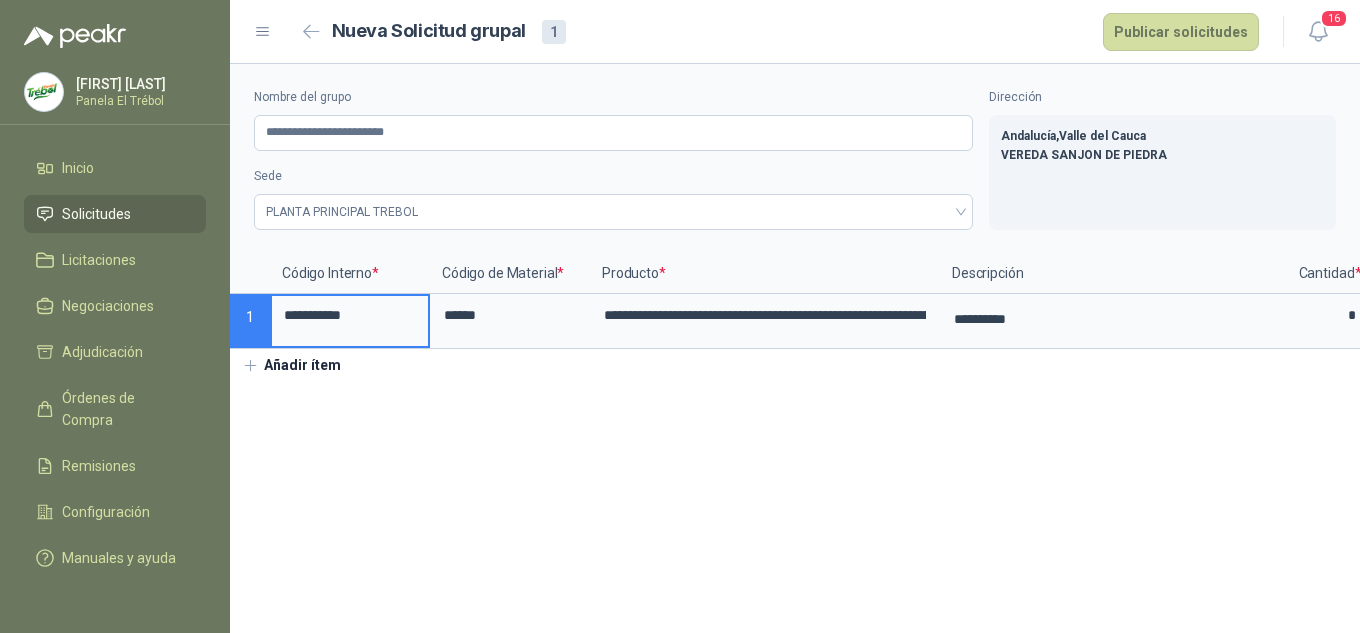 scroll, scrollTop: 0, scrollLeft: 671, axis: horizontal 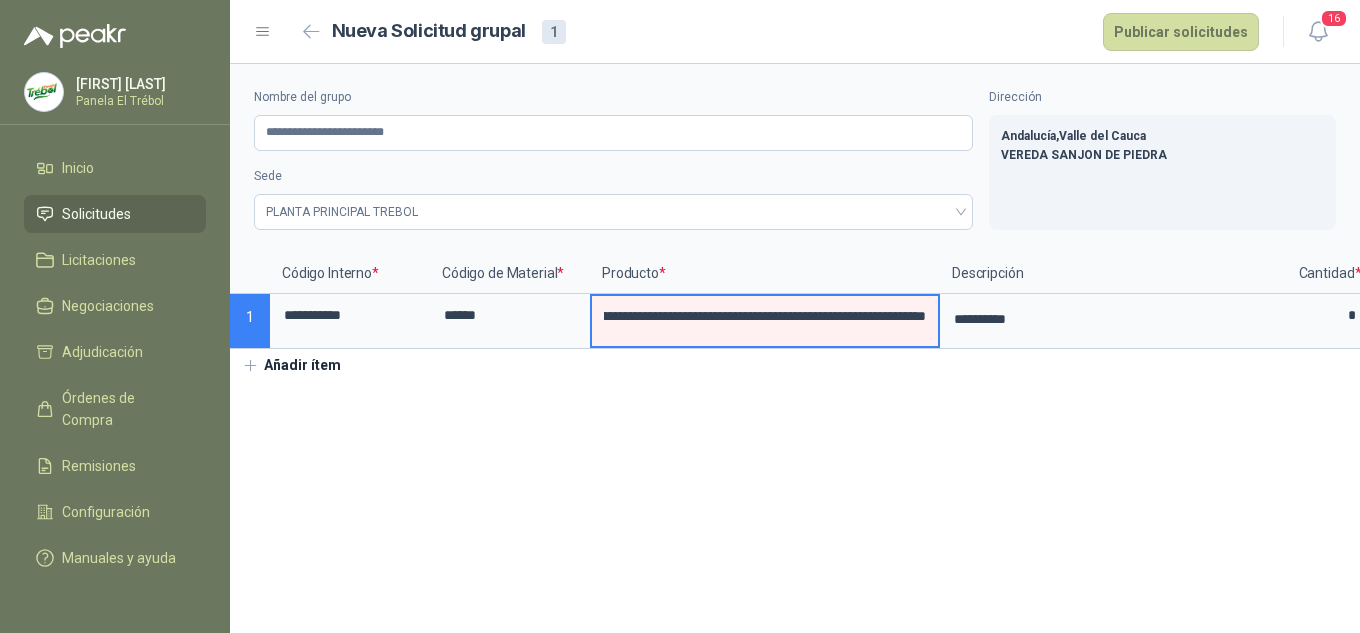 drag, startPoint x: 681, startPoint y: 322, endPoint x: 559, endPoint y: 469, distance: 191.03142 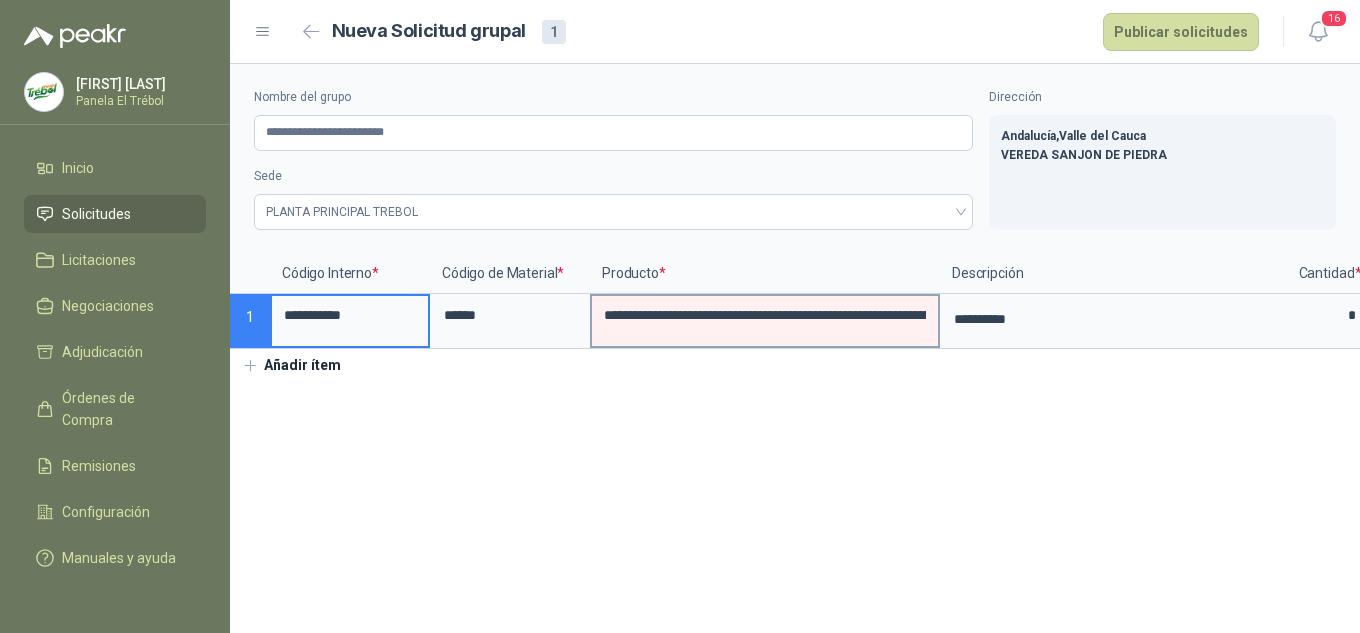 click on "**********" at bounding box center [765, 315] 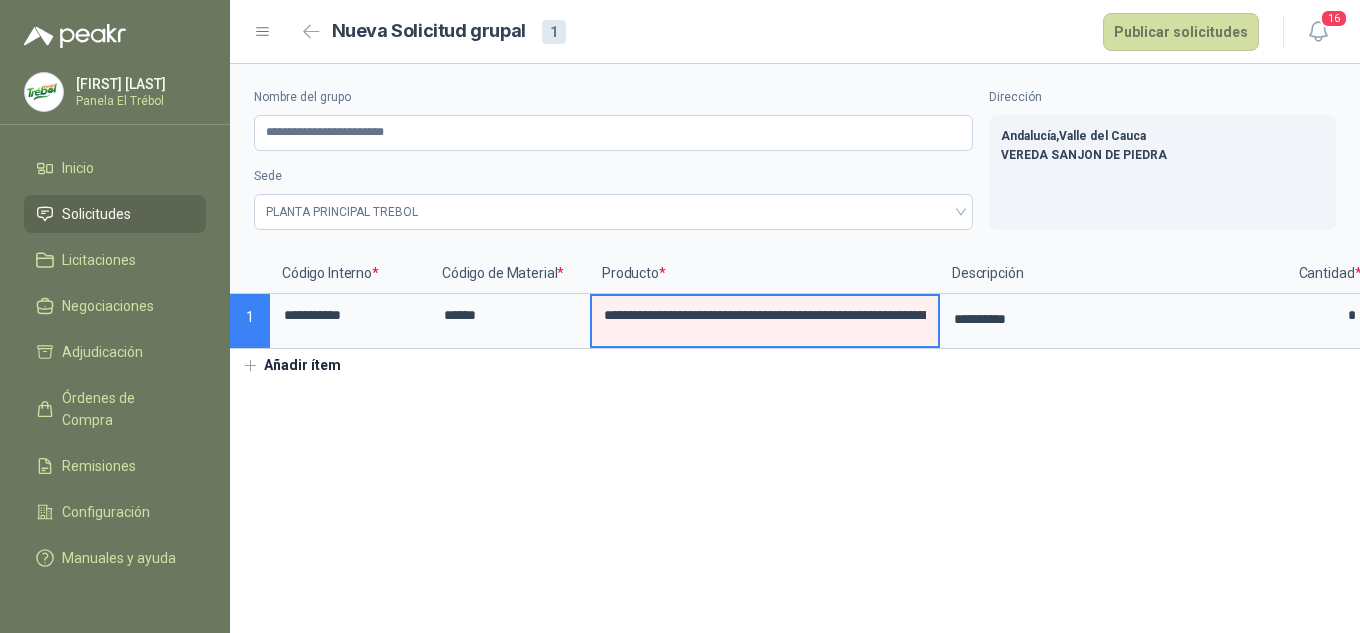 type 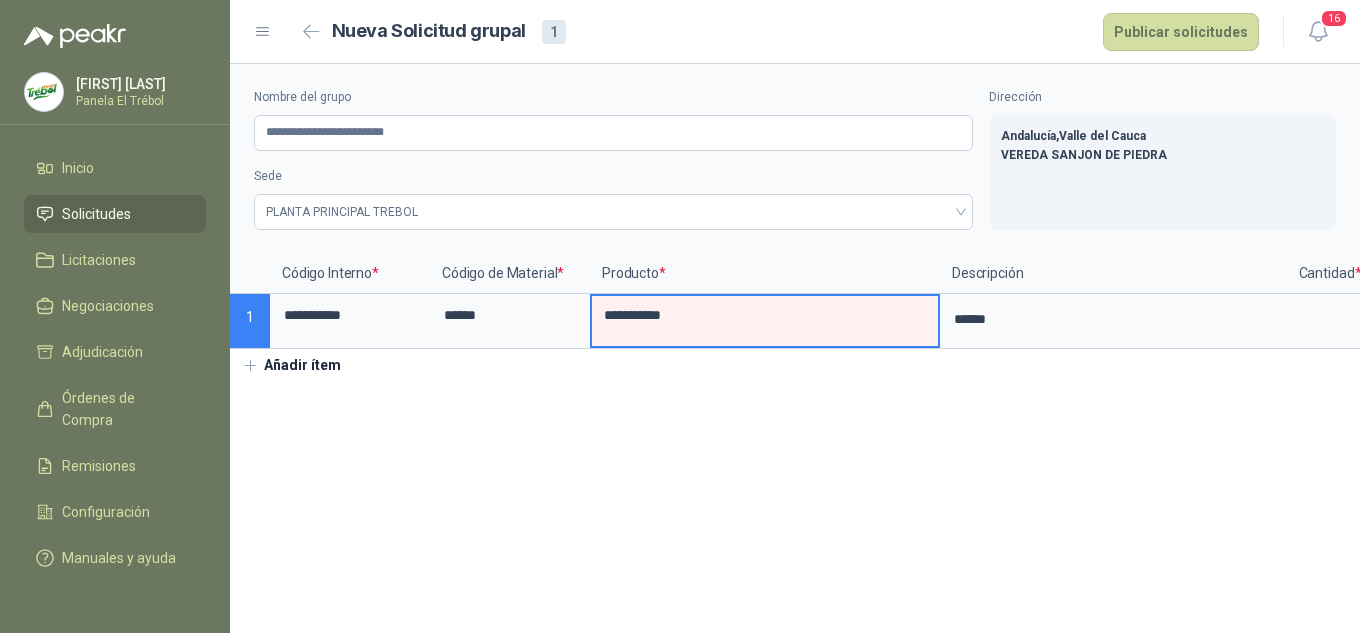 drag, startPoint x: 691, startPoint y: 315, endPoint x: 588, endPoint y: 315, distance: 103 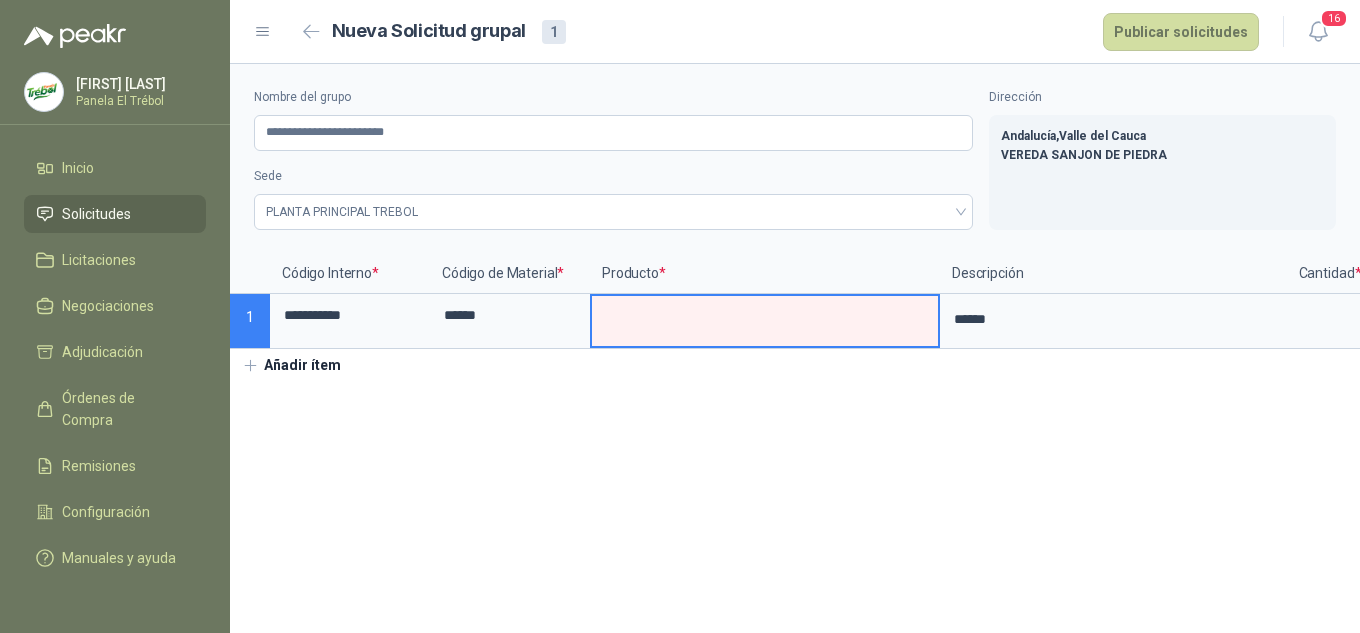 type 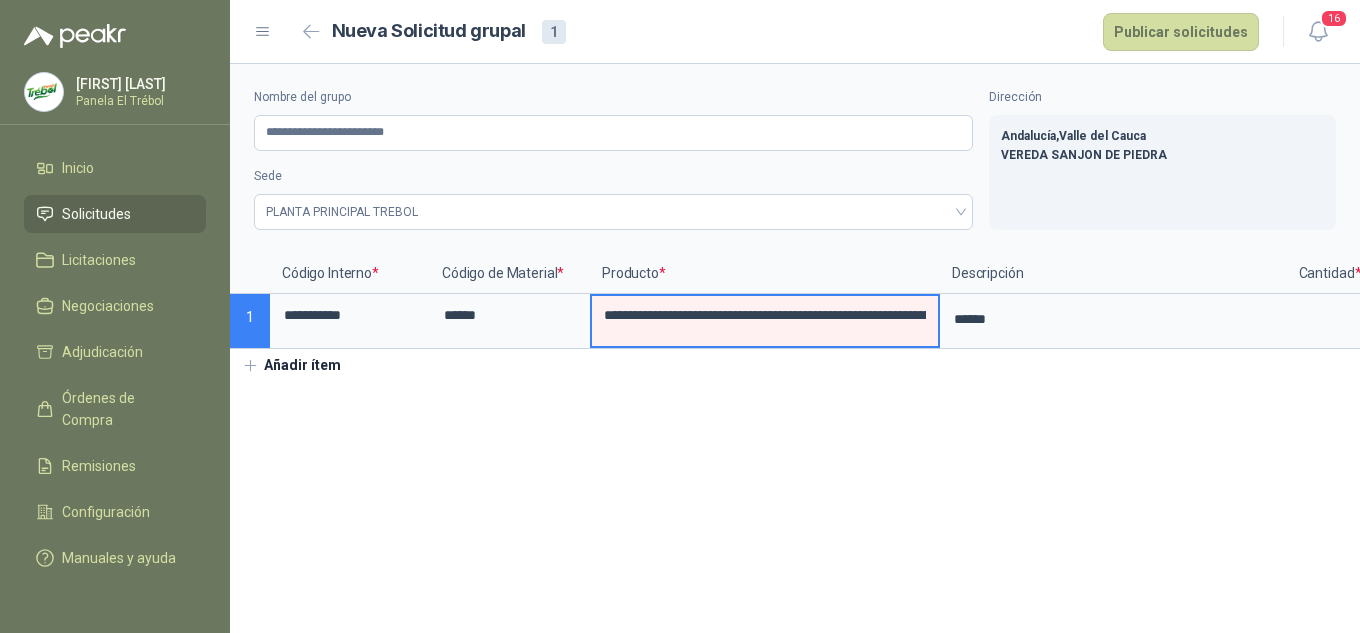 click on "**********" at bounding box center (795, 348) 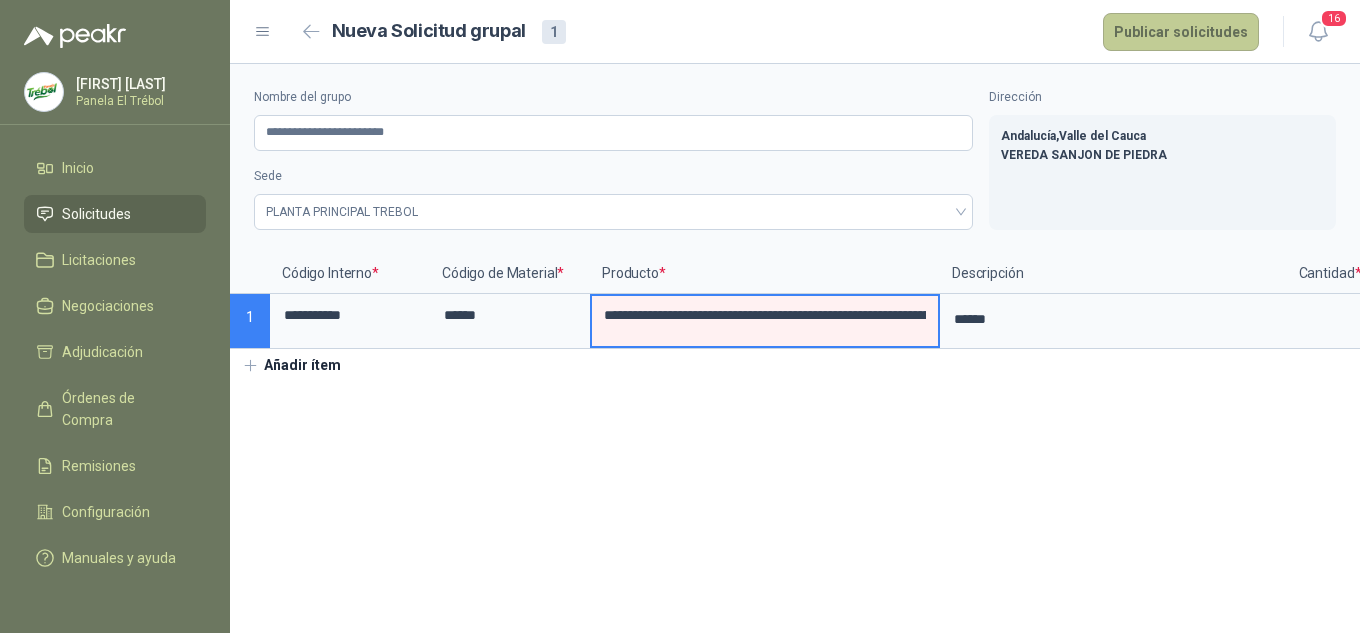 click on "Publicar solicitudes" at bounding box center [1181, 32] 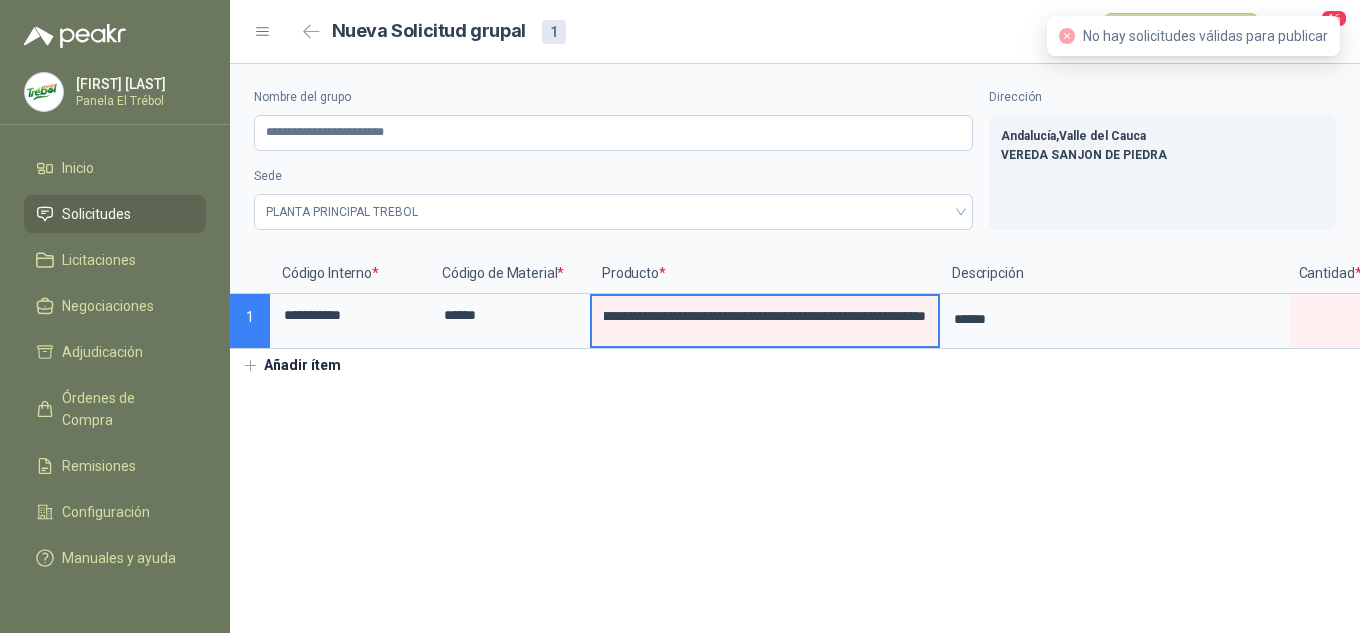 scroll, scrollTop: 0, scrollLeft: 0, axis: both 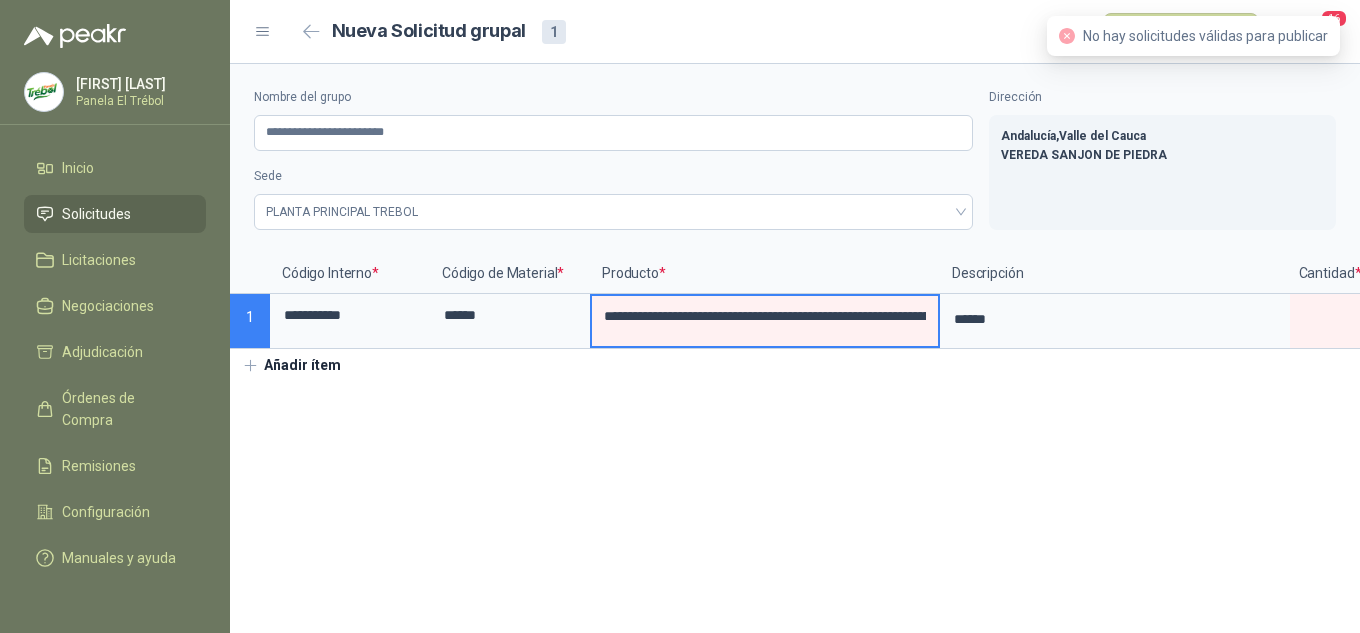 click on "**********" at bounding box center [795, 348] 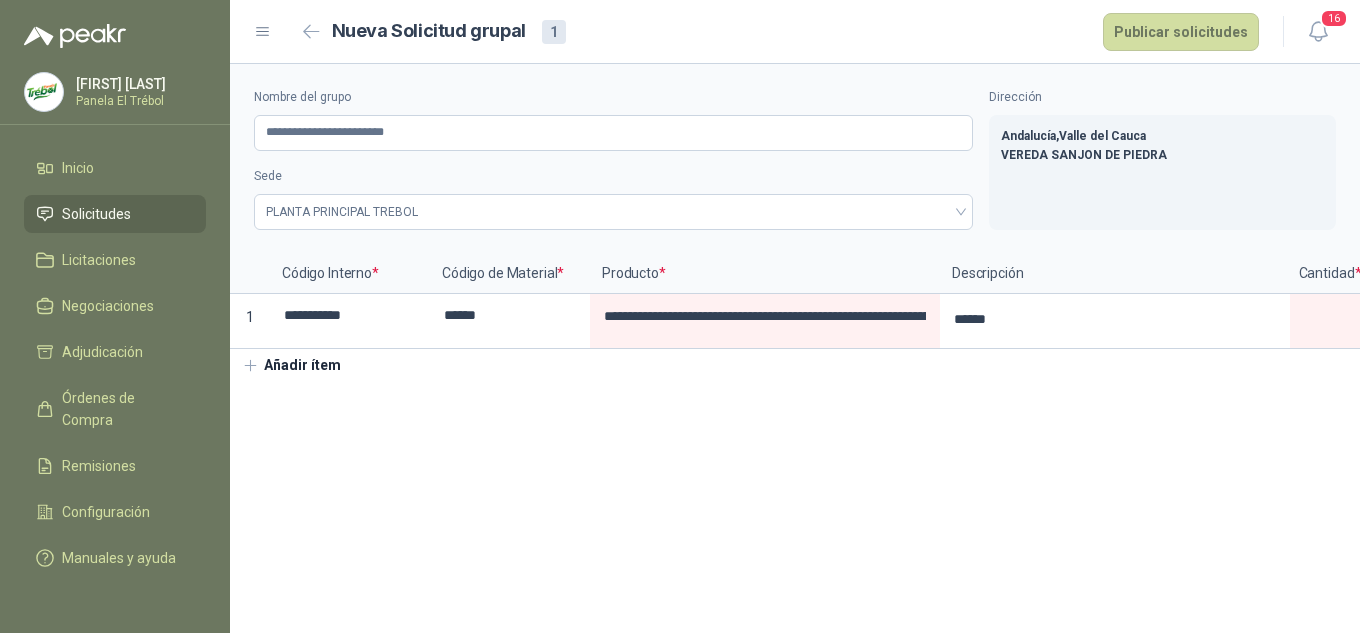 click on "**********" at bounding box center (795, 348) 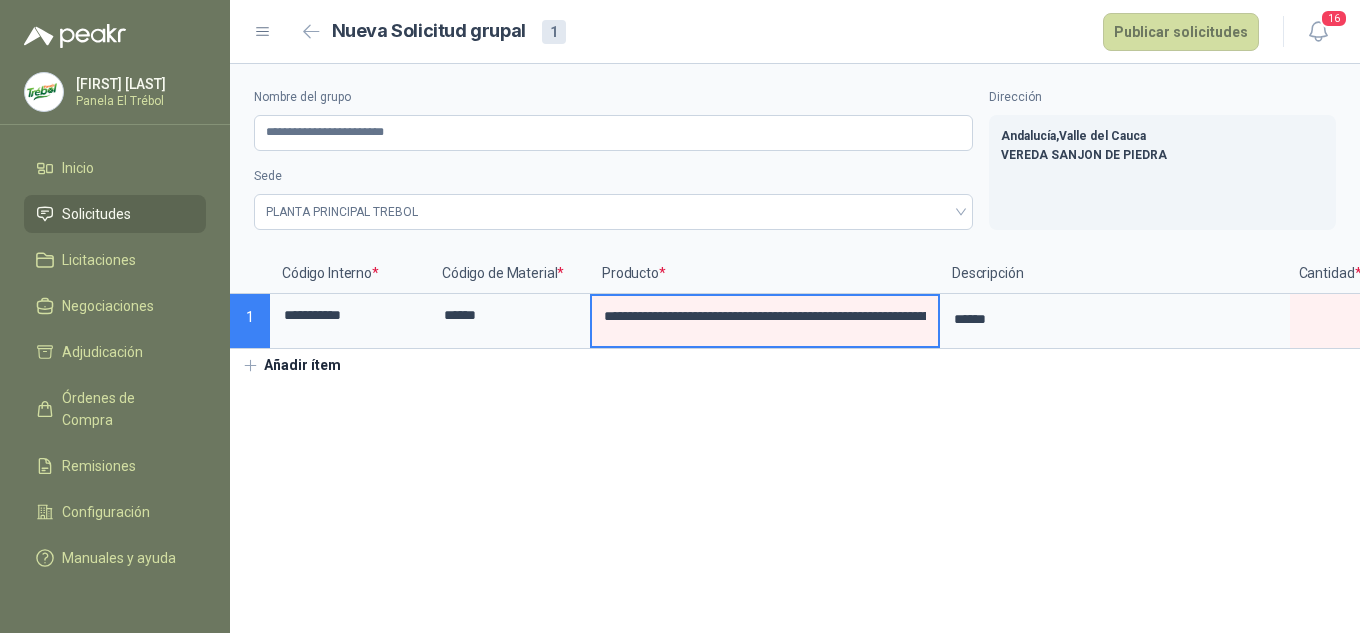 drag, startPoint x: 732, startPoint y: 314, endPoint x: 535, endPoint y: 489, distance: 263.50333 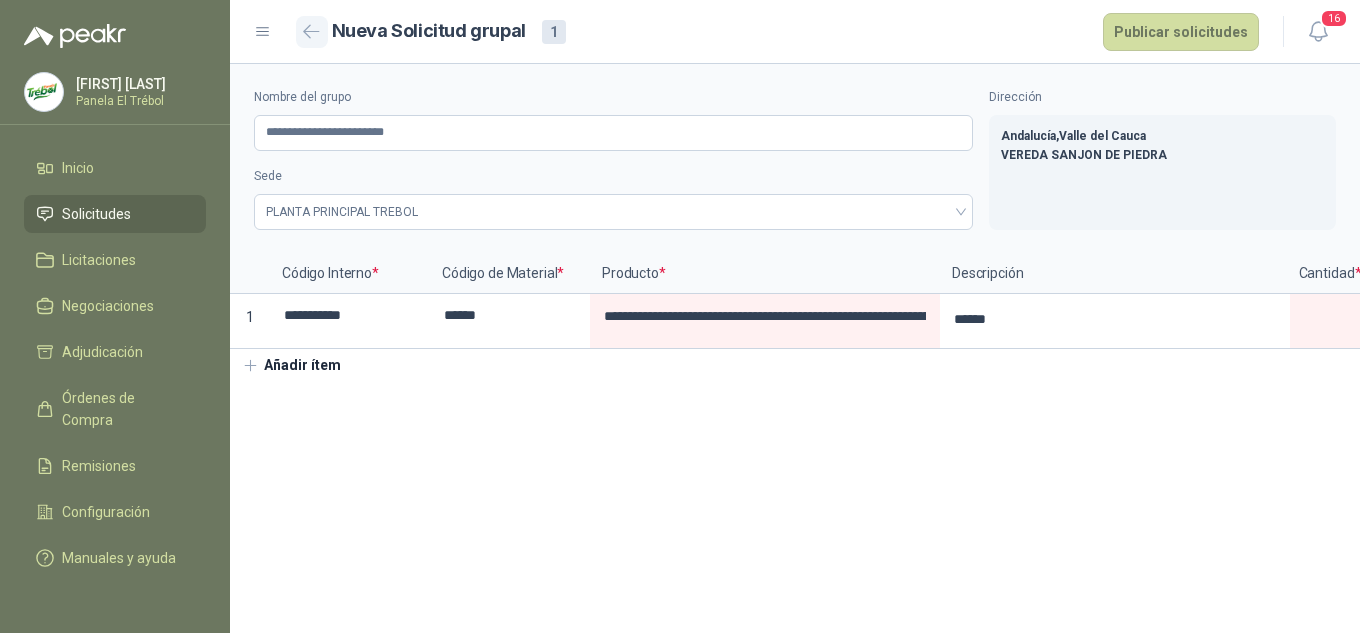 click at bounding box center [312, 32] 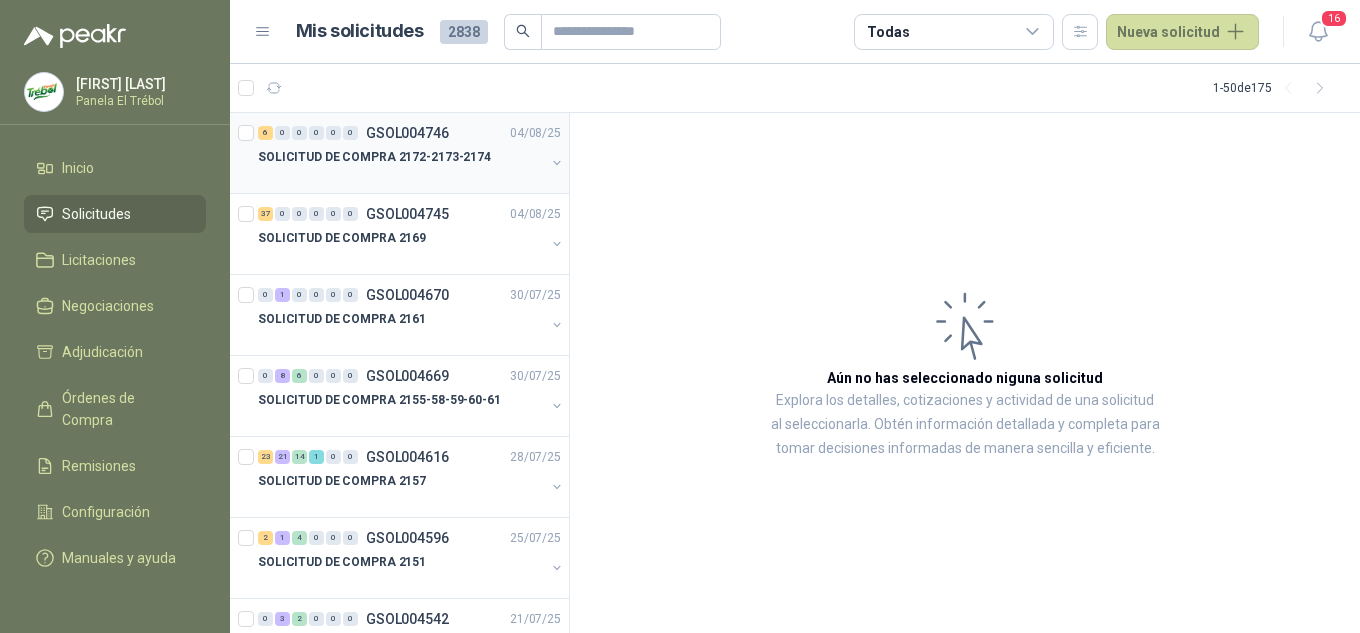 click on "SOLICITUD DE COMPRA 2172-2173-2174" at bounding box center (374, 157) 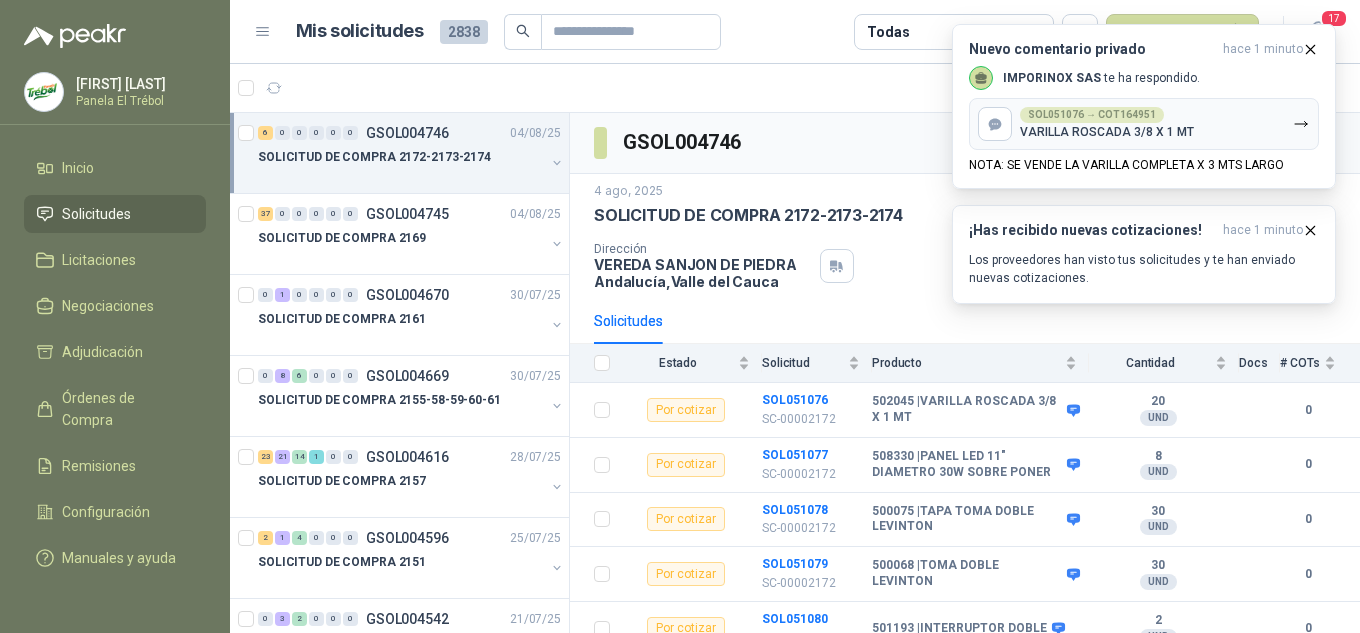 click on "SOLICITUD DE COMPRA 2172-2173-2174" at bounding box center (411, 165) 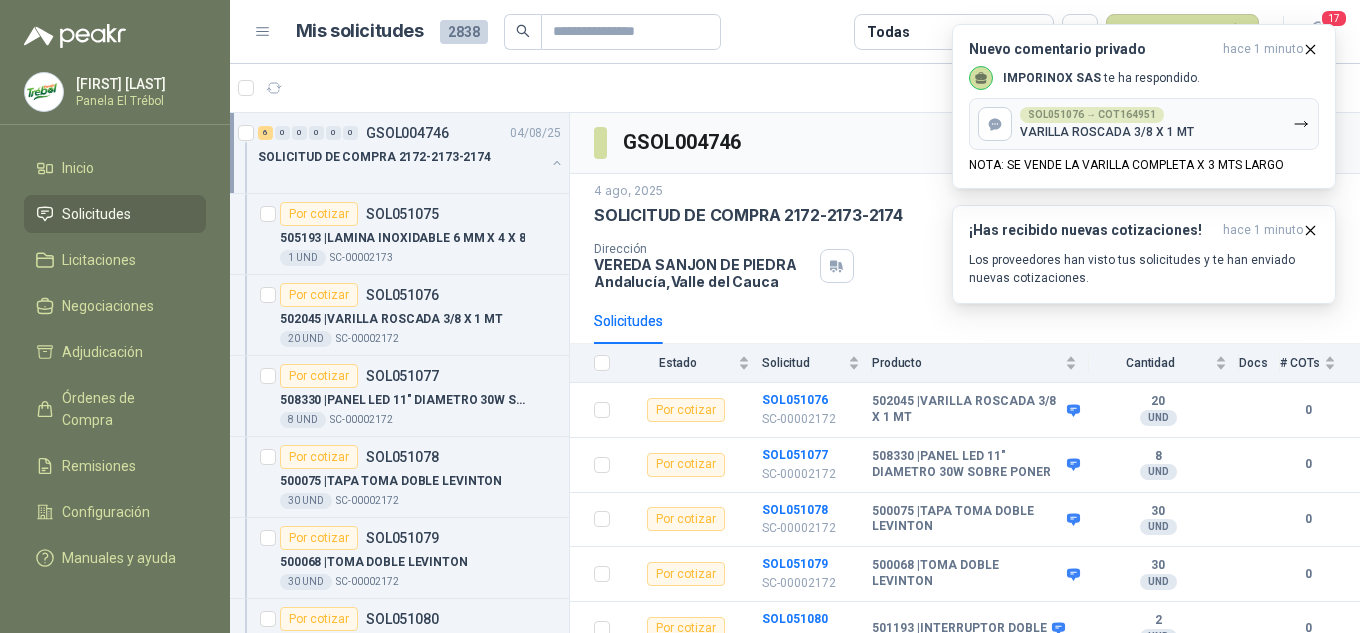 scroll, scrollTop: 1, scrollLeft: 0, axis: vertical 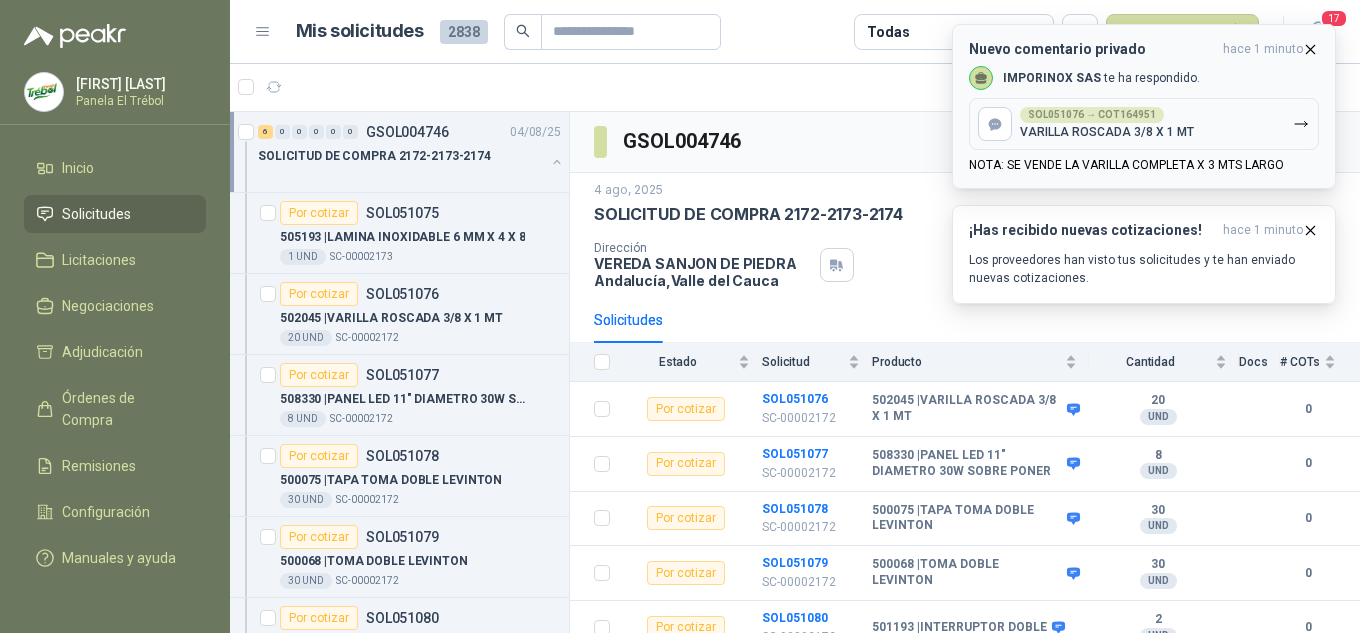 click 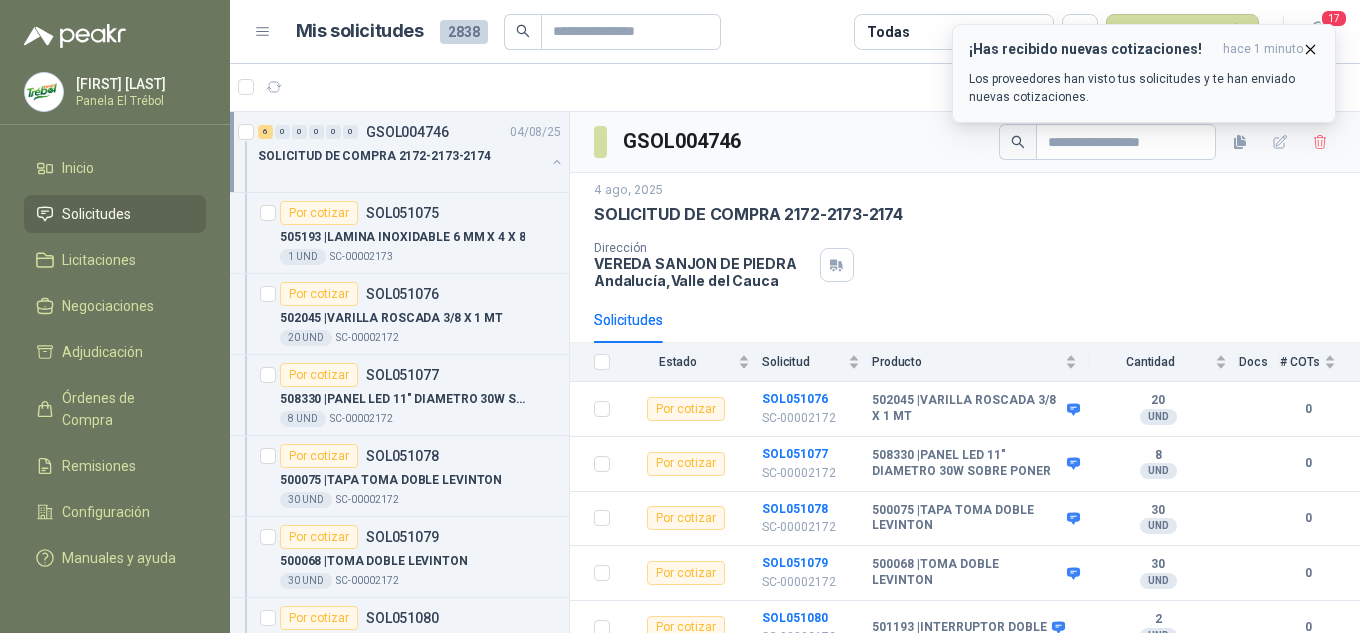 click 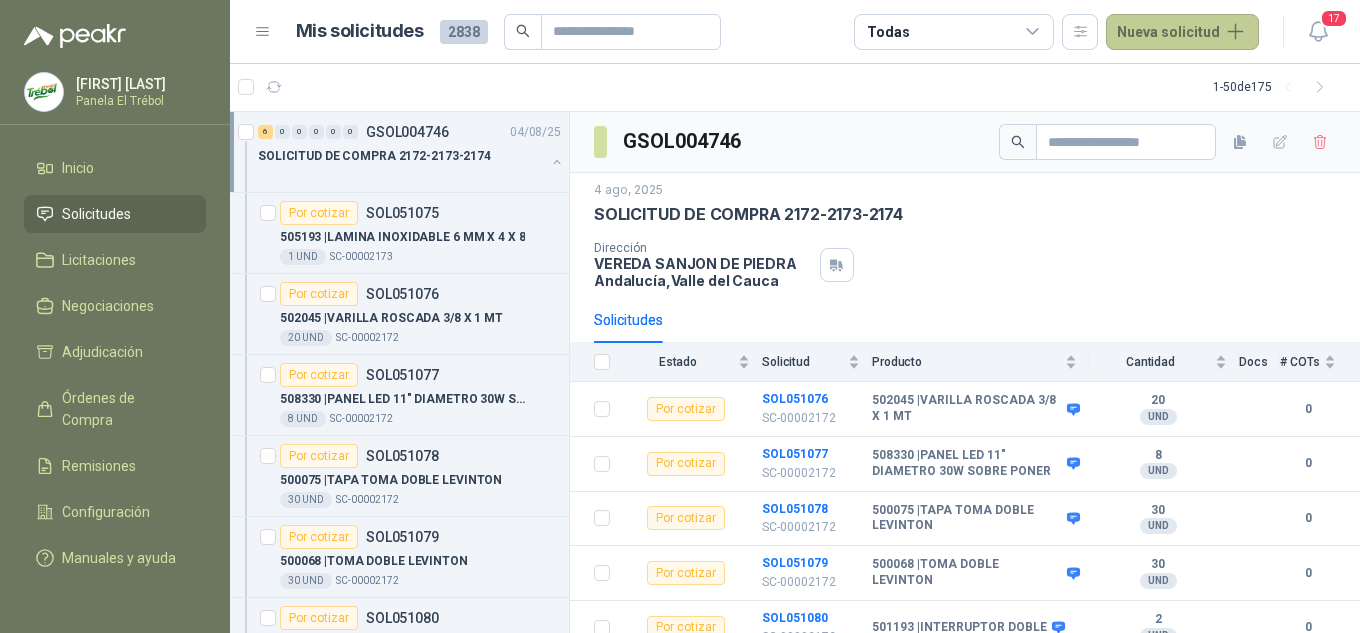 click on "Nueva solicitud" at bounding box center (1182, 32) 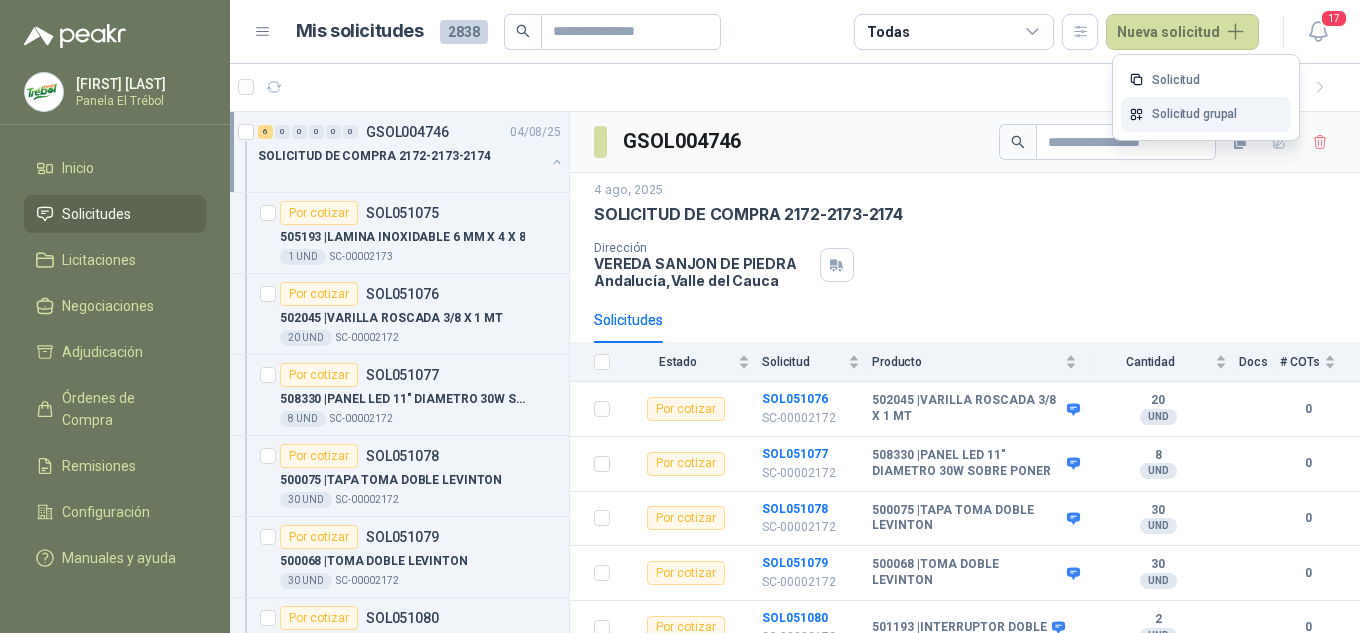click on "Solicitud grupal" at bounding box center [1206, 114] 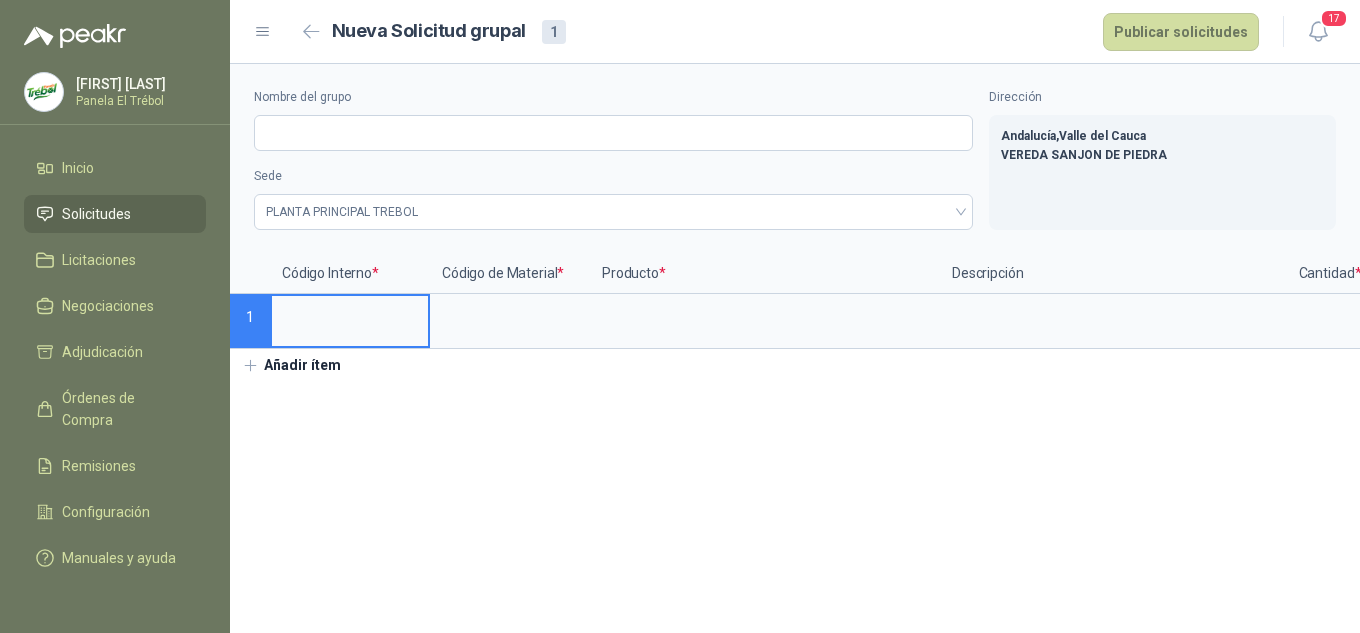drag, startPoint x: 279, startPoint y: 321, endPoint x: 657, endPoint y: 479, distance: 409.69257 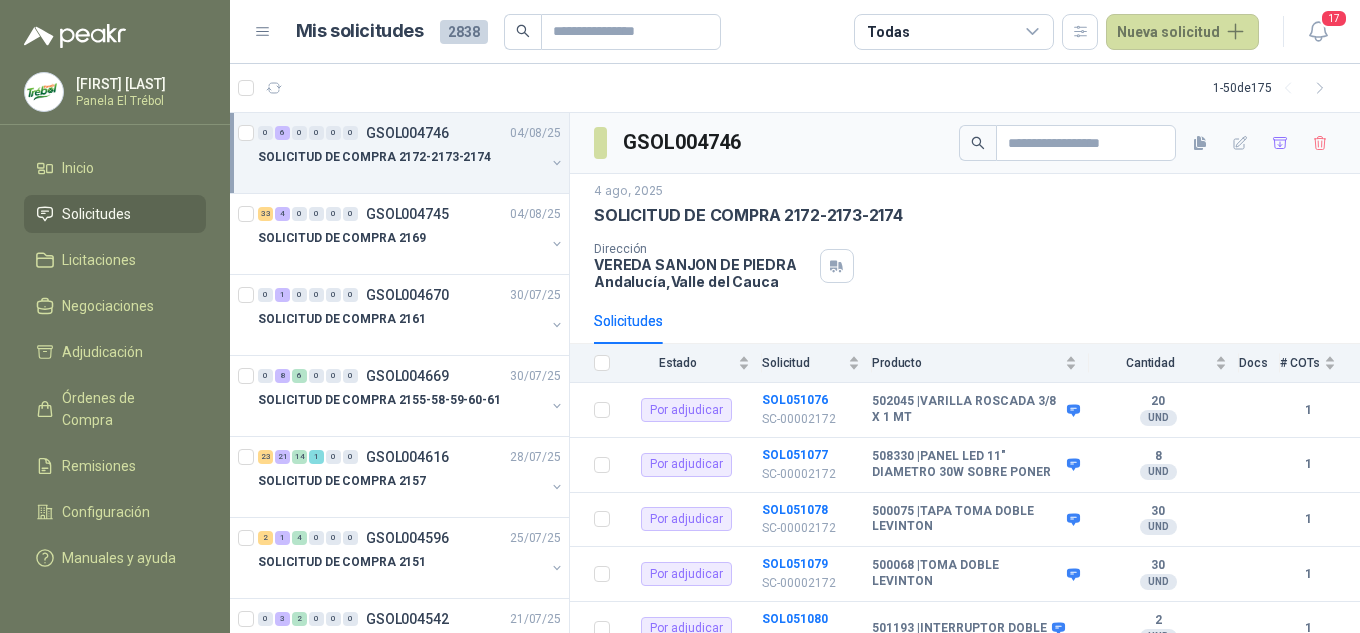click at bounding box center (557, 163) 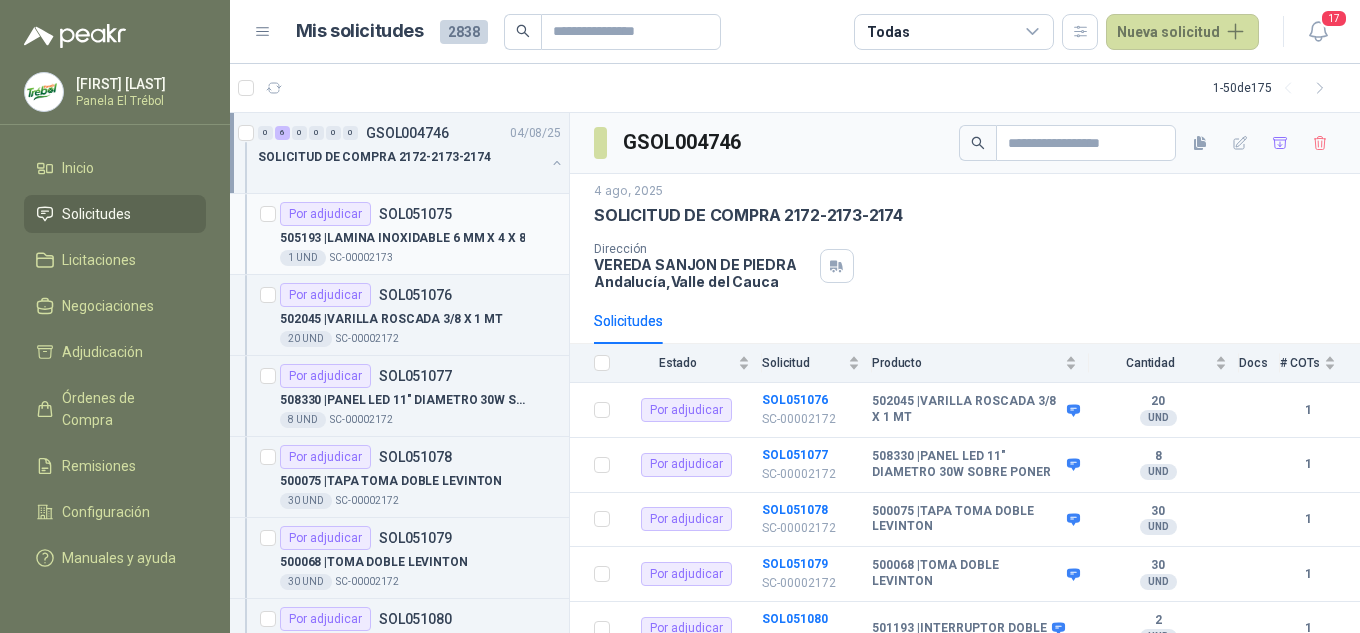 scroll, scrollTop: 1, scrollLeft: 0, axis: vertical 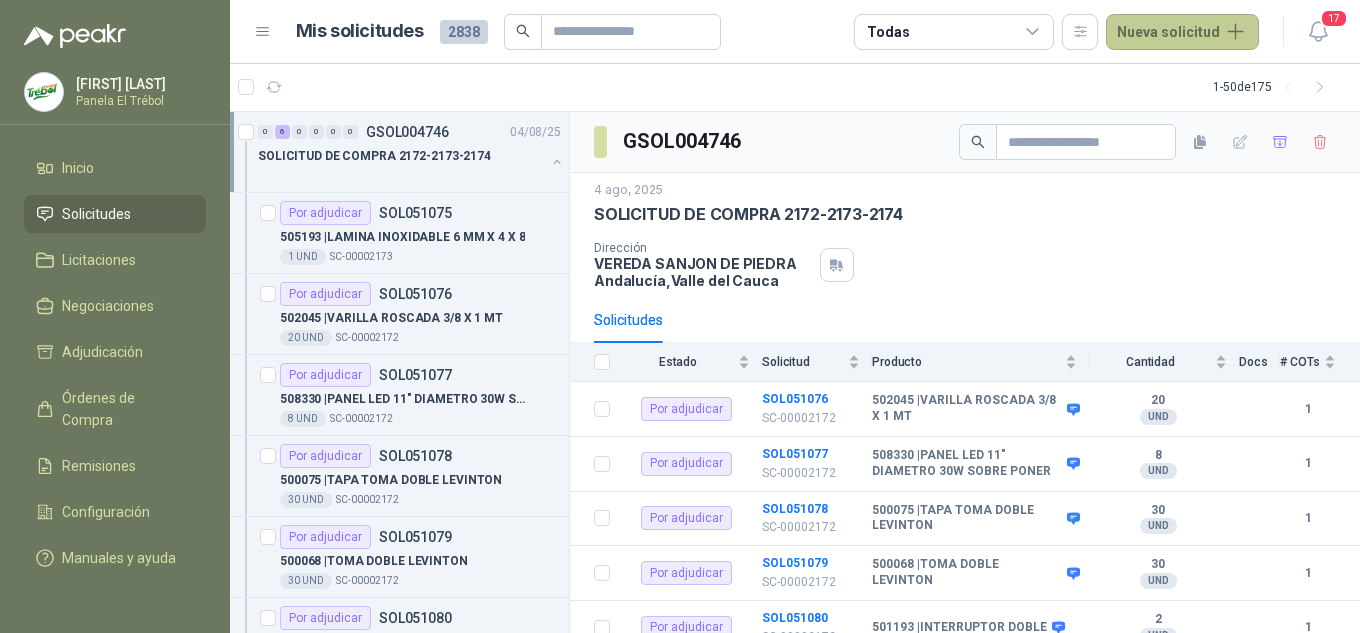 click on "Nueva solicitud" at bounding box center (1182, 32) 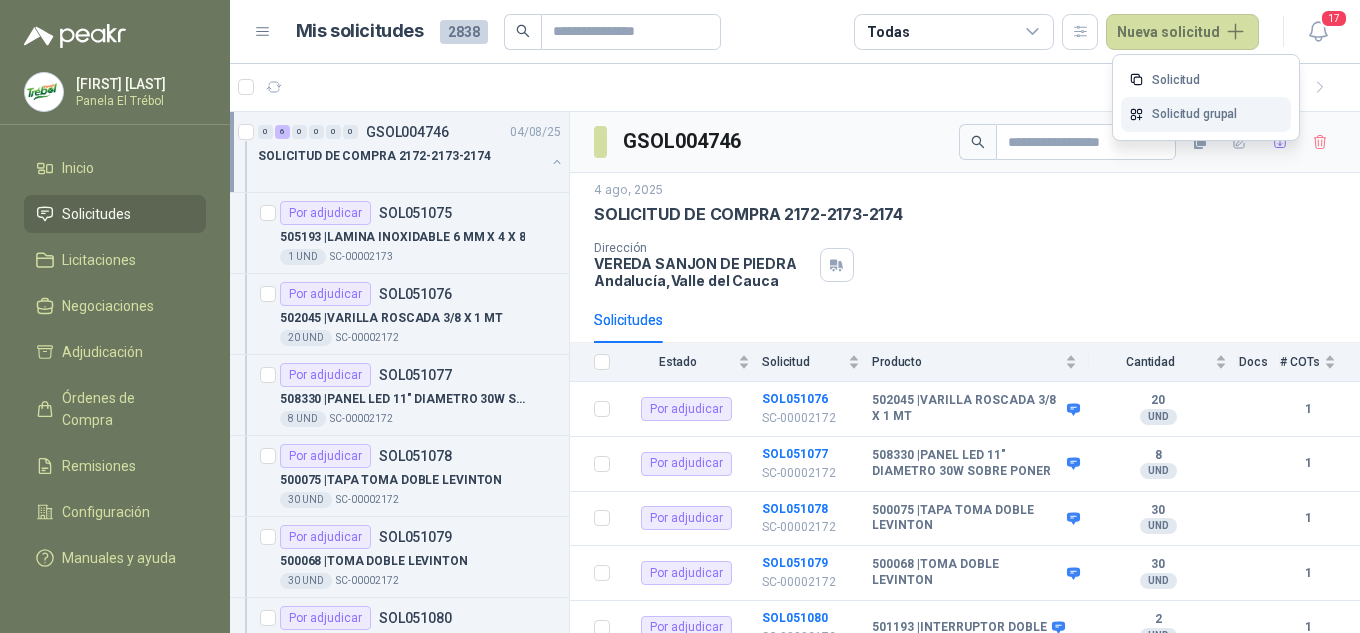 click on "Solicitud grupal" at bounding box center [1206, 114] 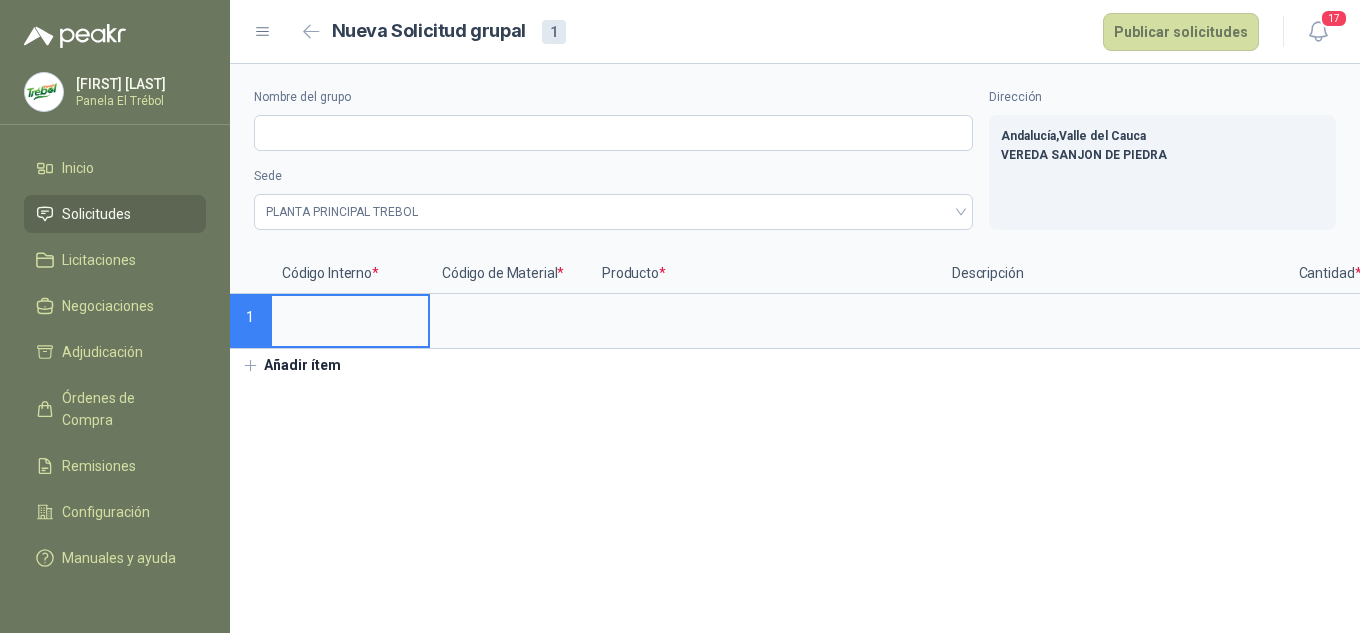 type 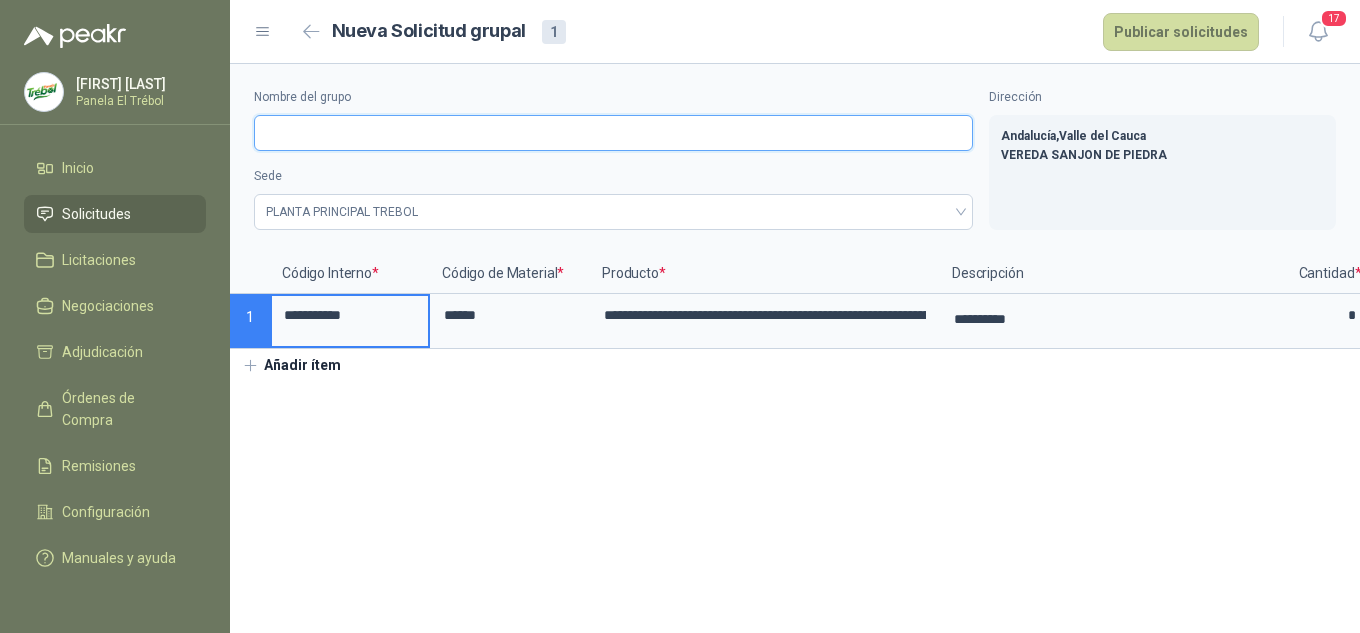 click on "Nombre del grupo" at bounding box center [613, 133] 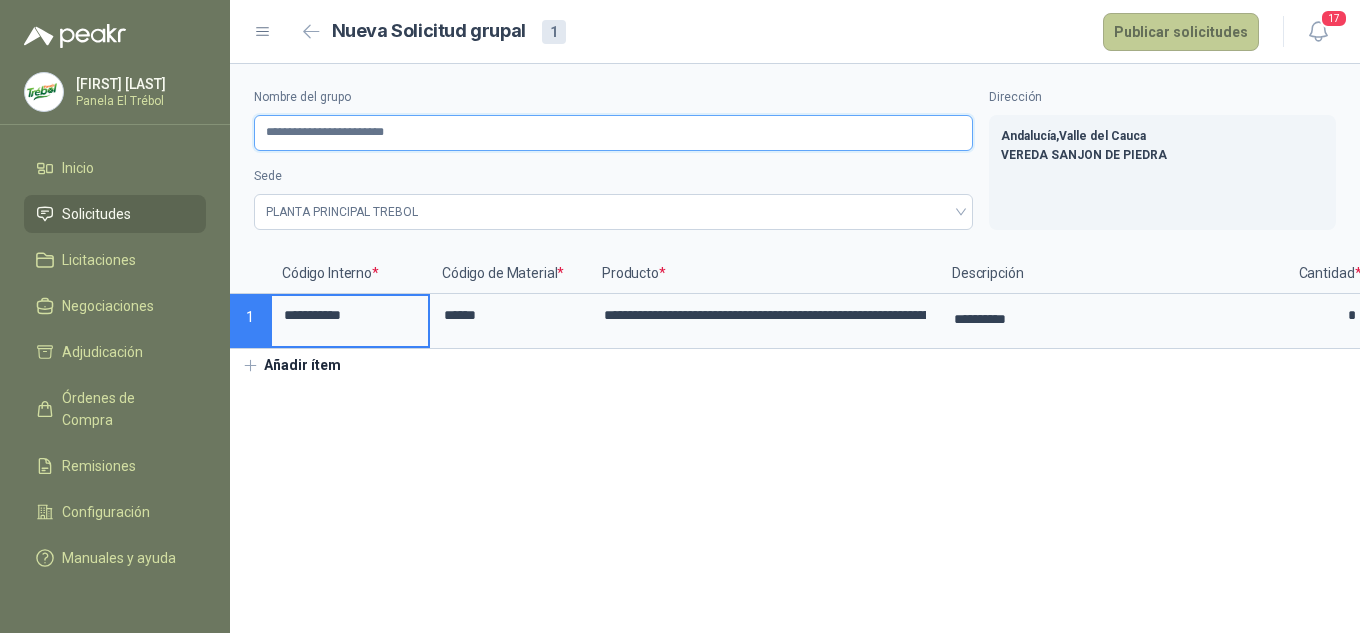 type on "**********" 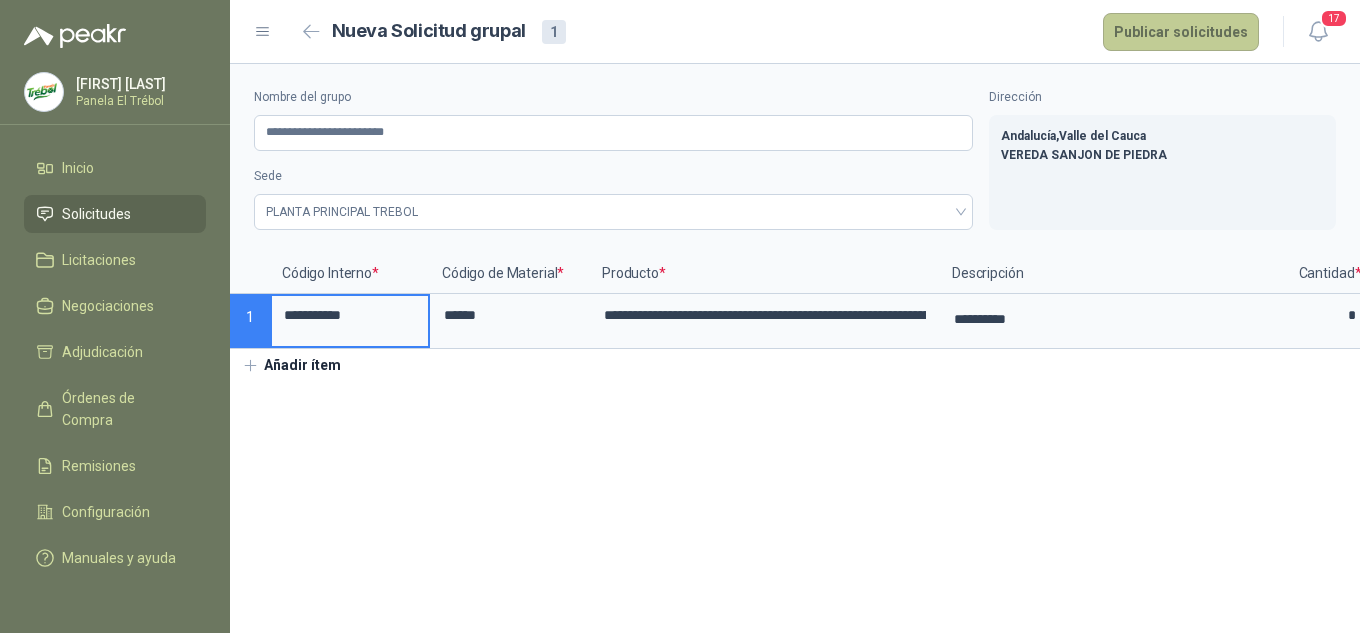 click on "Publicar solicitudes" at bounding box center (1181, 32) 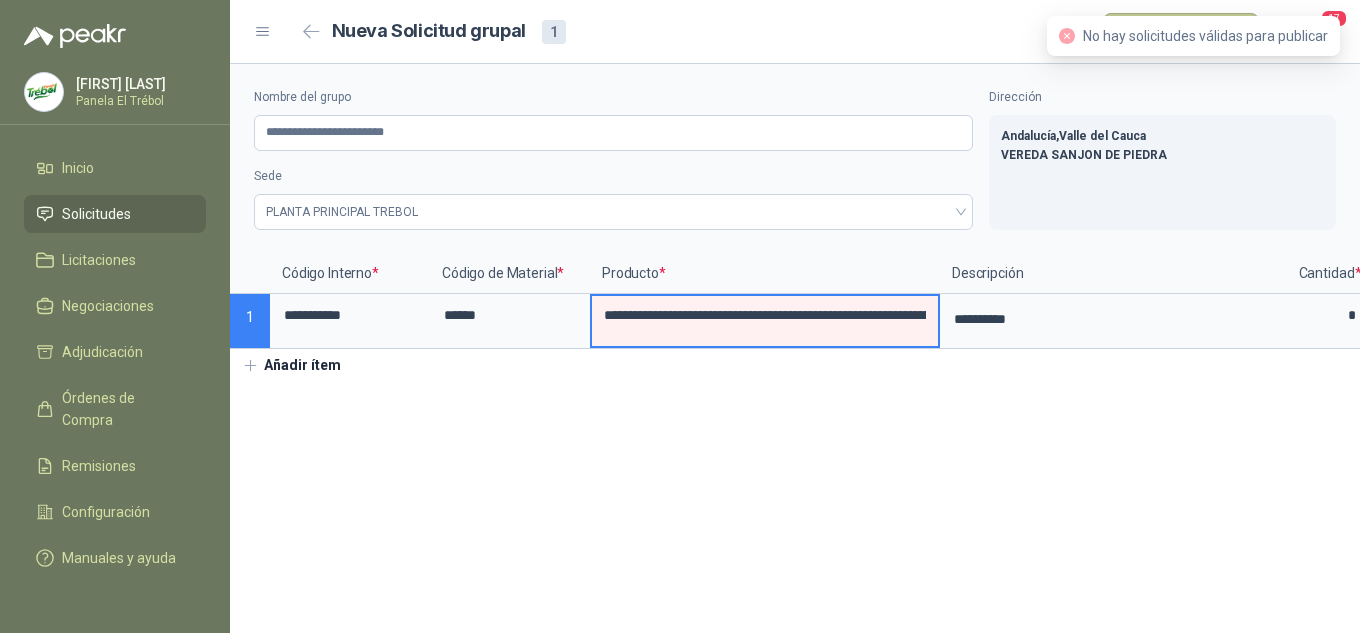 scroll, scrollTop: 0, scrollLeft: 671, axis: horizontal 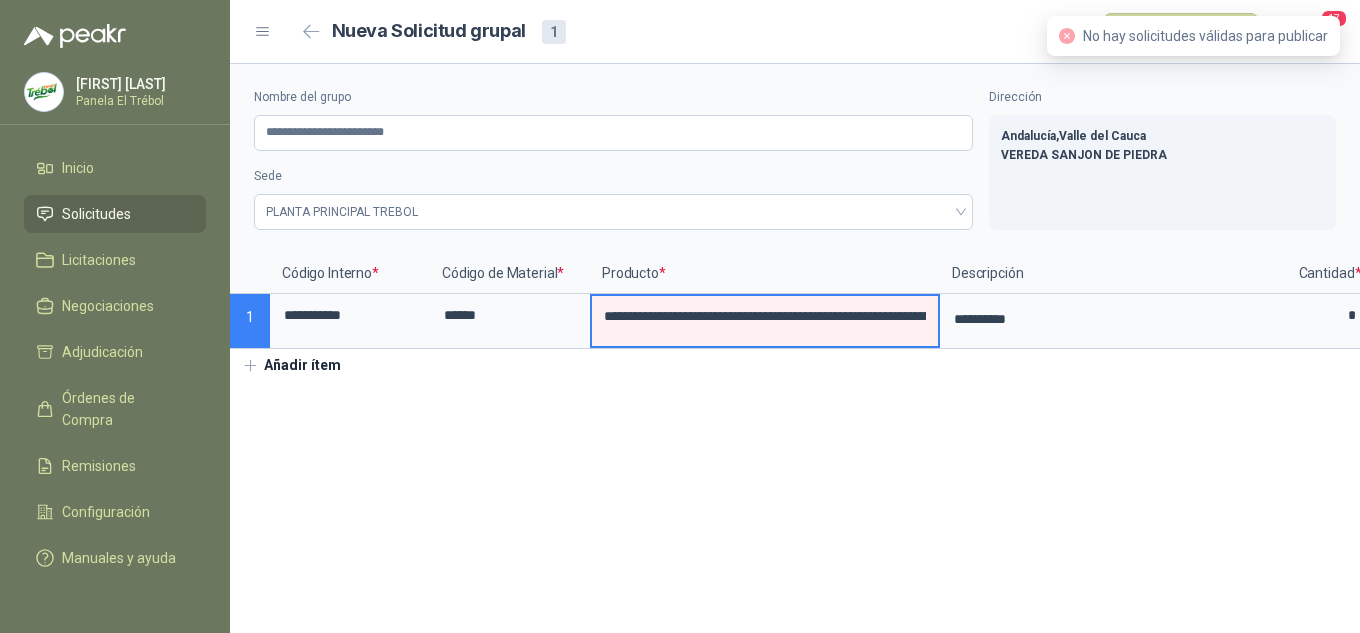 click on "No hay solicitudes válidas para publicar" at bounding box center [1205, 36] 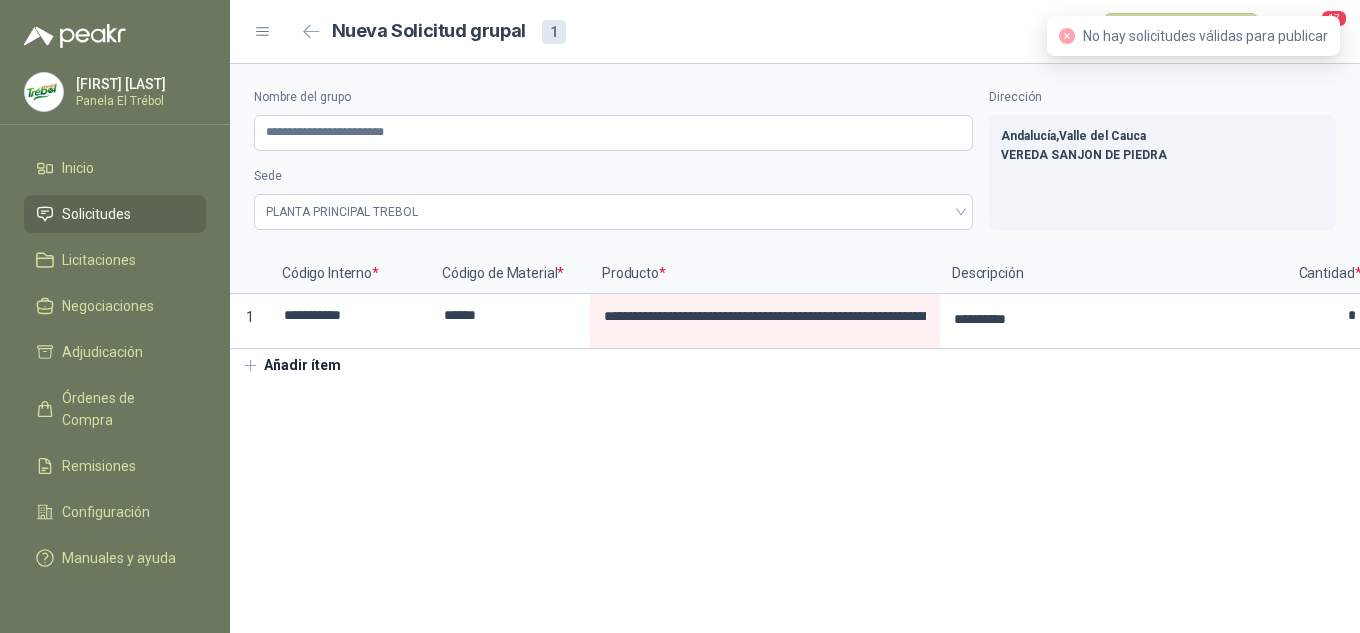drag, startPoint x: 1273, startPoint y: 105, endPoint x: 1197, endPoint y: 90, distance: 77.46612 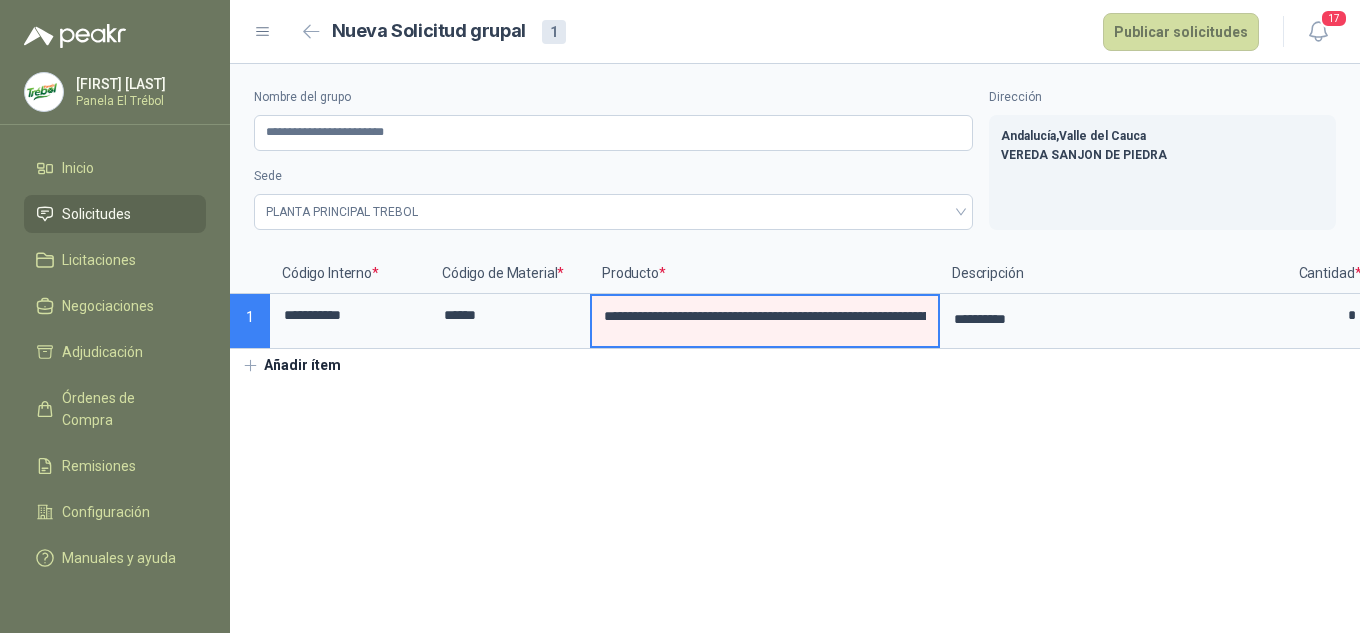 drag, startPoint x: 672, startPoint y: 328, endPoint x: 597, endPoint y: 316, distance: 75.95393 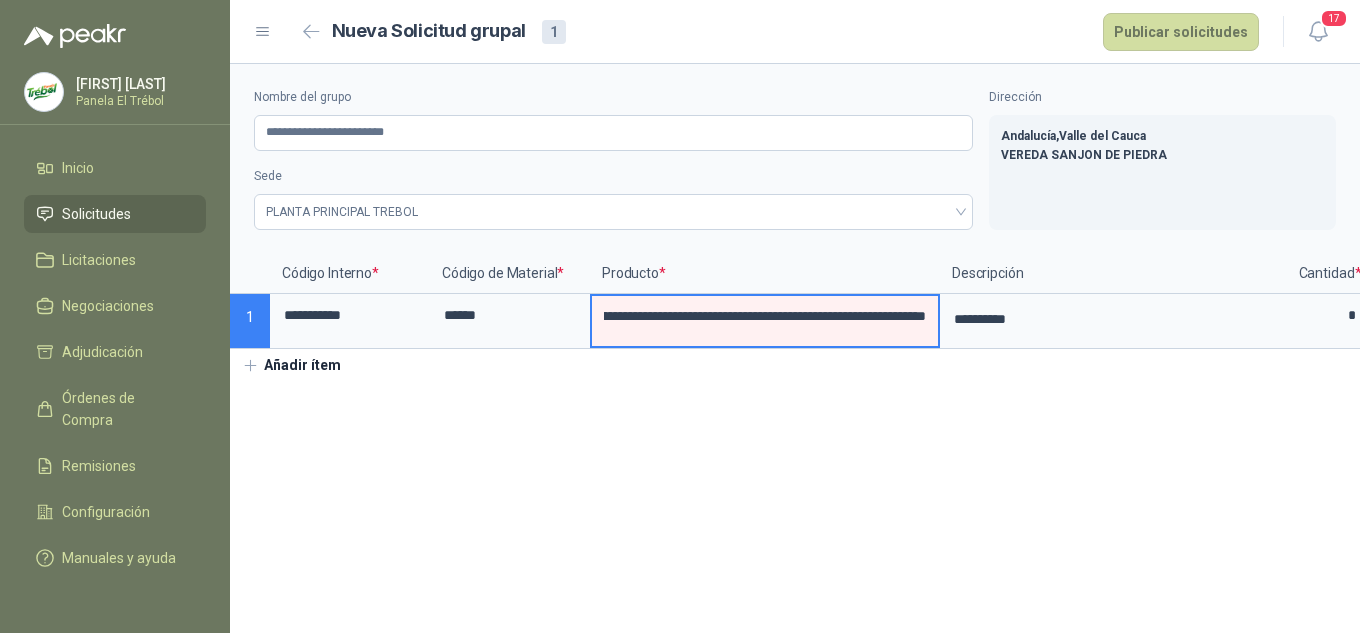 scroll, scrollTop: 0, scrollLeft: 670, axis: horizontal 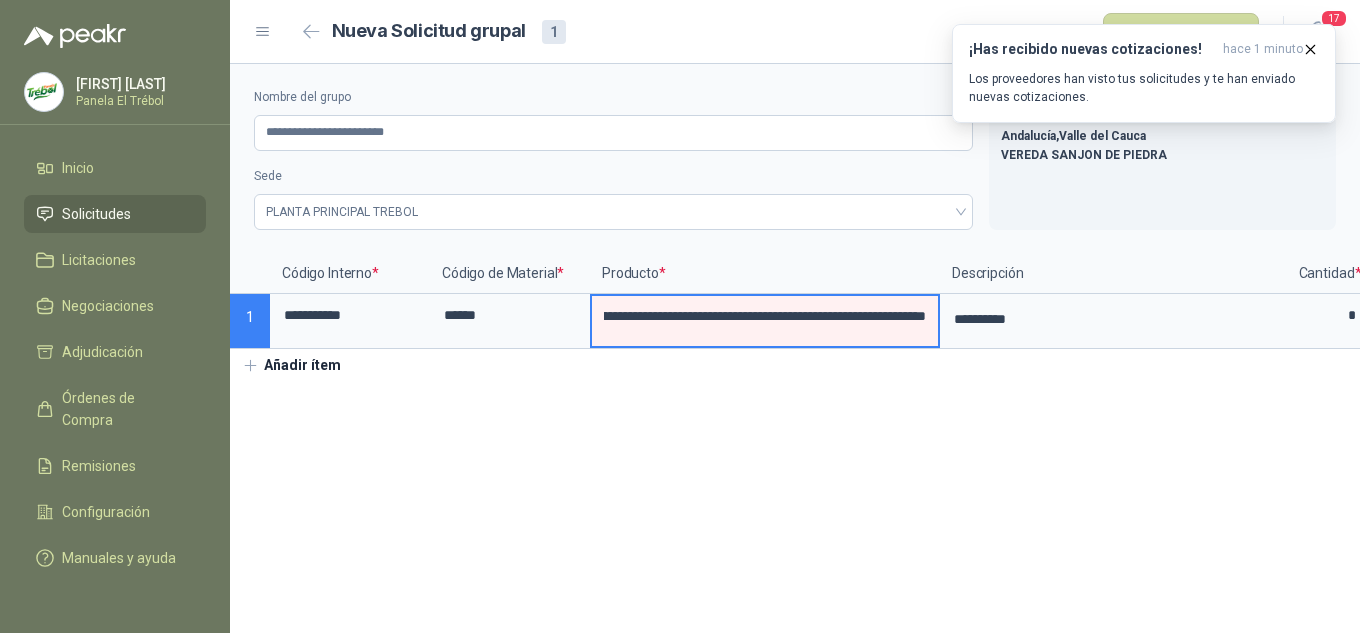 click on "**********" at bounding box center (765, 316) 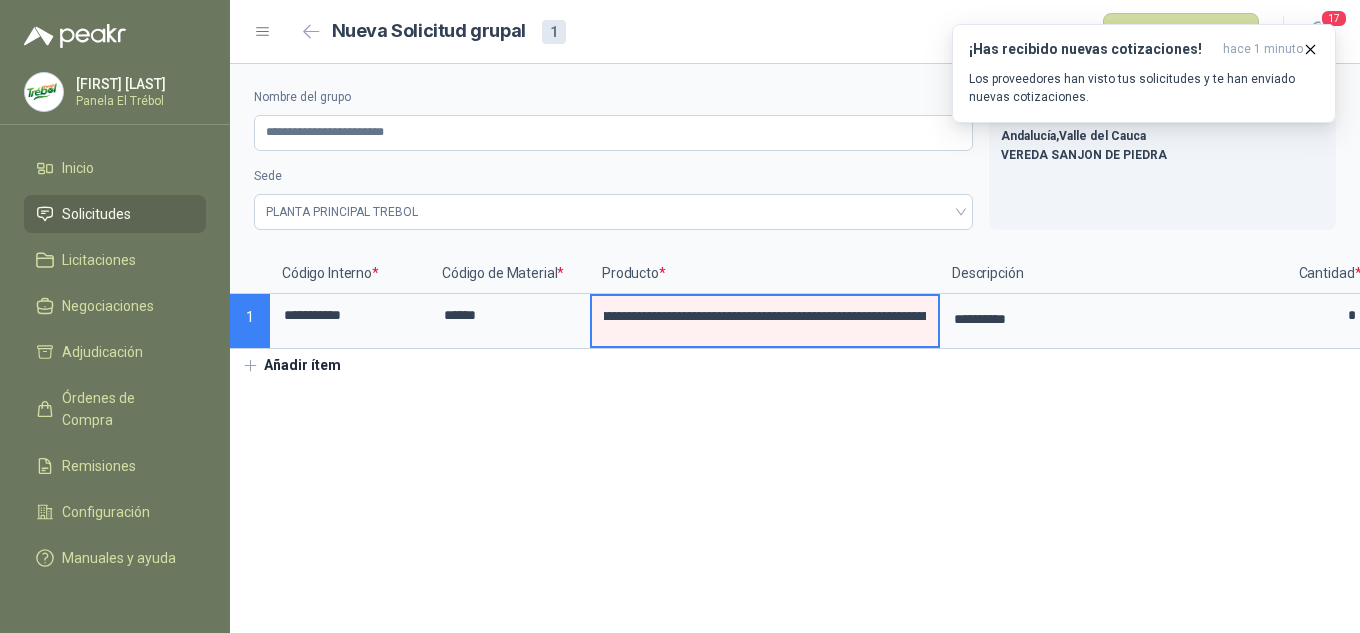 scroll, scrollTop: 0, scrollLeft: 0, axis: both 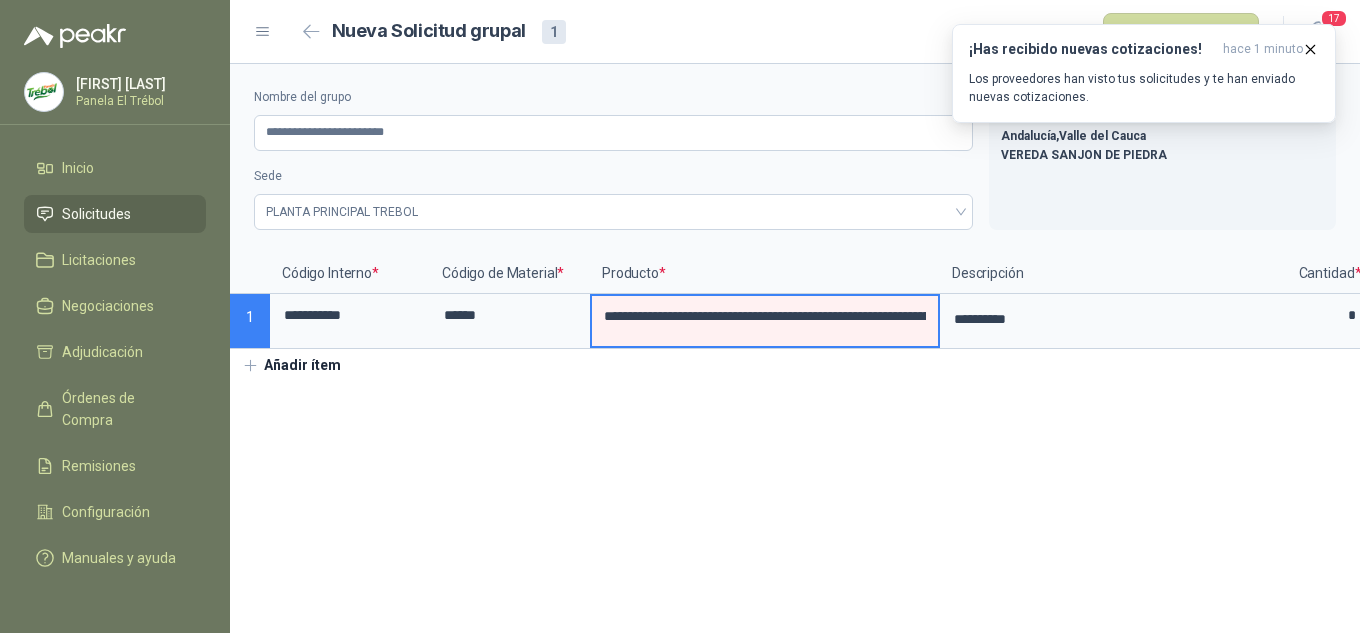 click on "**********" at bounding box center (765, 316) 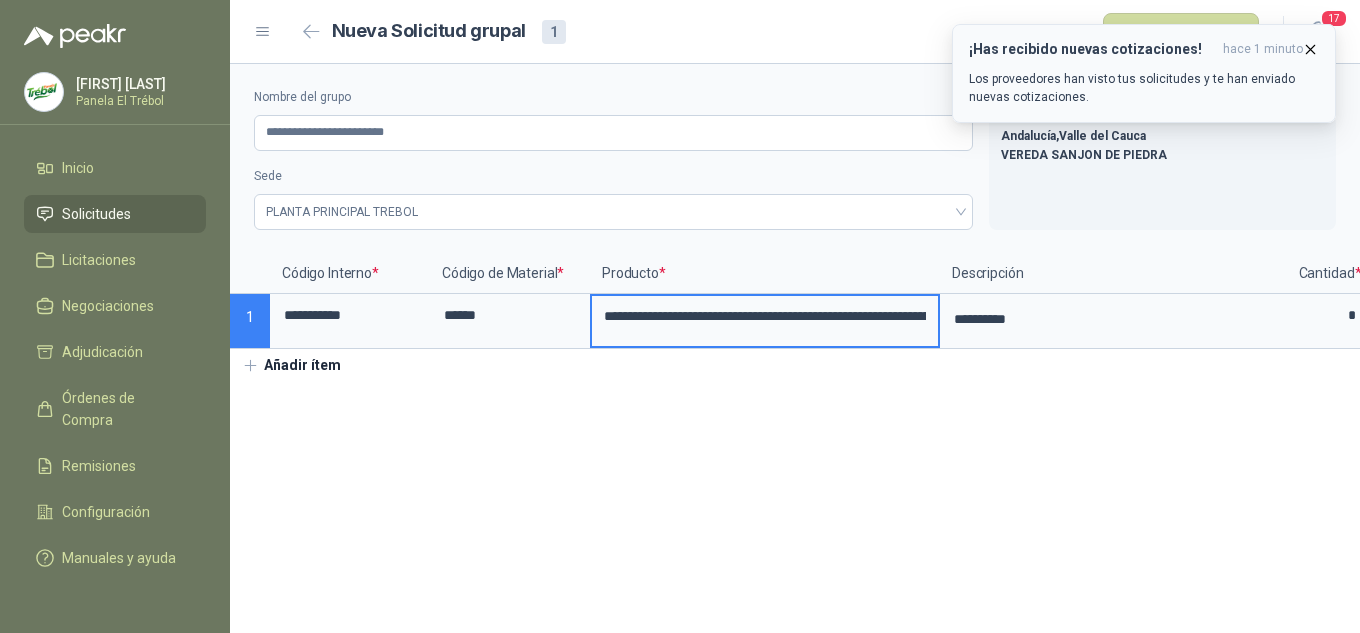 type on "**********" 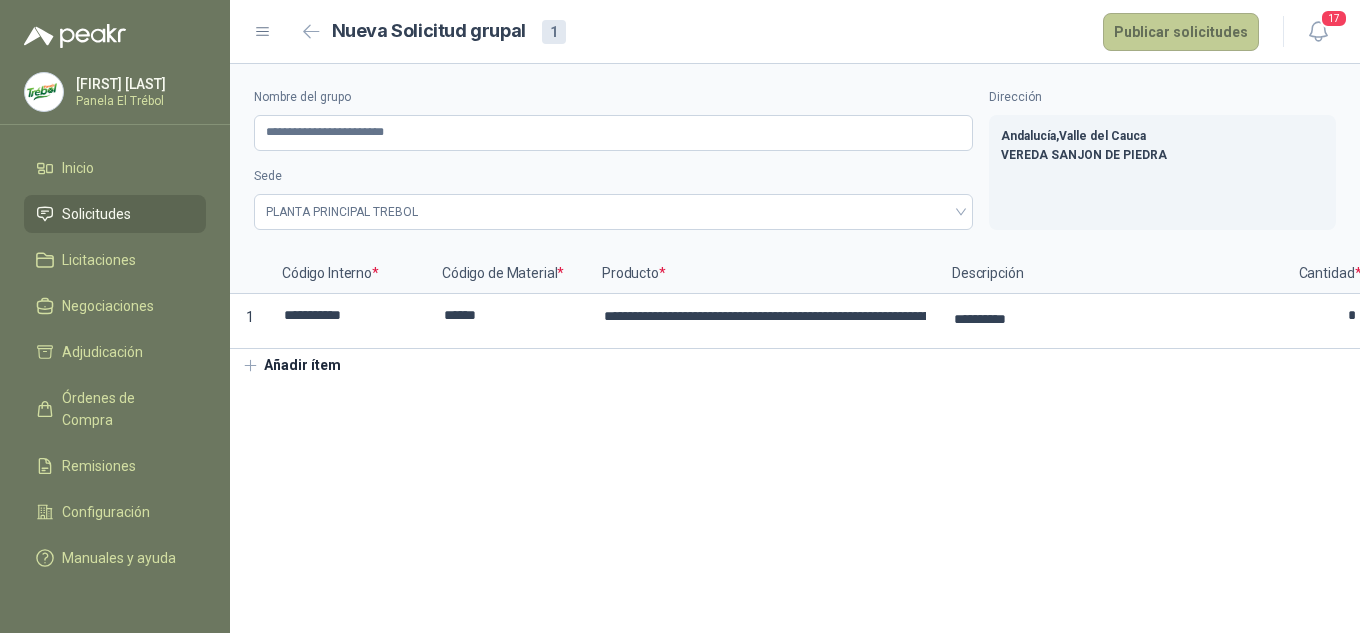 click on "Publicar solicitudes" at bounding box center [1181, 32] 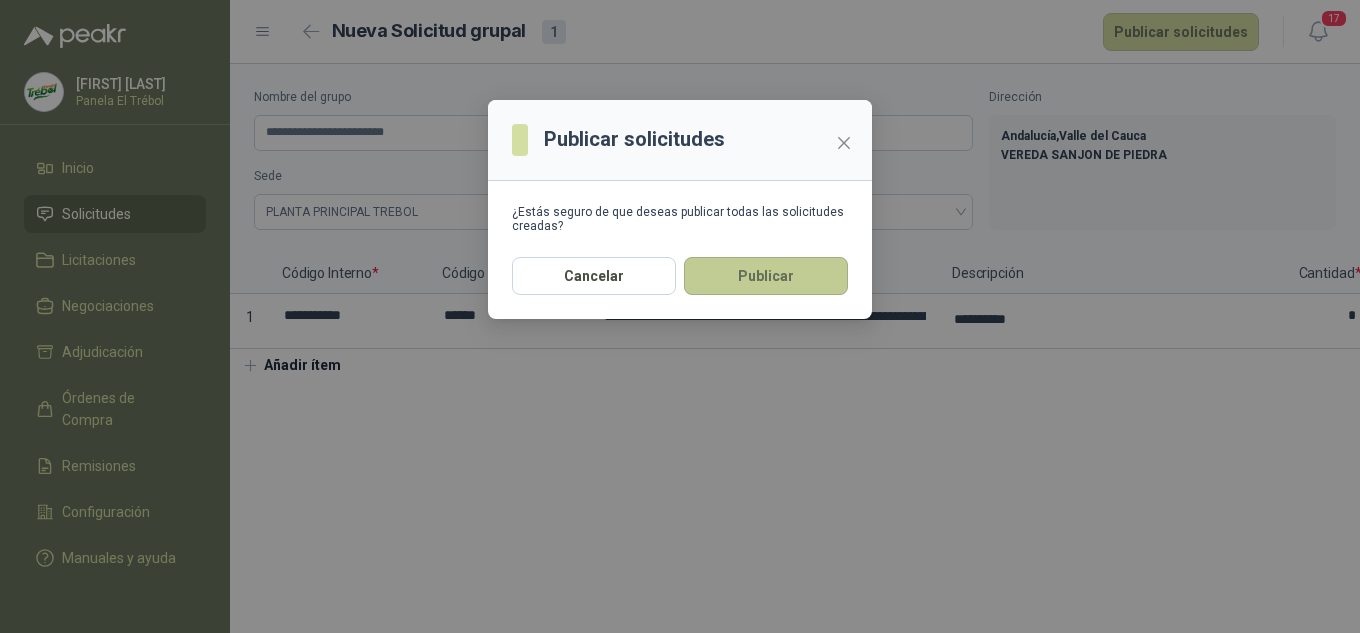 click on "Publicar" at bounding box center (766, 276) 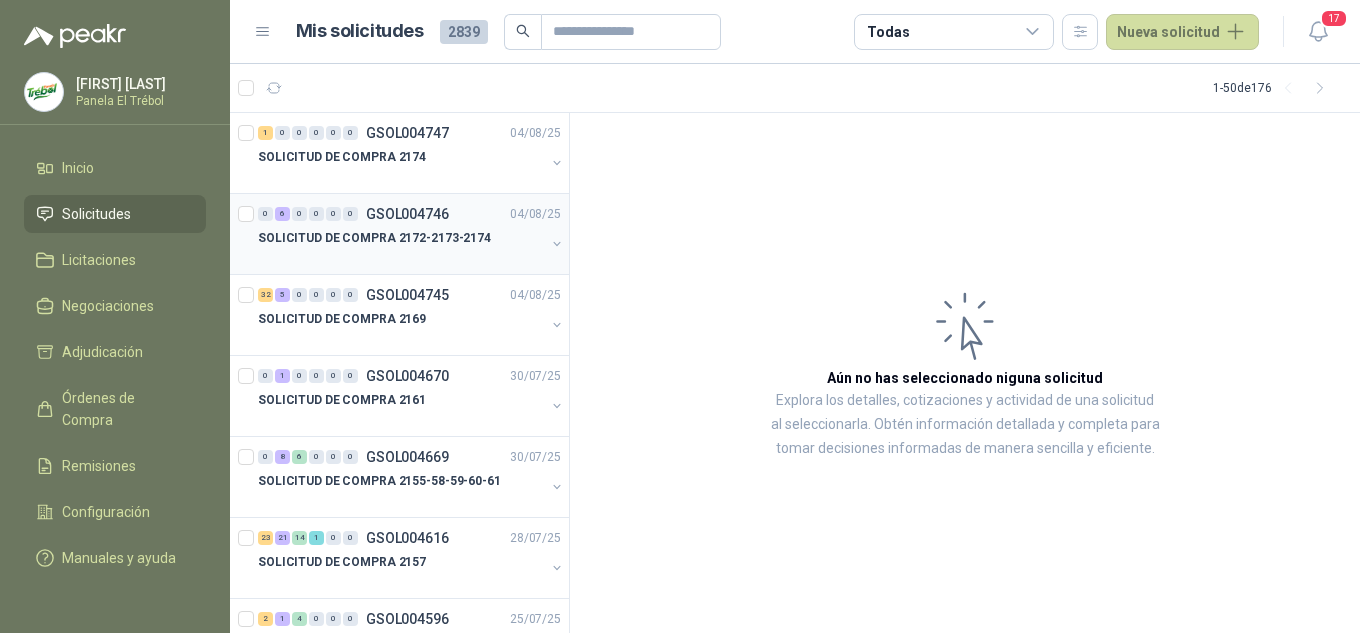 click on "SOLICITUD DE COMPRA 2172-2173-2174" at bounding box center [401, 238] 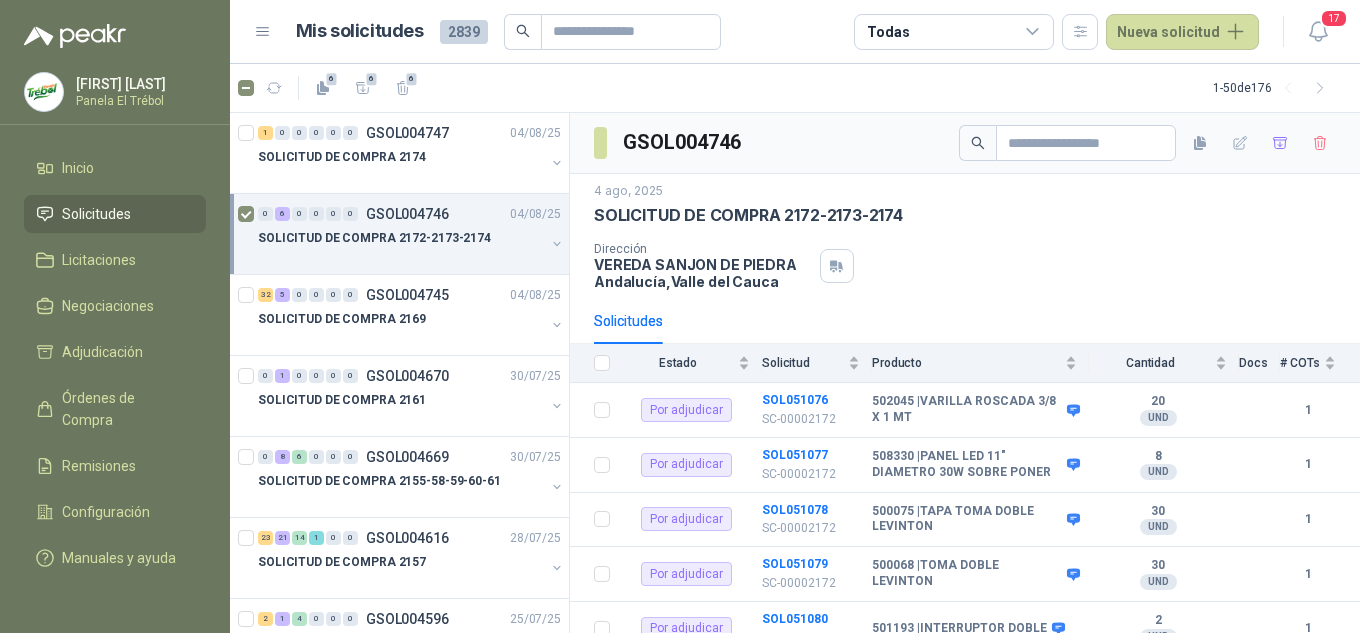click on "SOLICITUD DE COMPRA 2172-2173-2174" at bounding box center (401, 238) 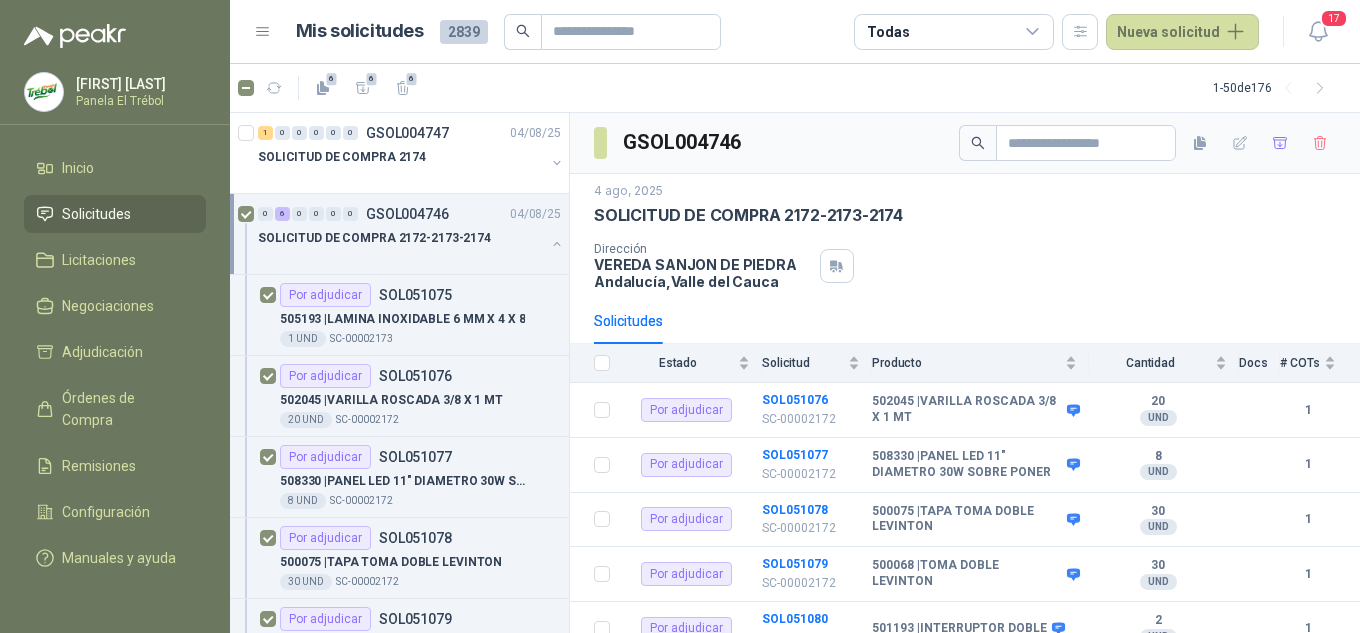 scroll, scrollTop: 1, scrollLeft: 0, axis: vertical 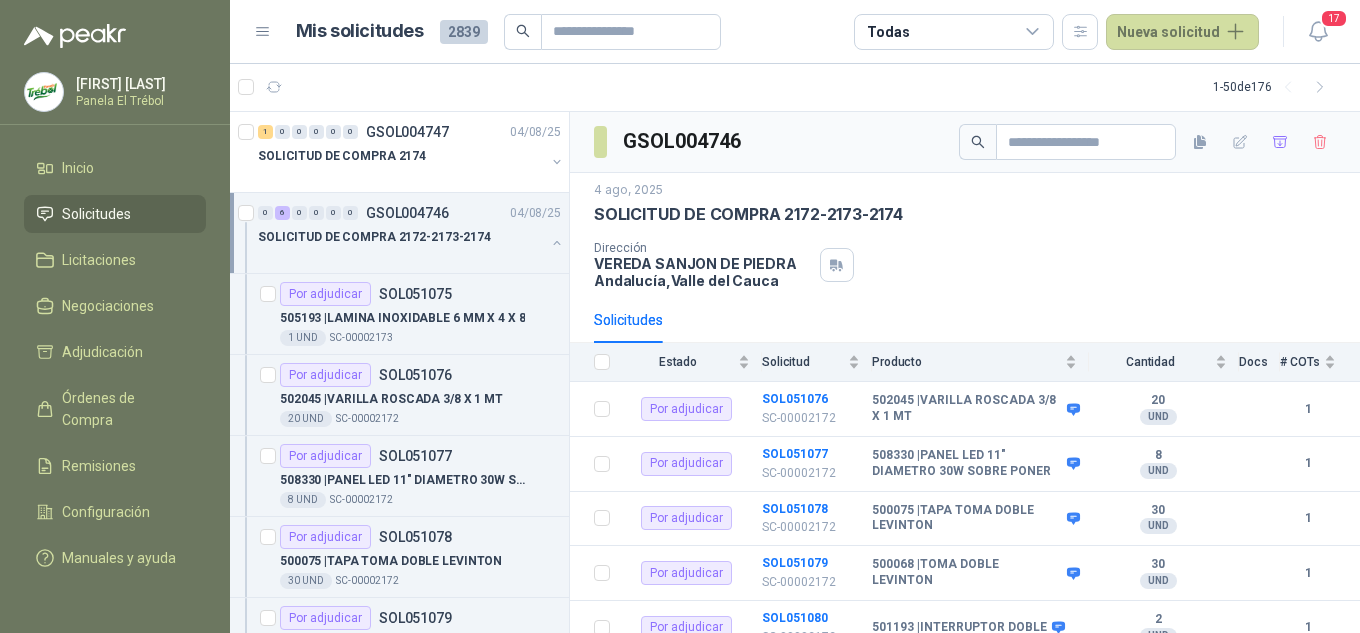 click on "1 - 50  de  176" at bounding box center [795, 87] 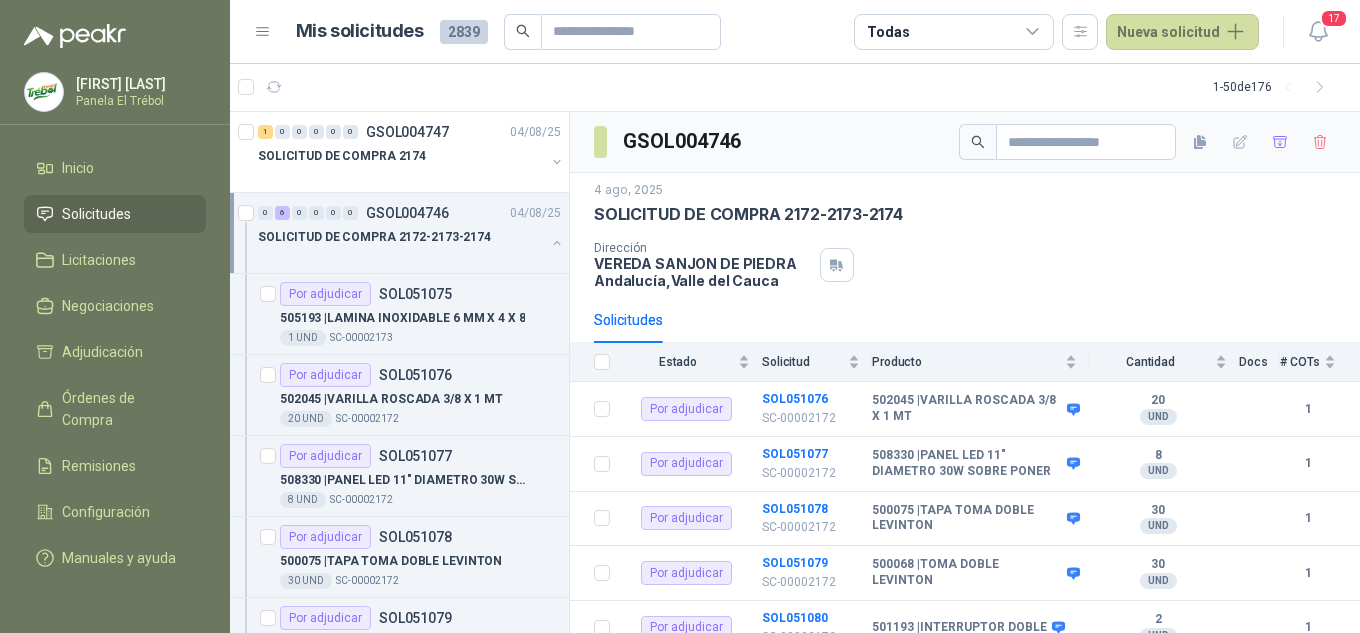 click at bounding box center [557, 243] 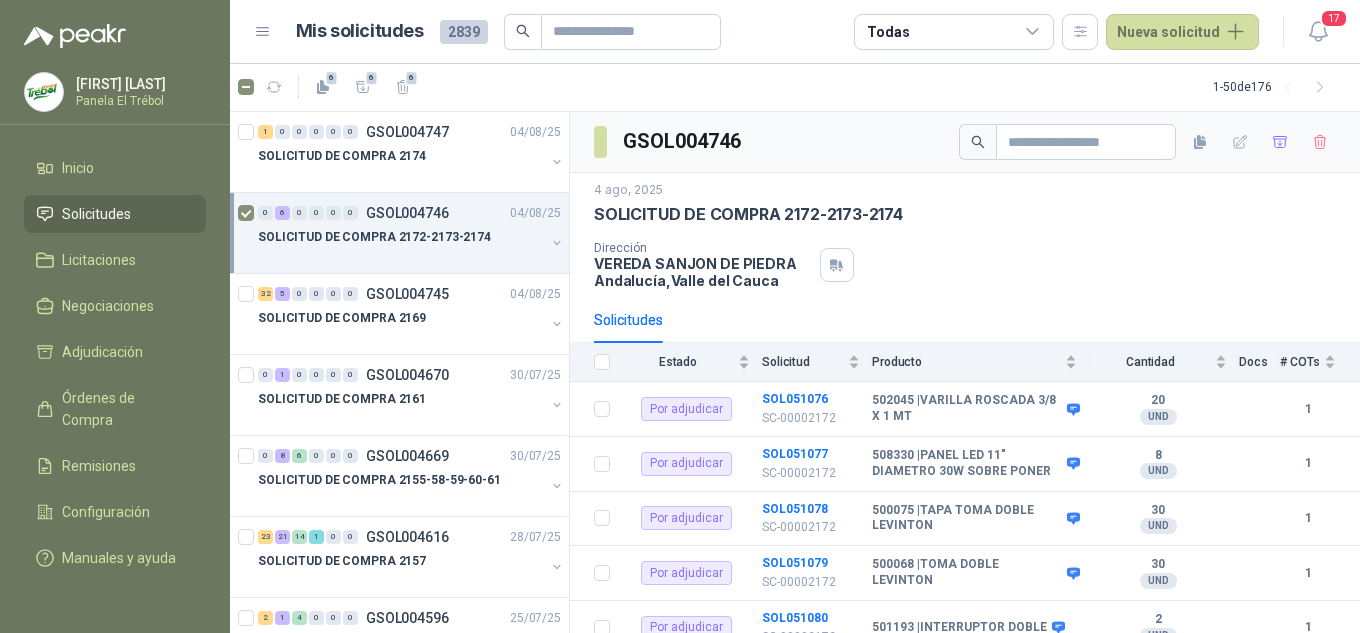 click on "2839" at bounding box center [464, 32] 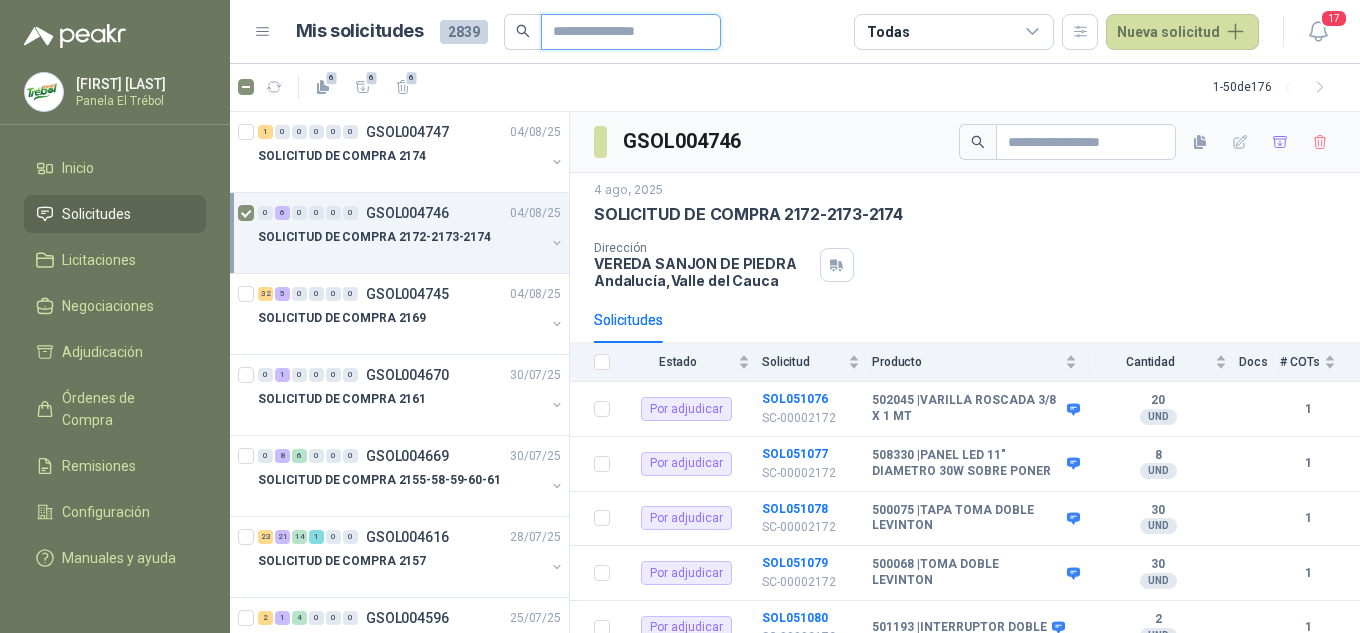 click at bounding box center [623, 32] 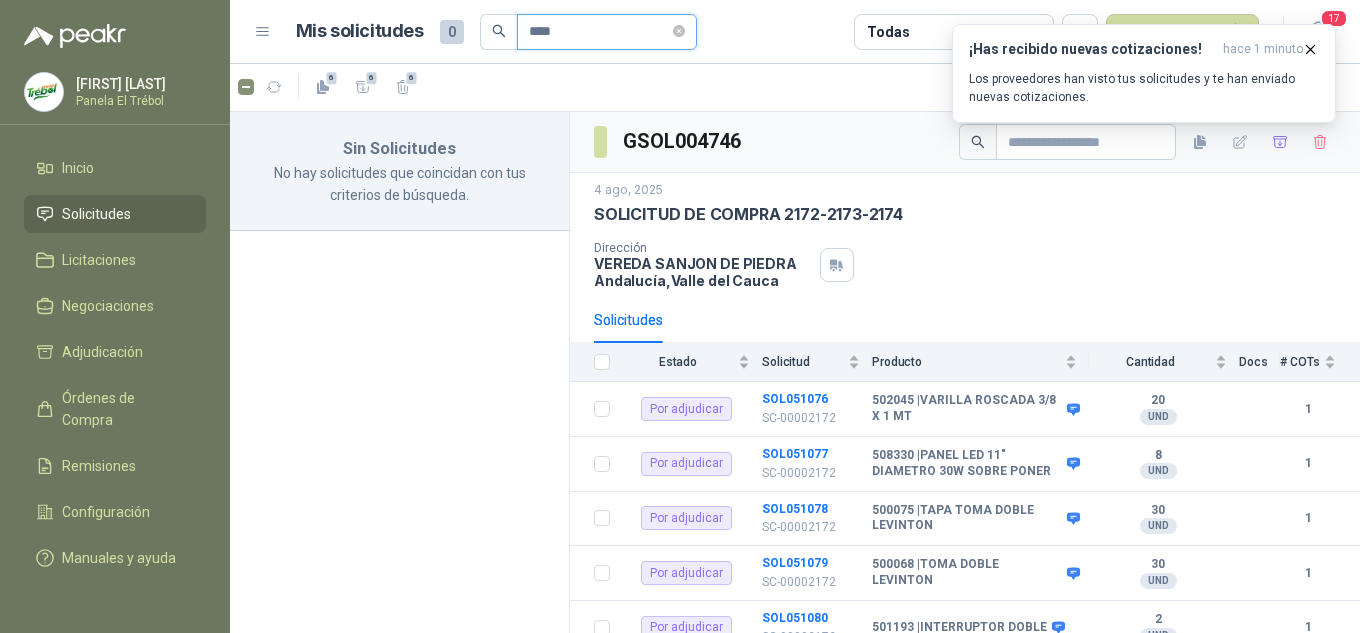 type on "****" 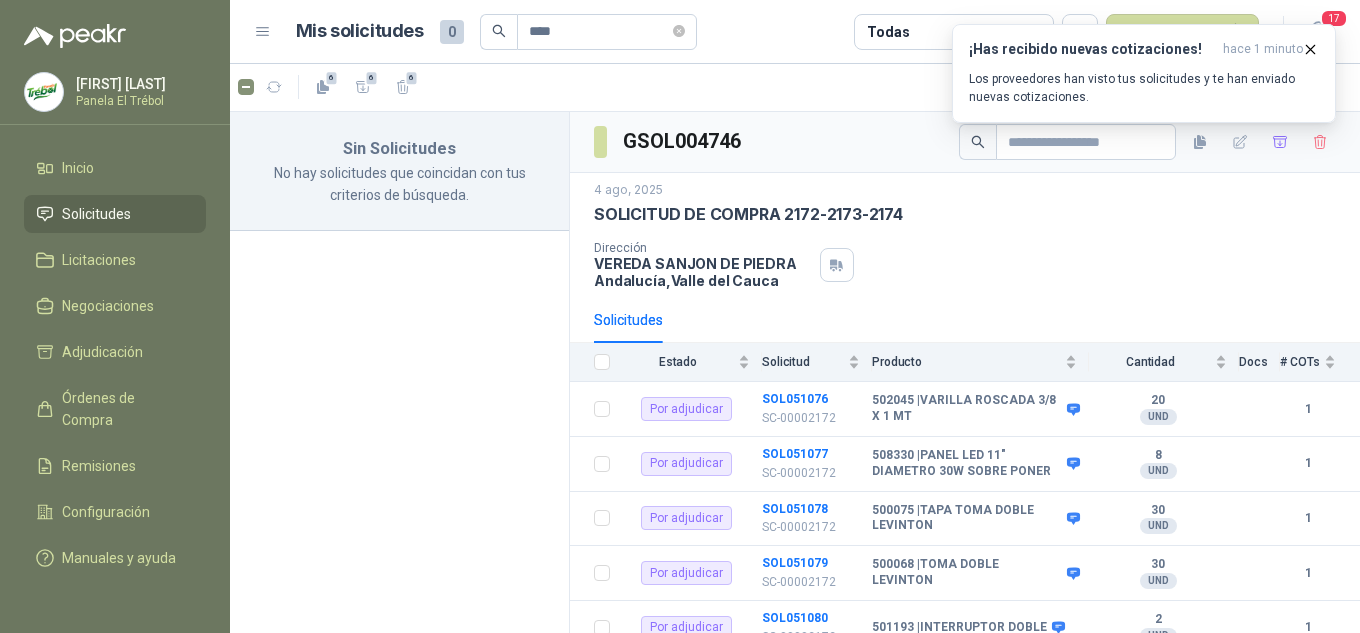 type 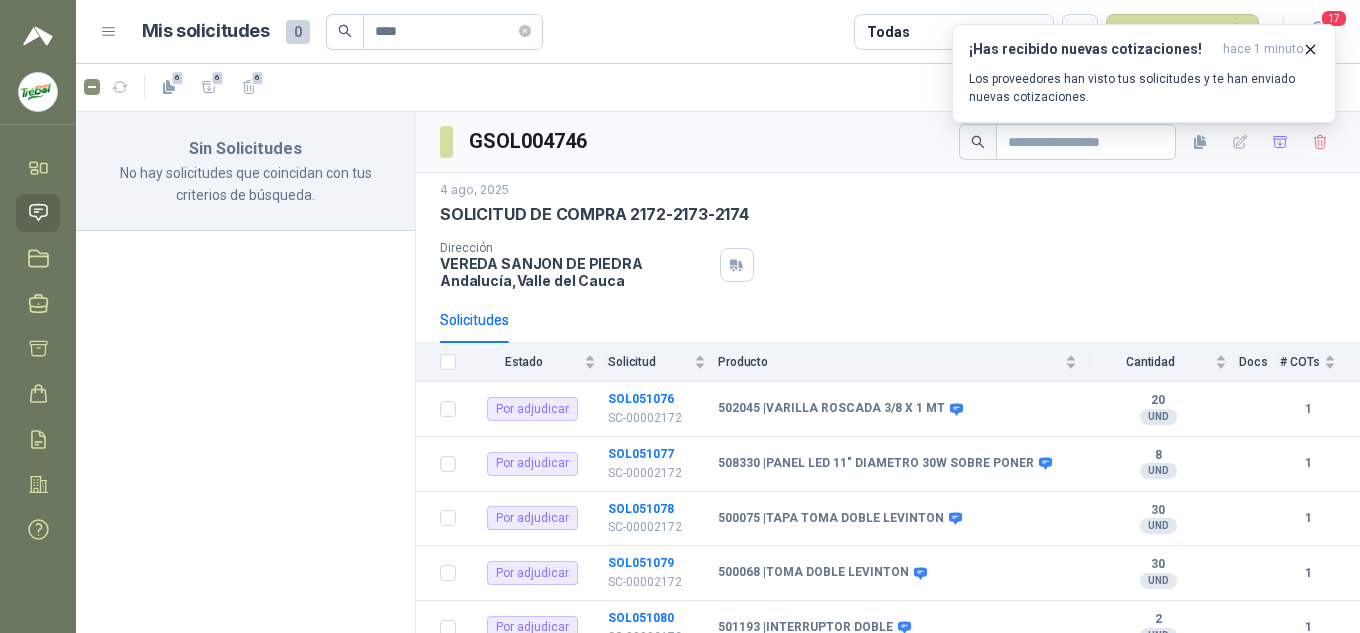 click on "SOLICITUD DE COMPRA 2172-2173-2174" at bounding box center (594, 214) 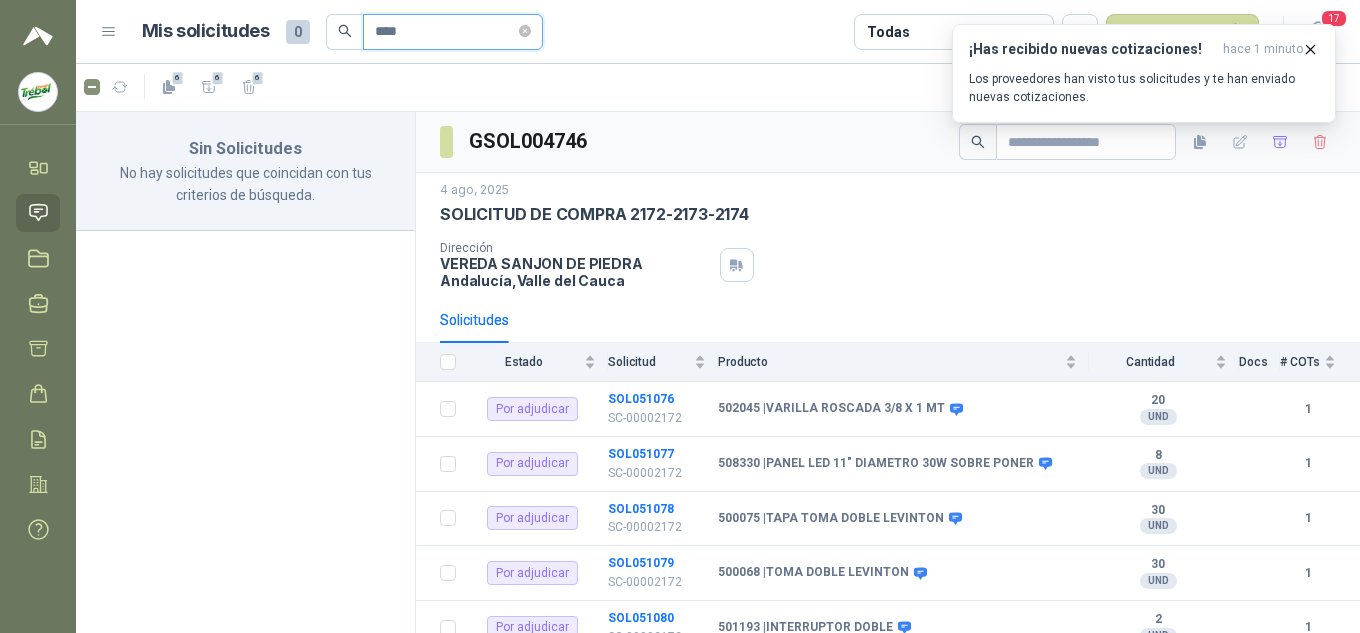 click on "****" at bounding box center [445, 32] 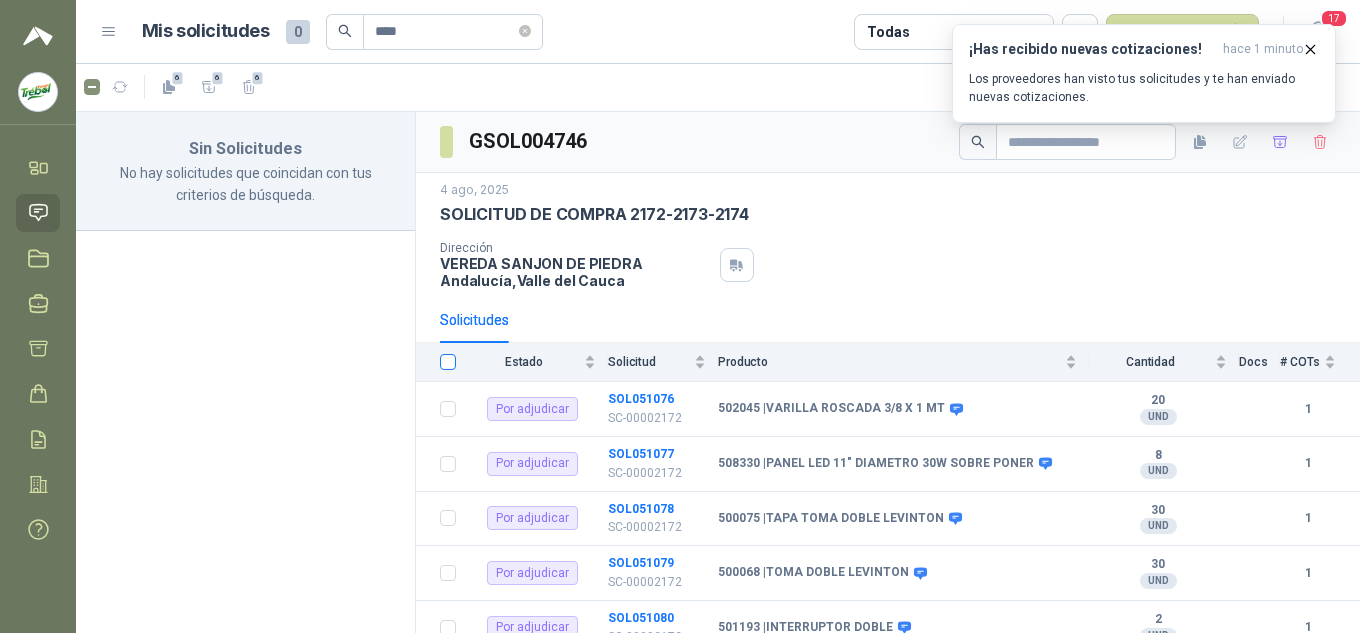 click at bounding box center [448, 362] 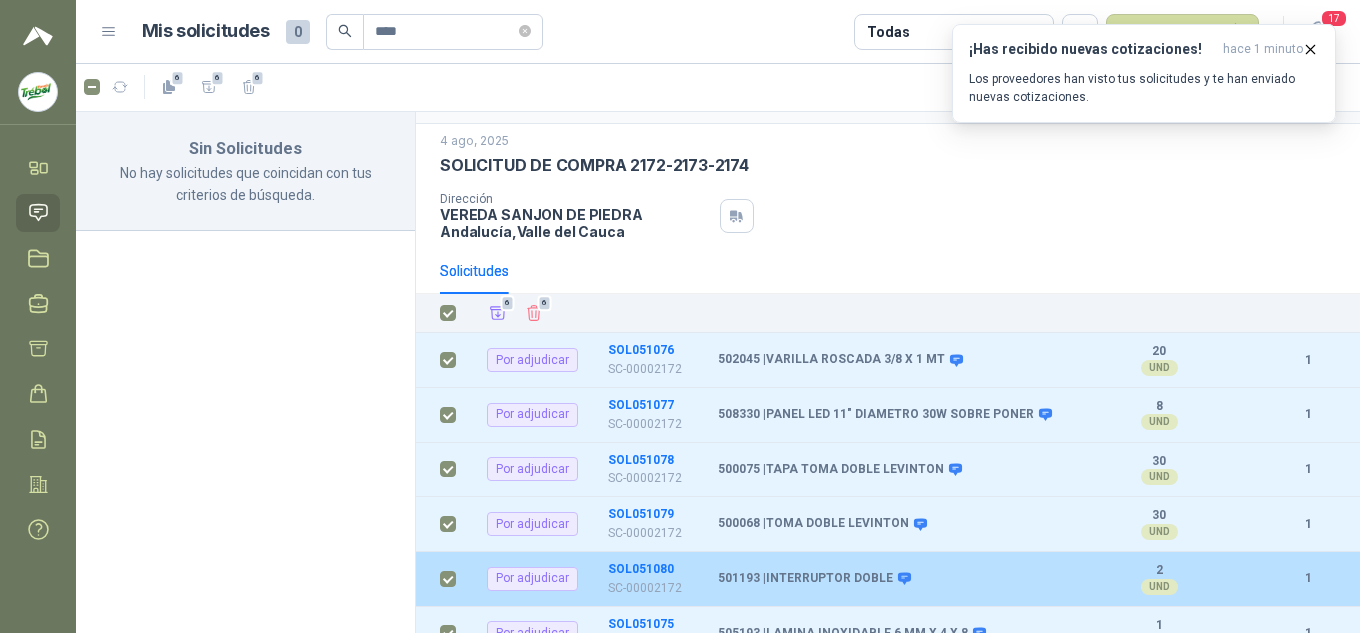 scroll, scrollTop: 112, scrollLeft: 0, axis: vertical 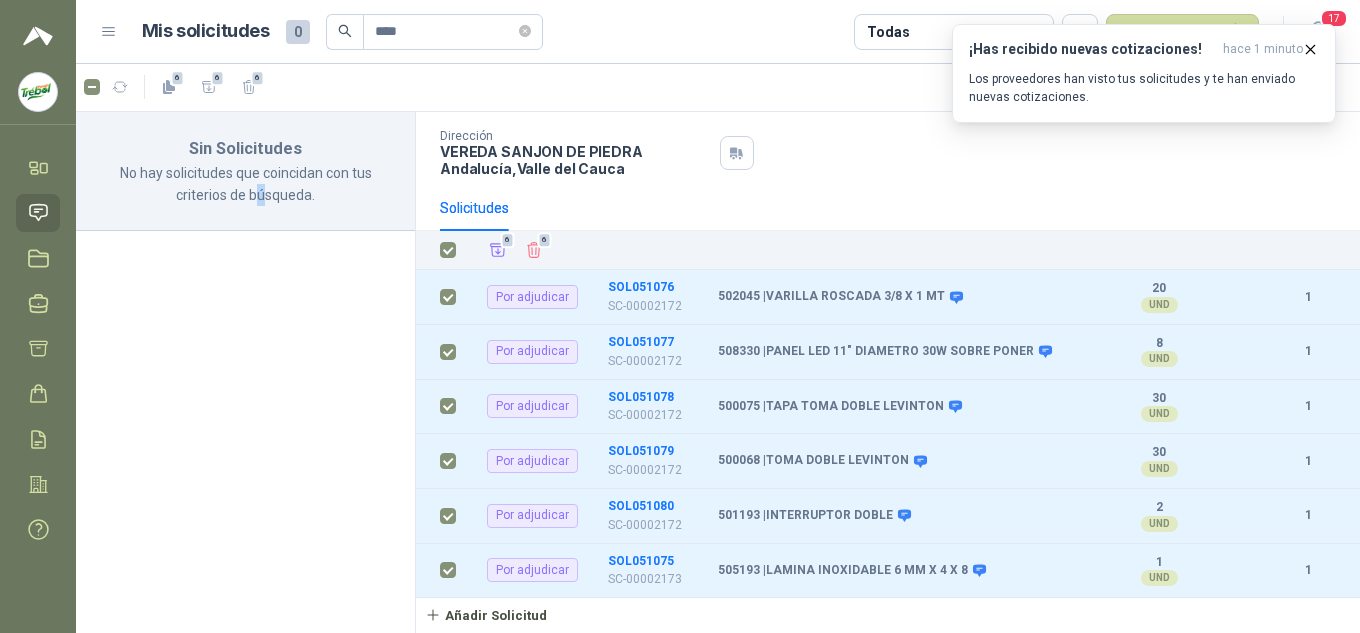 drag, startPoint x: 263, startPoint y: 430, endPoint x: 288, endPoint y: 420, distance: 26.925823 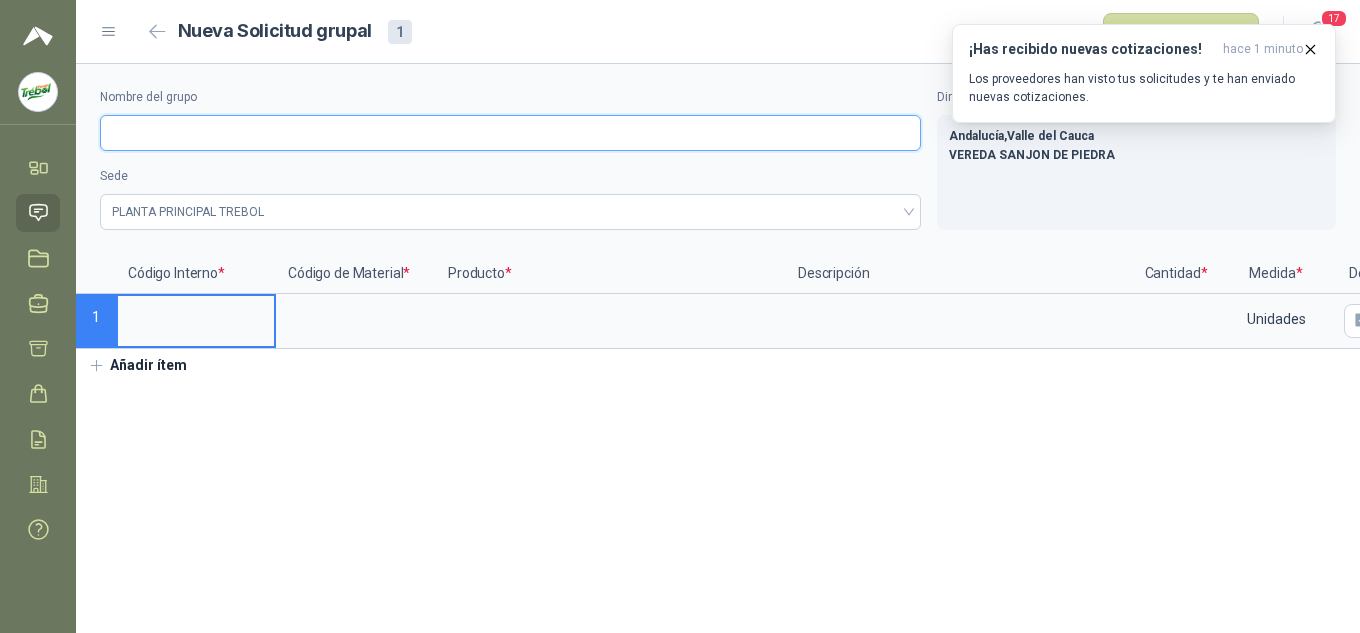 click on "Nombre del grupo" at bounding box center (510, 133) 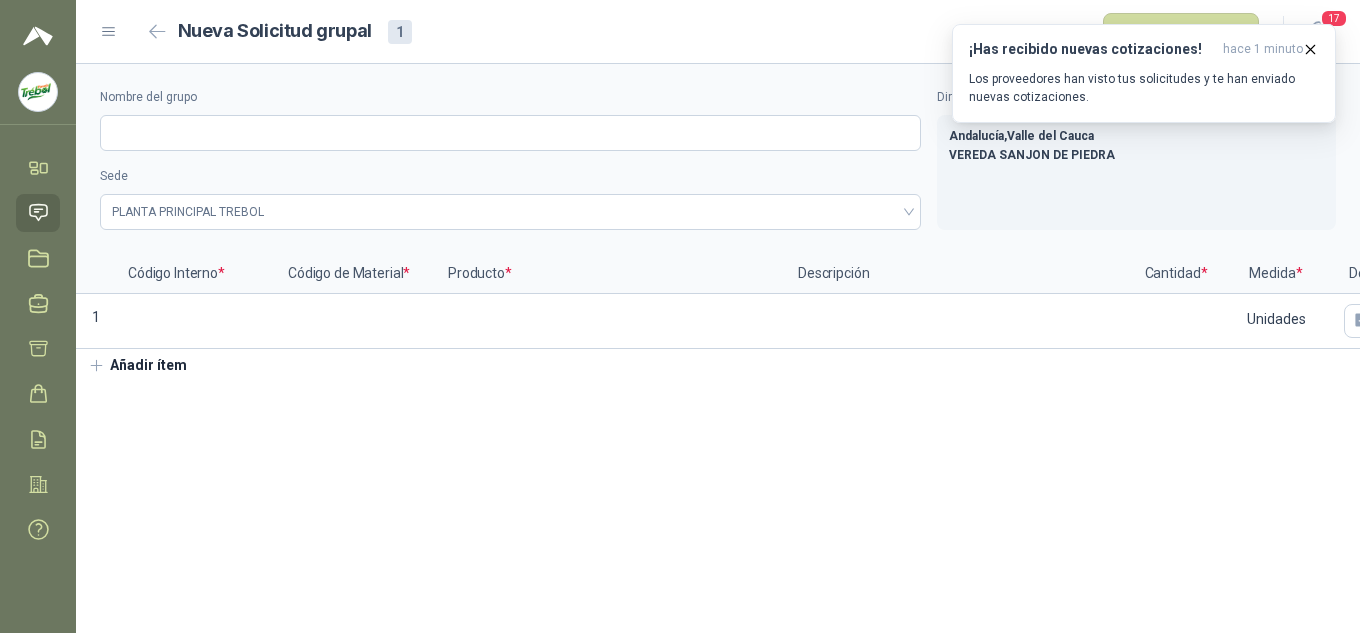 click on "Nombre del grupo Sede PLANTA PRINCIPAL TREBOL Dirección [STATE] , [STATE] VEREDA SANJON DE PIEDRA Código Interno * Código de Material * Producto * Descripción Cantidad * Medida * Doc 1 Unidades Añadir ítem" at bounding box center [718, 348] 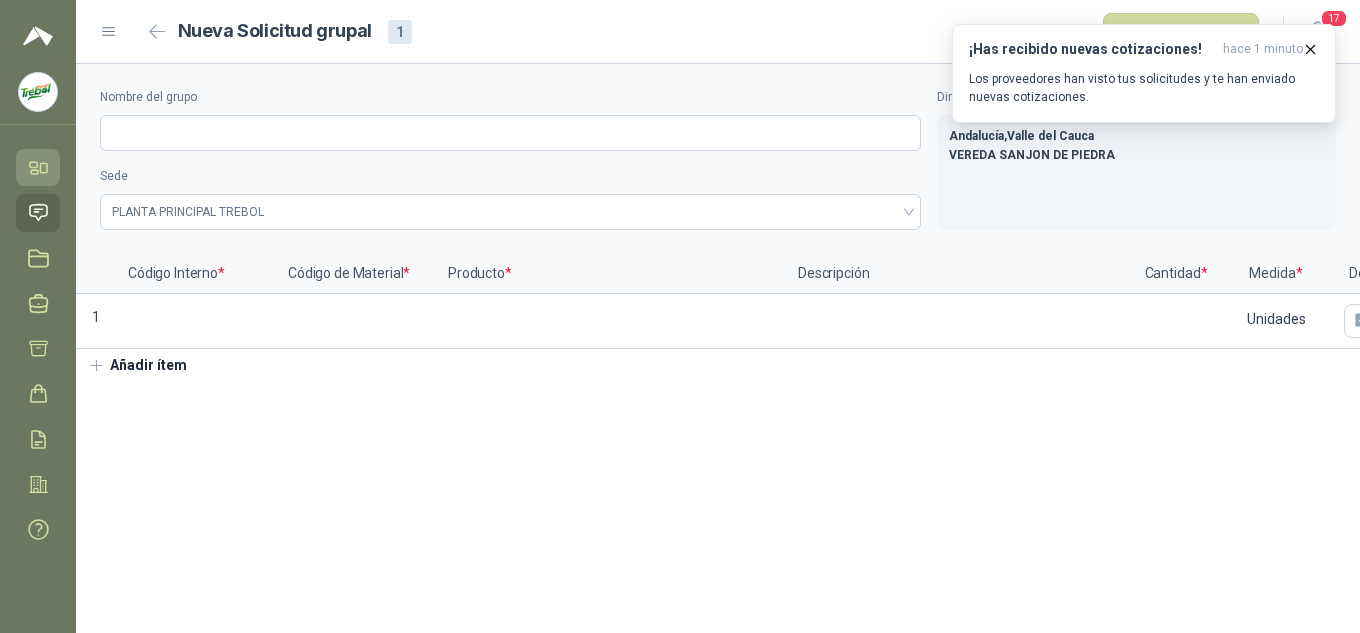 click 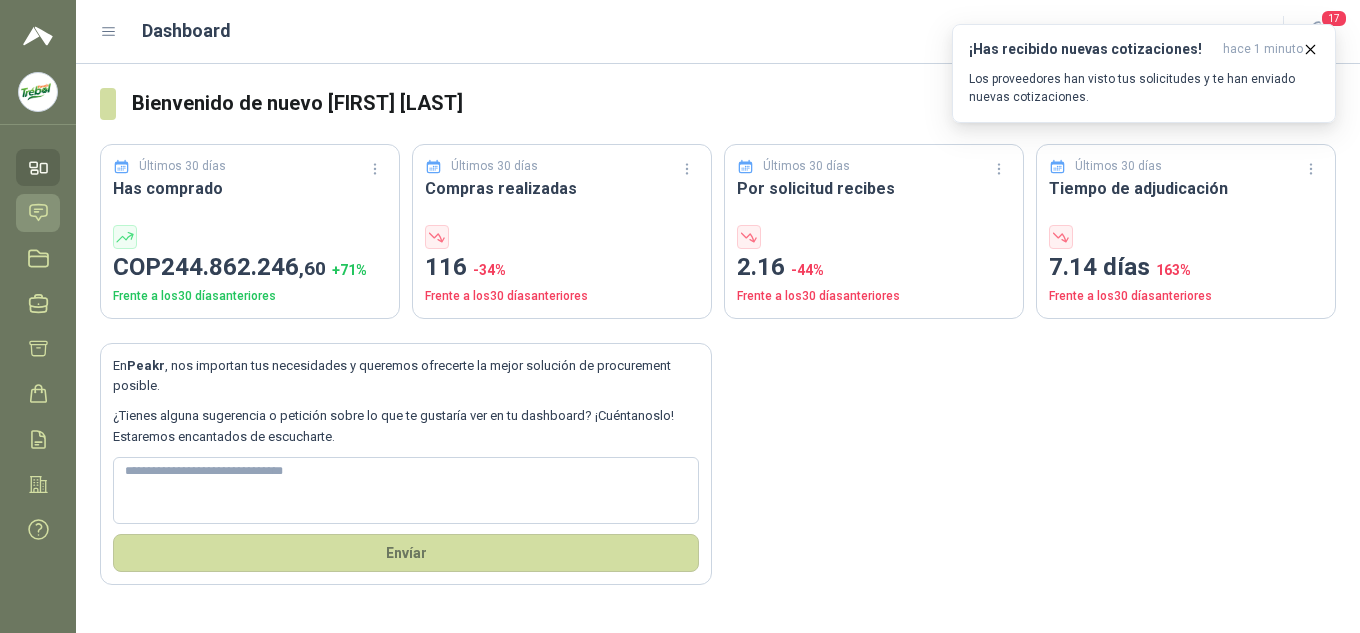 click 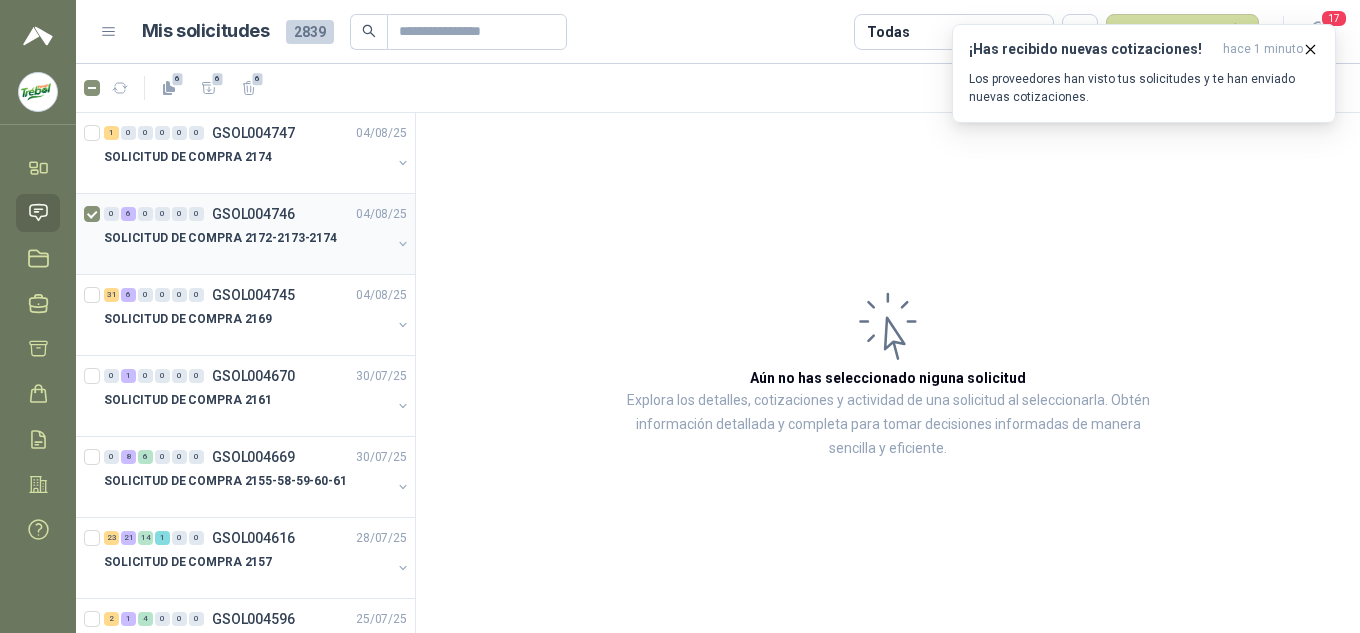 click at bounding box center (403, 244) 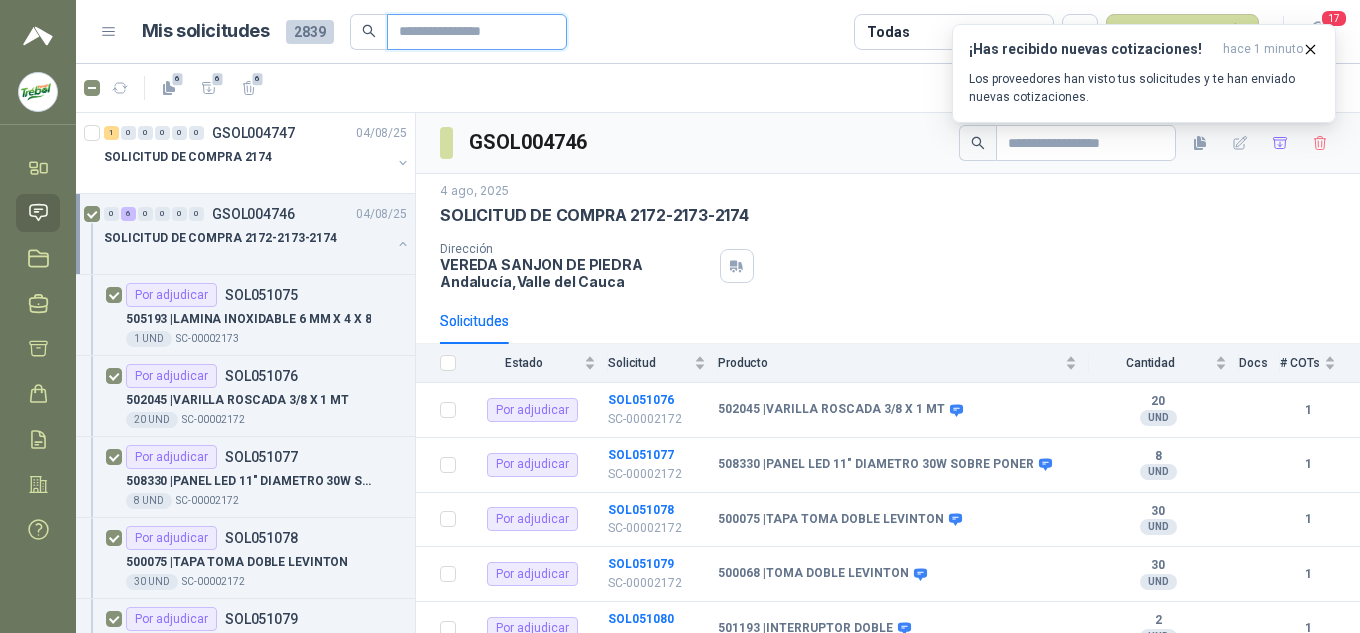 click at bounding box center (469, 32) 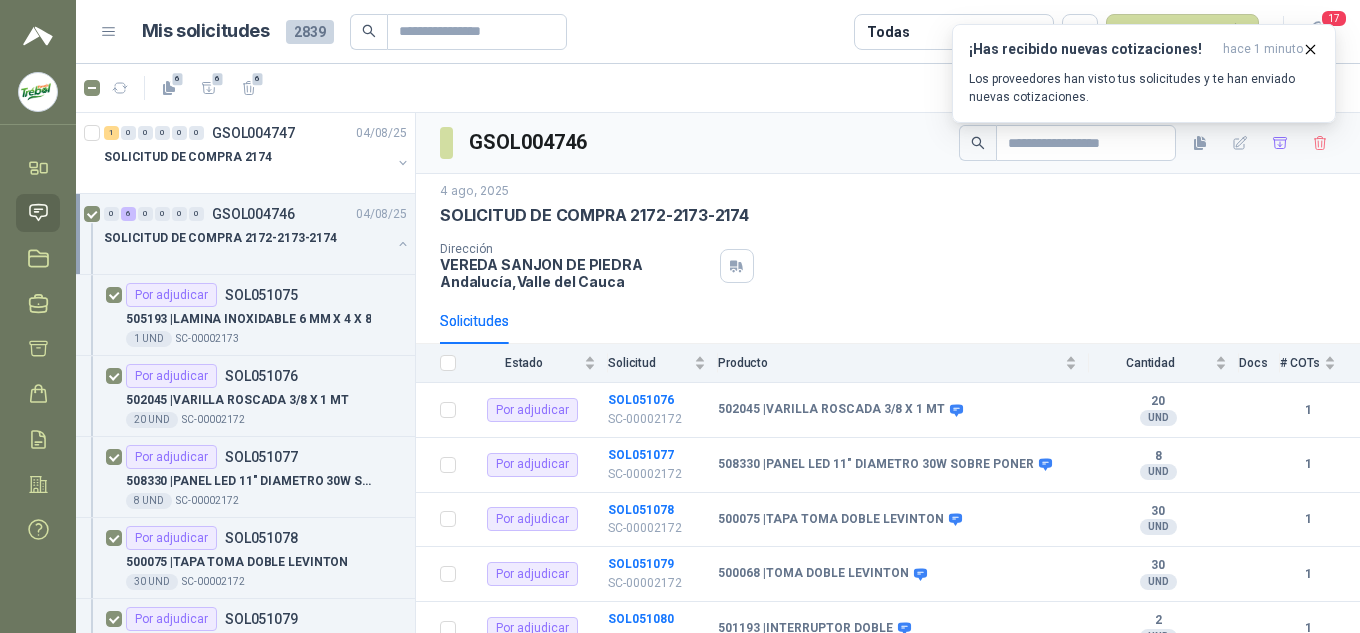 click on "0   6   0   0   0   0   GSOL004746 04/08/25" at bounding box center [257, 214] 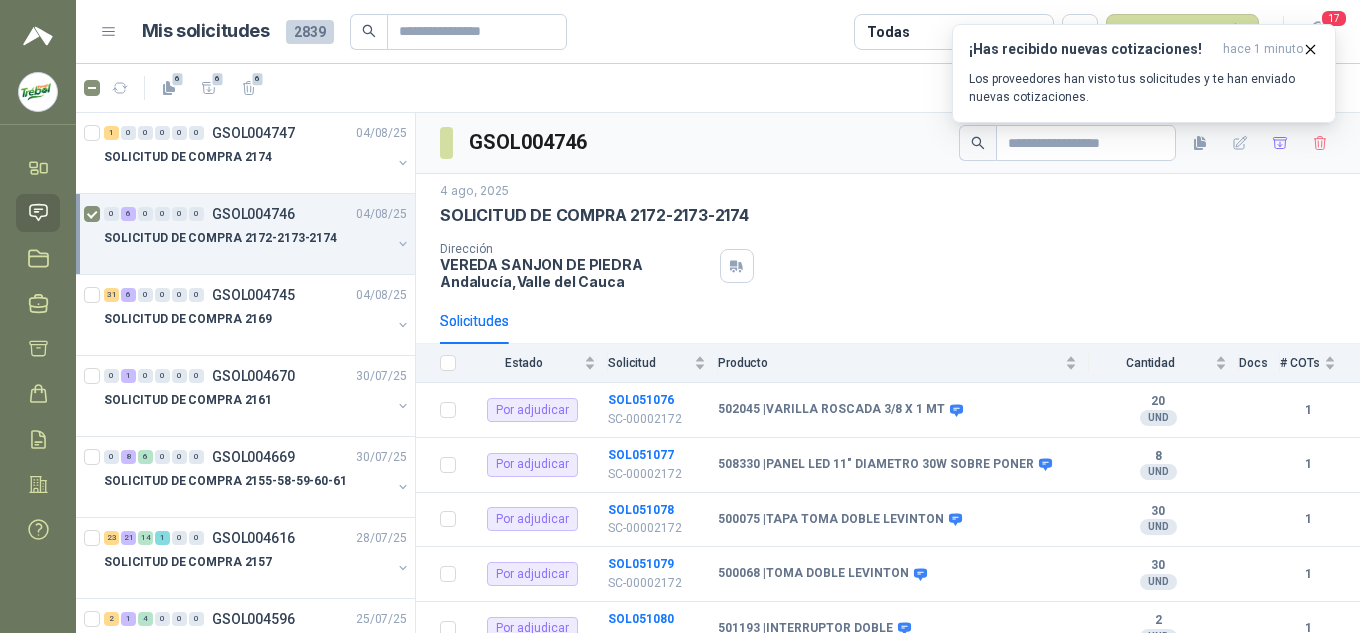 scroll, scrollTop: 1, scrollLeft: 0, axis: vertical 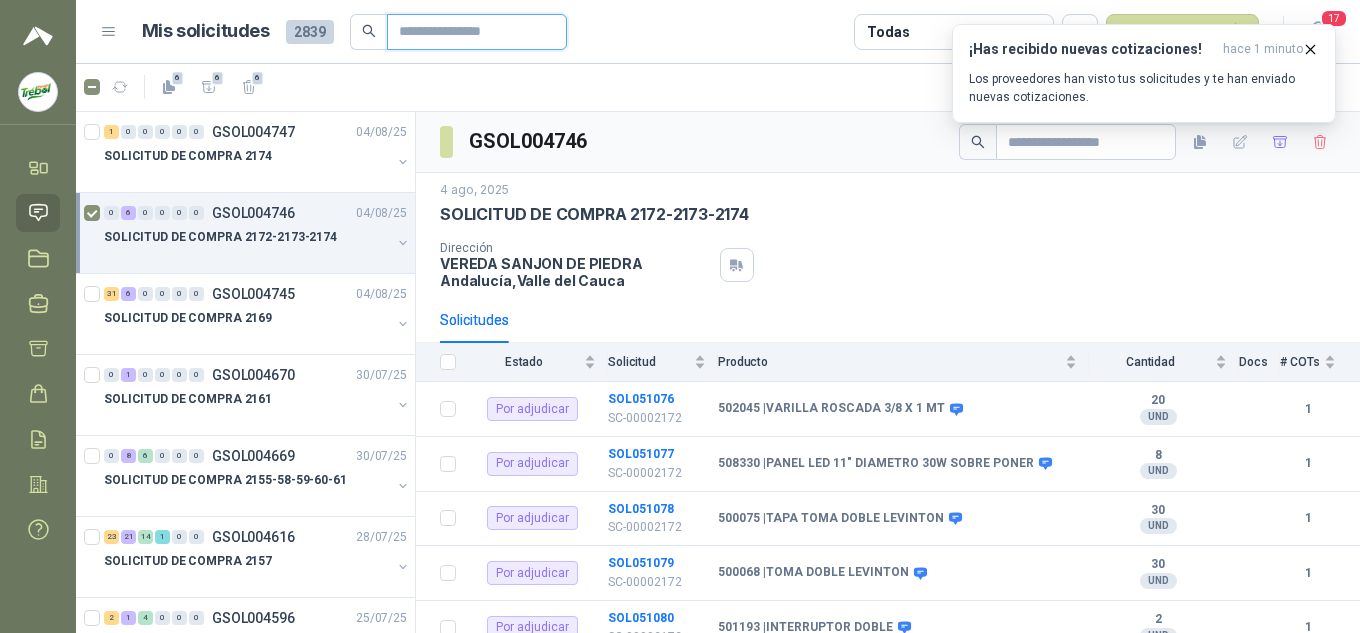click at bounding box center (469, 32) 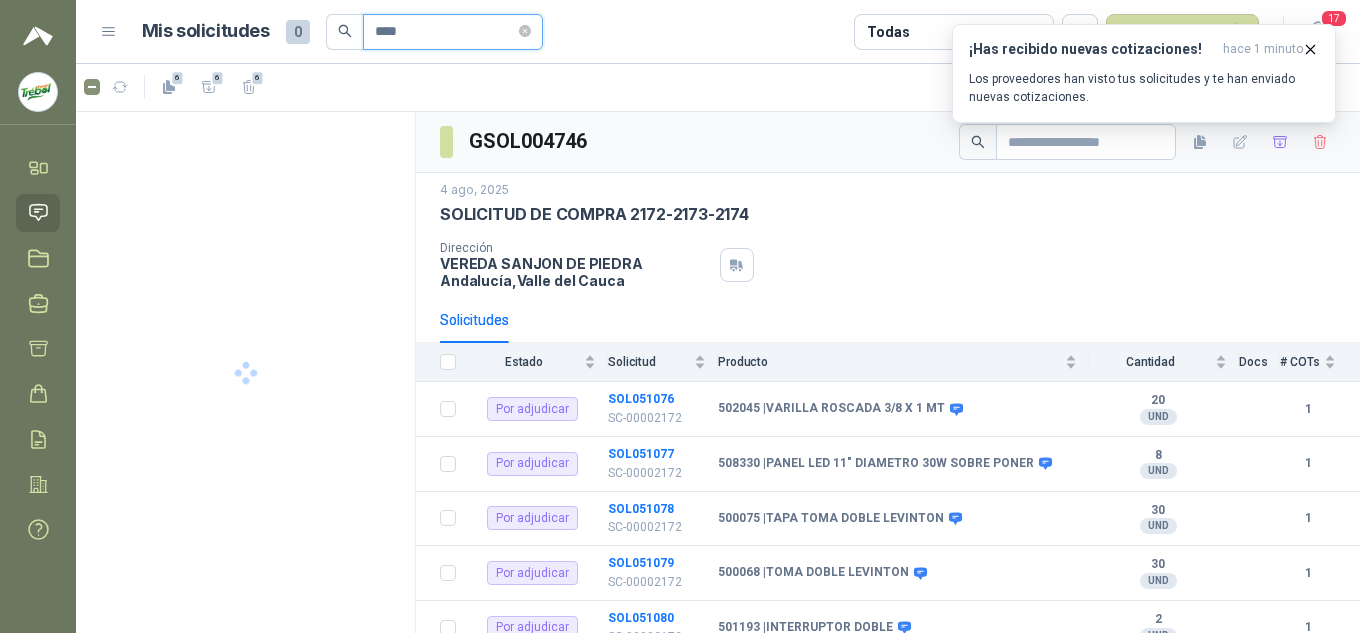 type on "****" 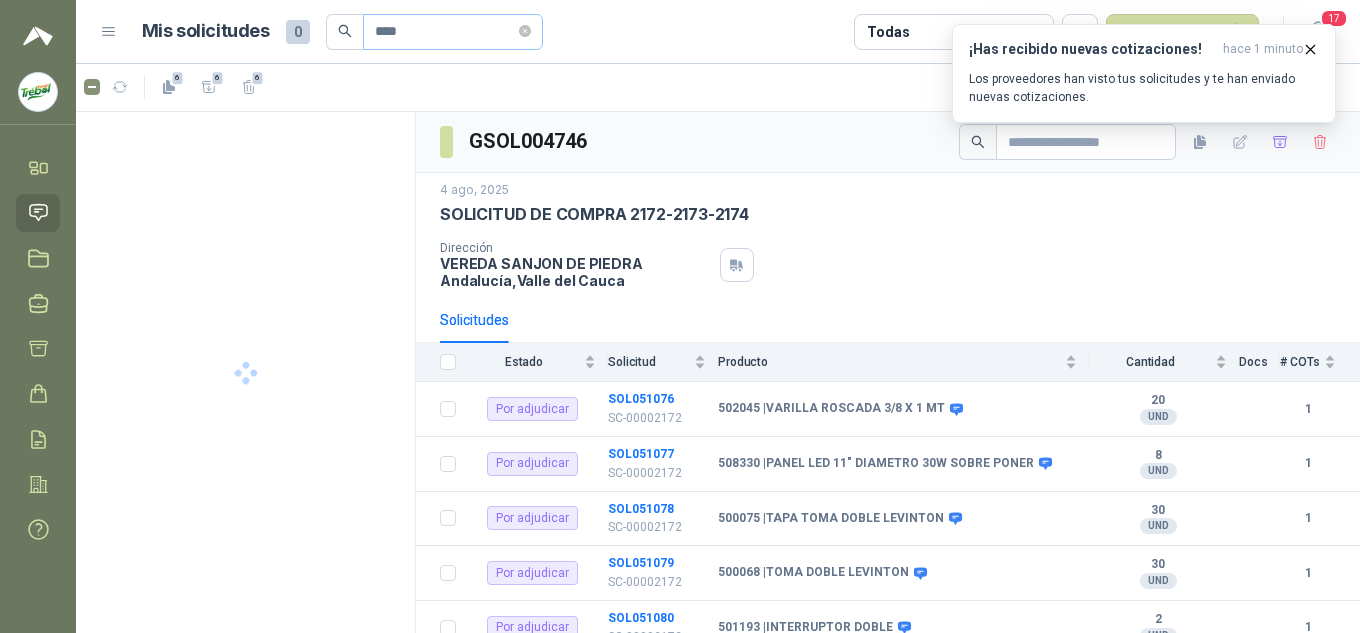type 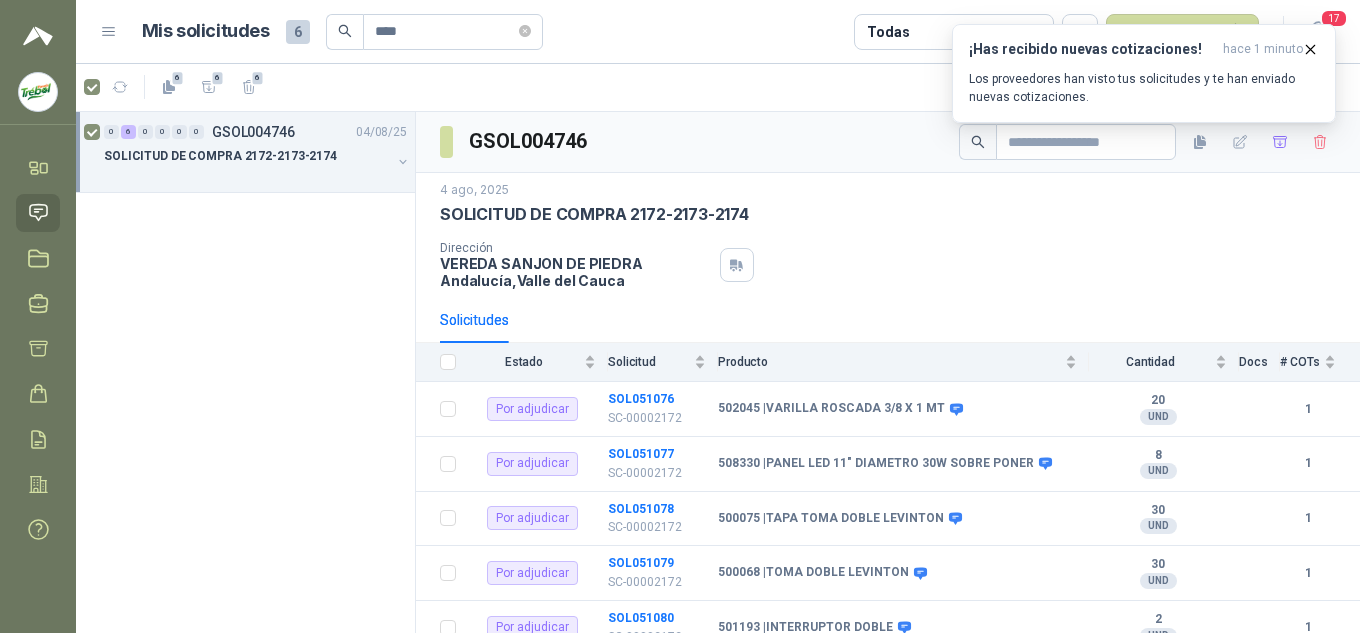 click on "SOLICITUD DE COMPRA 2172-2173-2174" at bounding box center (888, 214) 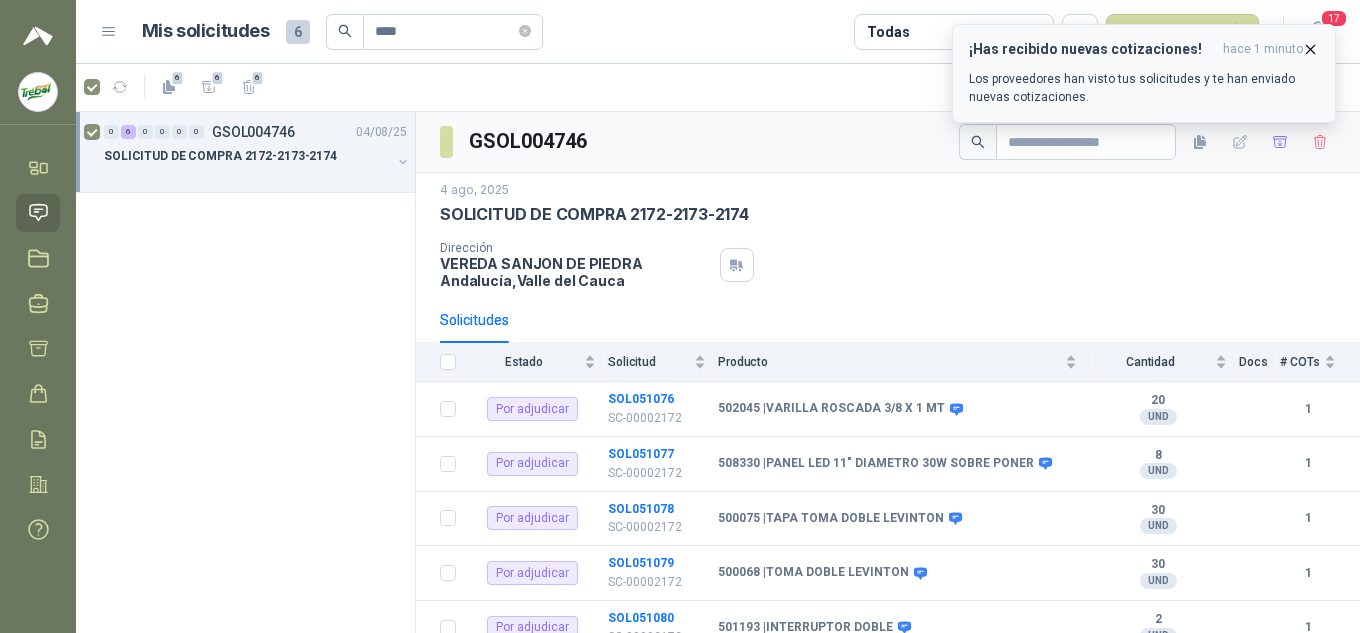 click 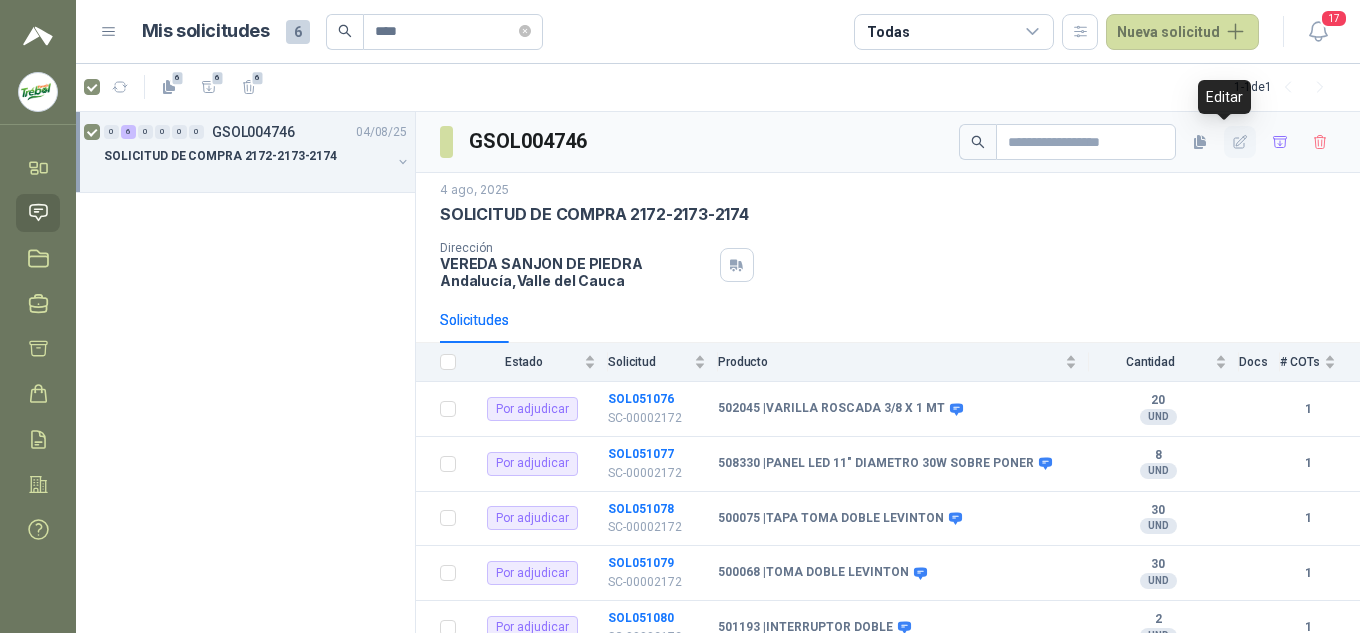 click 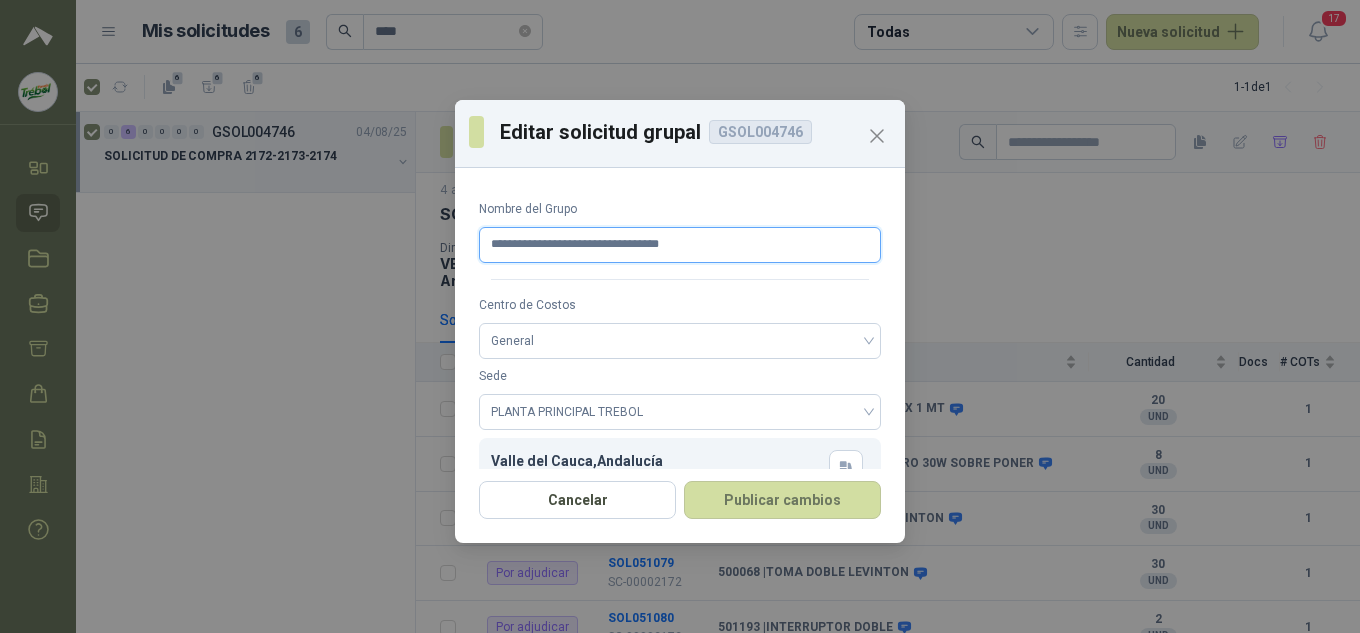 click on "**********" at bounding box center (680, 245) 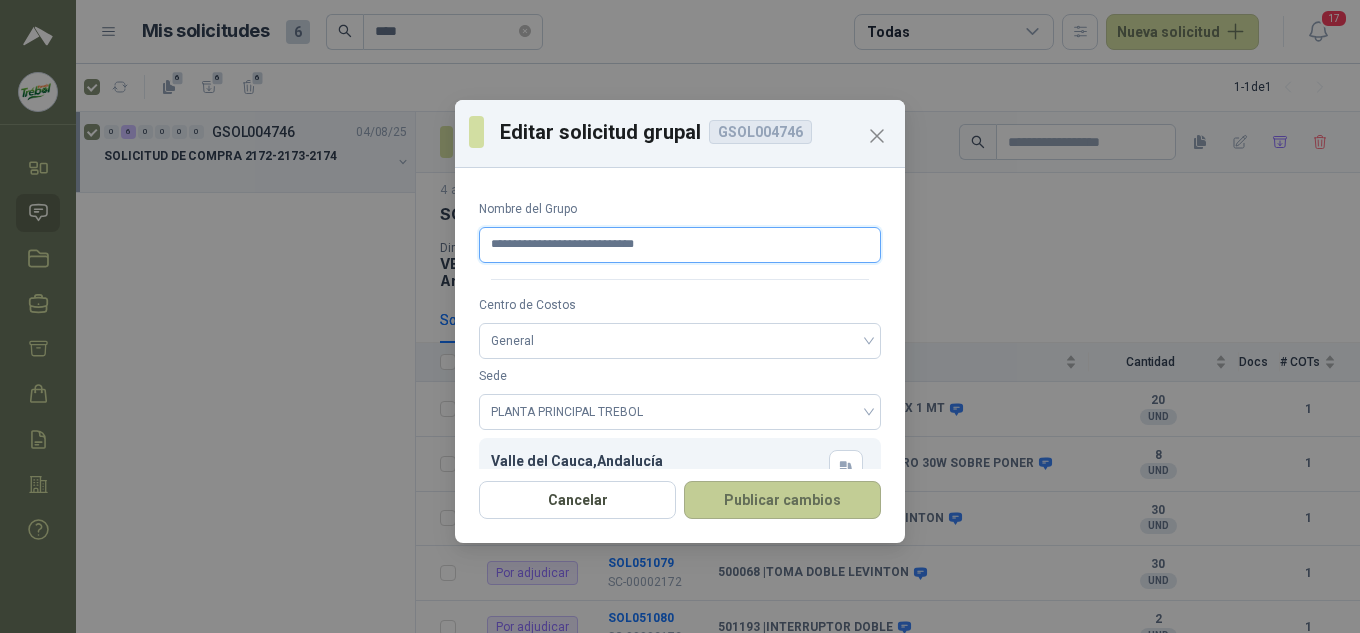type on "**********" 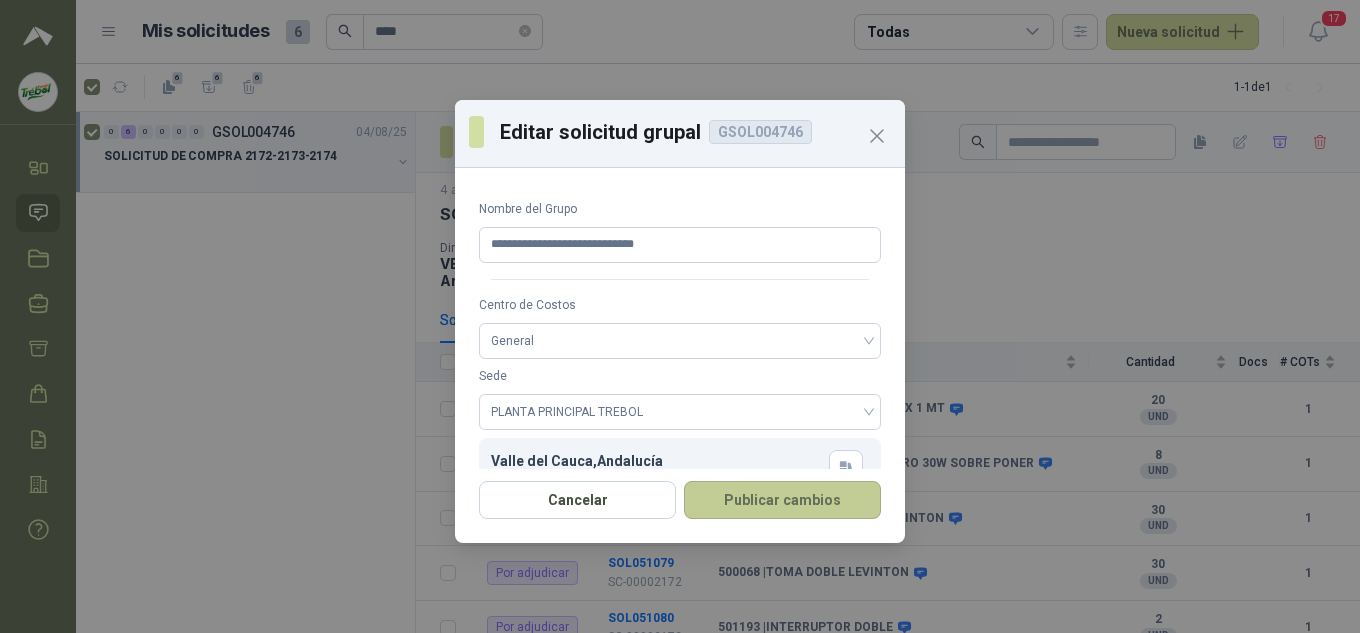 click on "Publicar cambios" at bounding box center [782, 500] 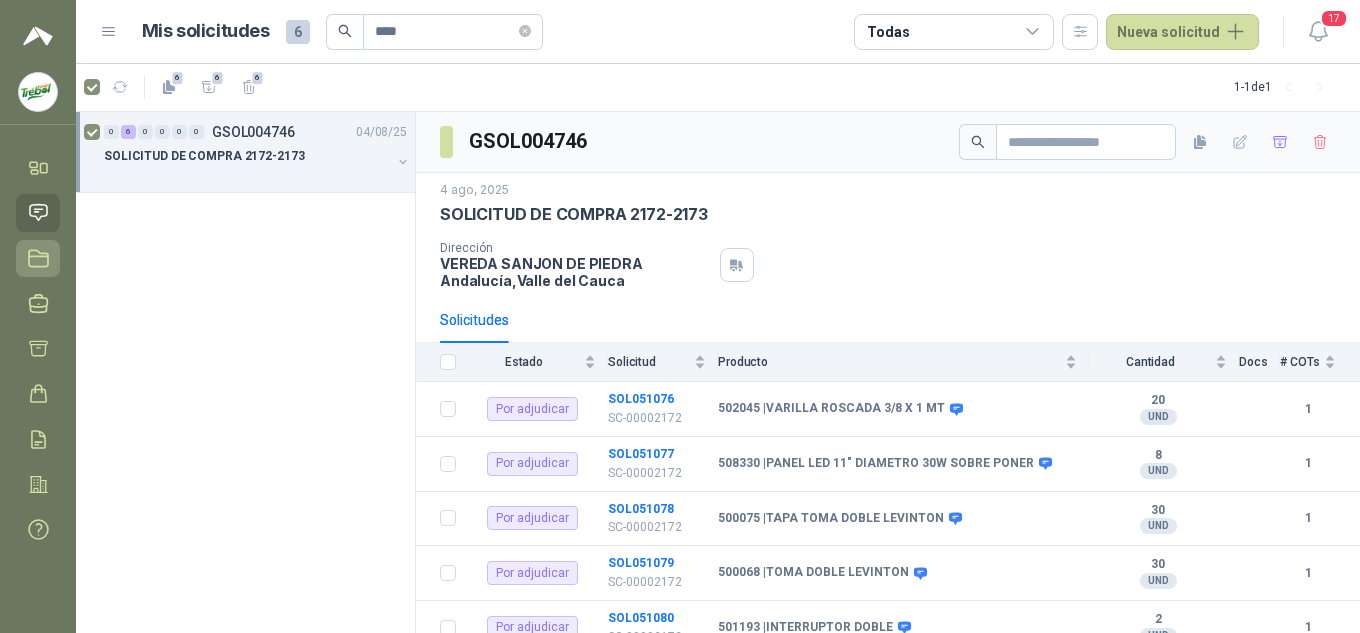 click 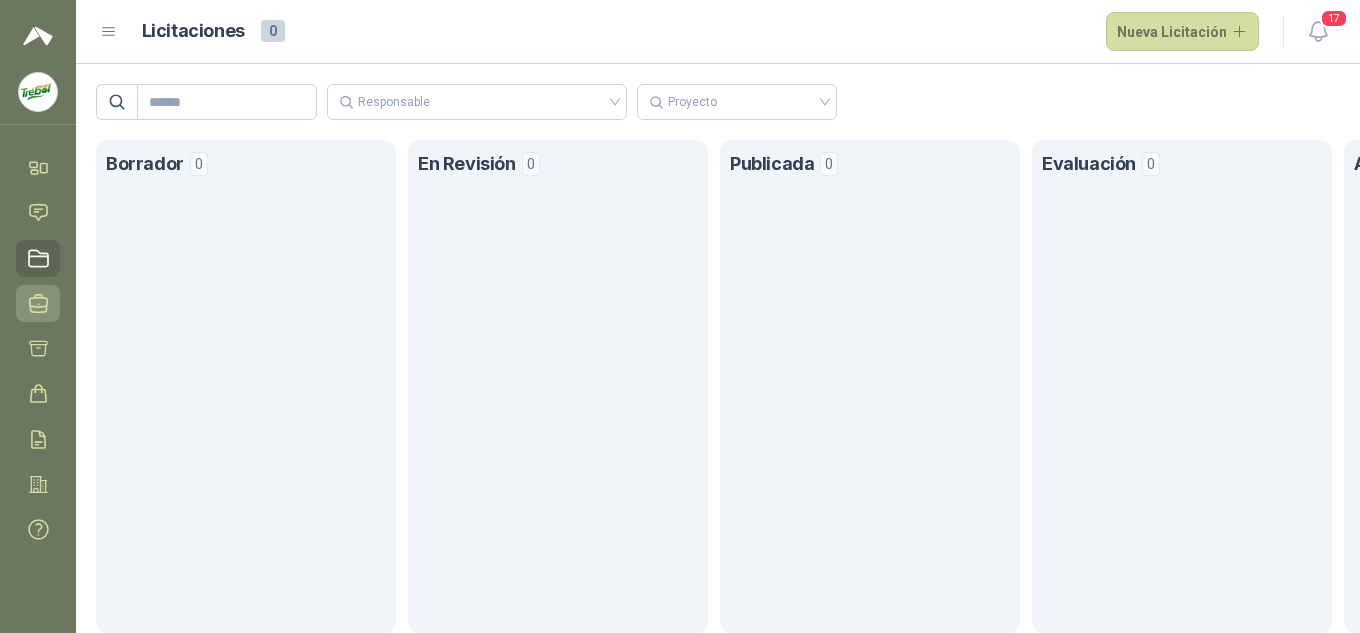 click 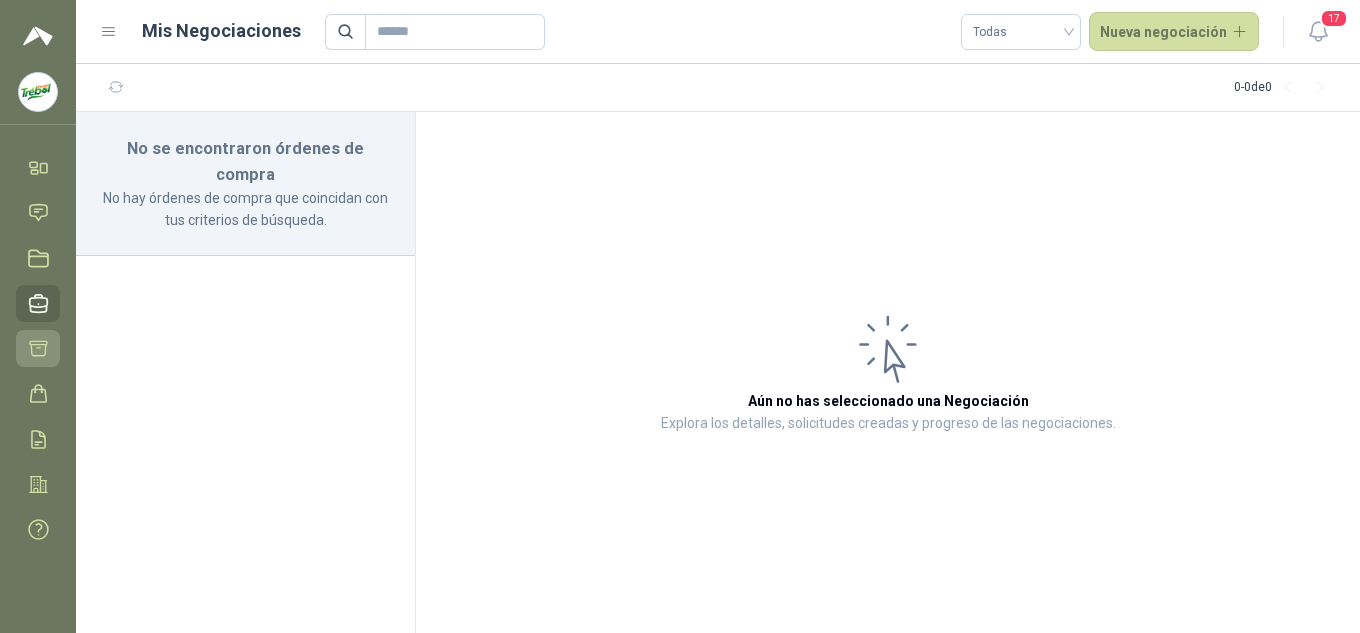 click 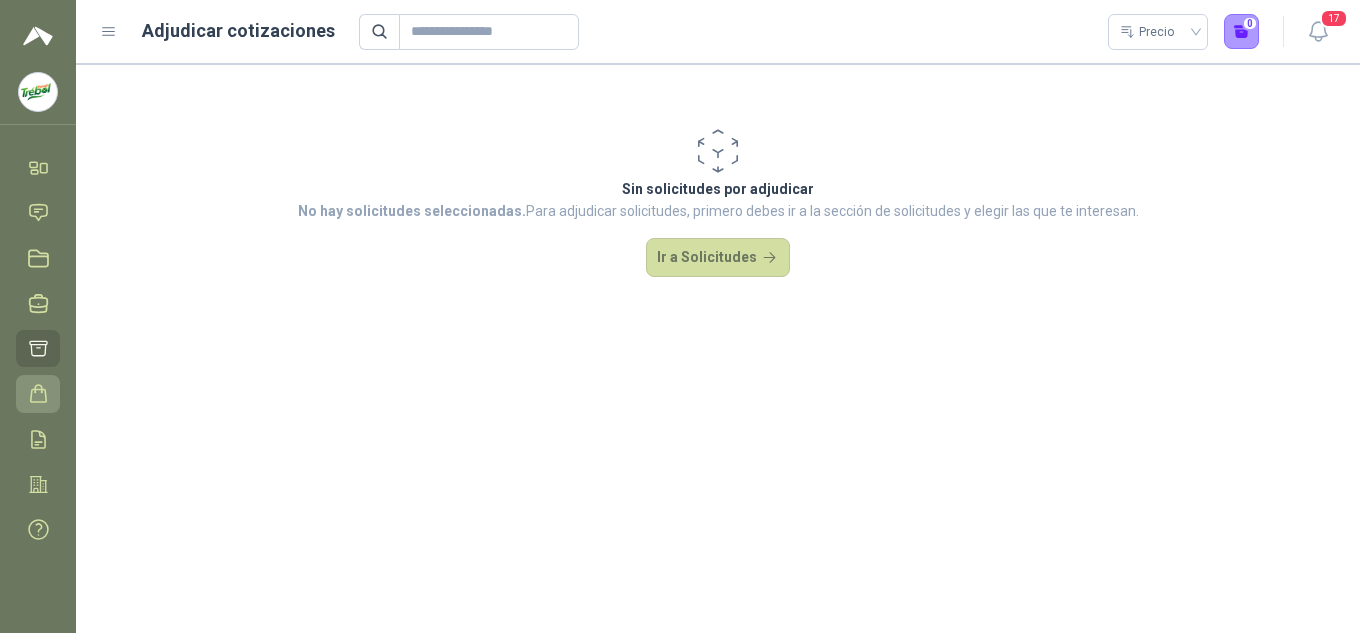 click 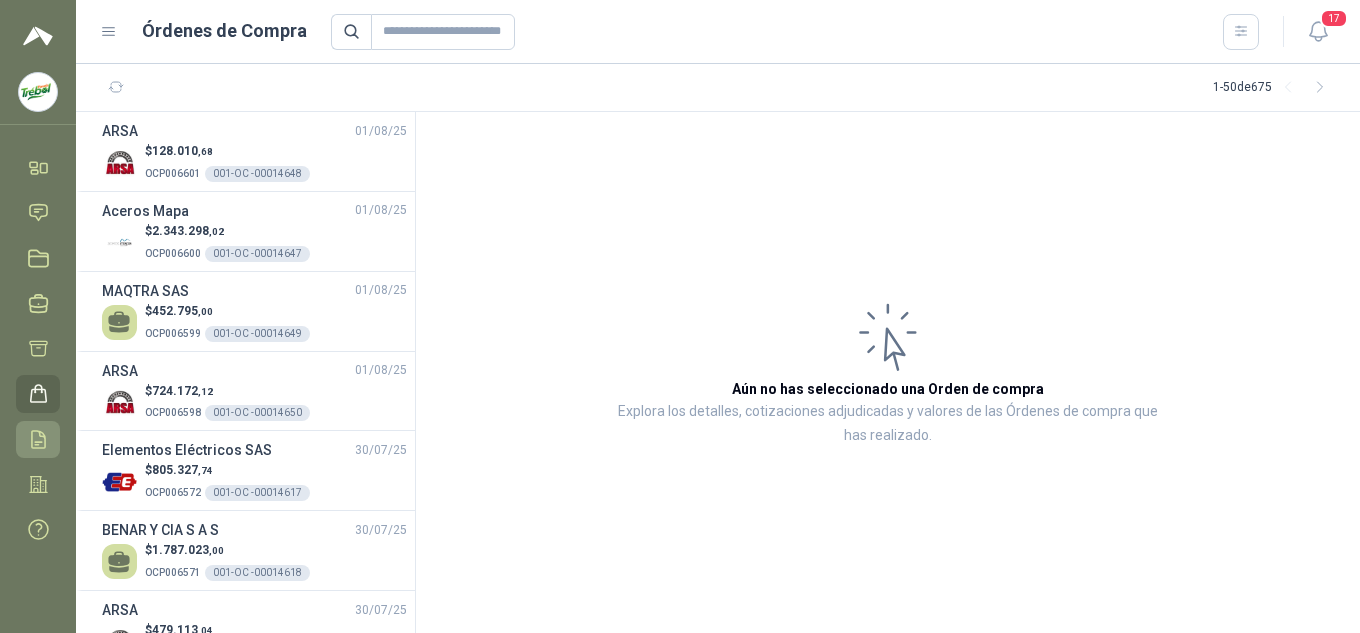 drag, startPoint x: 55, startPoint y: 421, endPoint x: 46, endPoint y: 428, distance: 11.401754 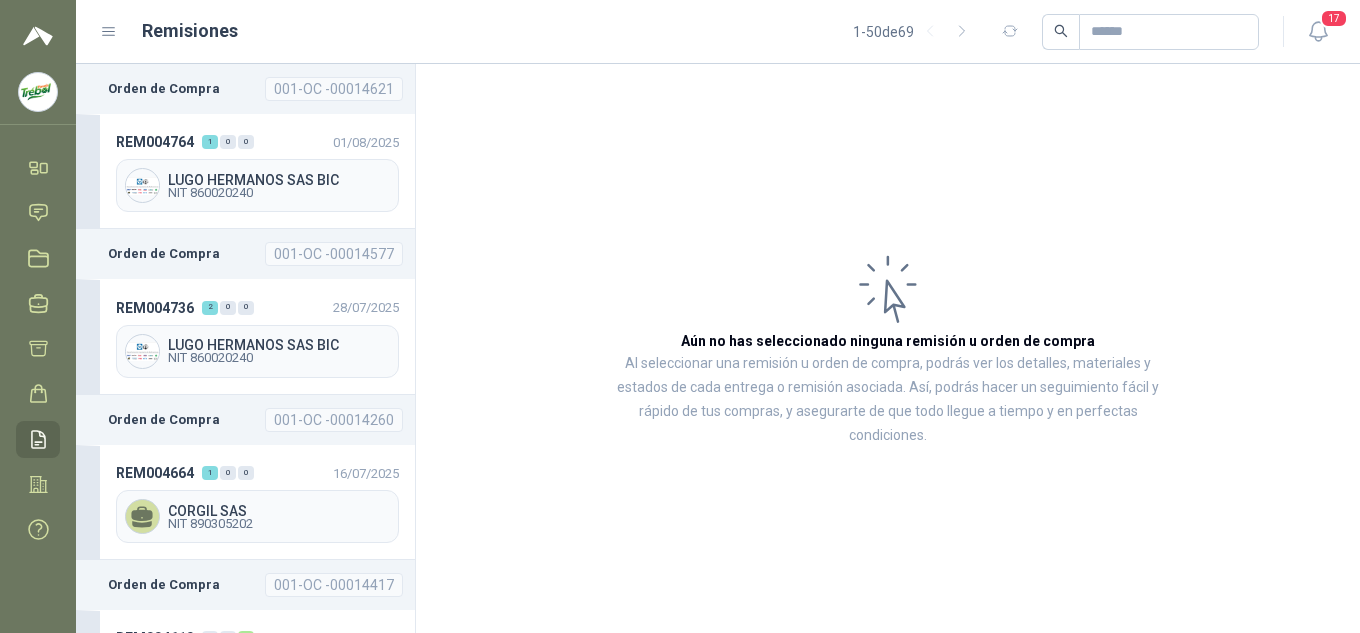 click at bounding box center (38, 92) 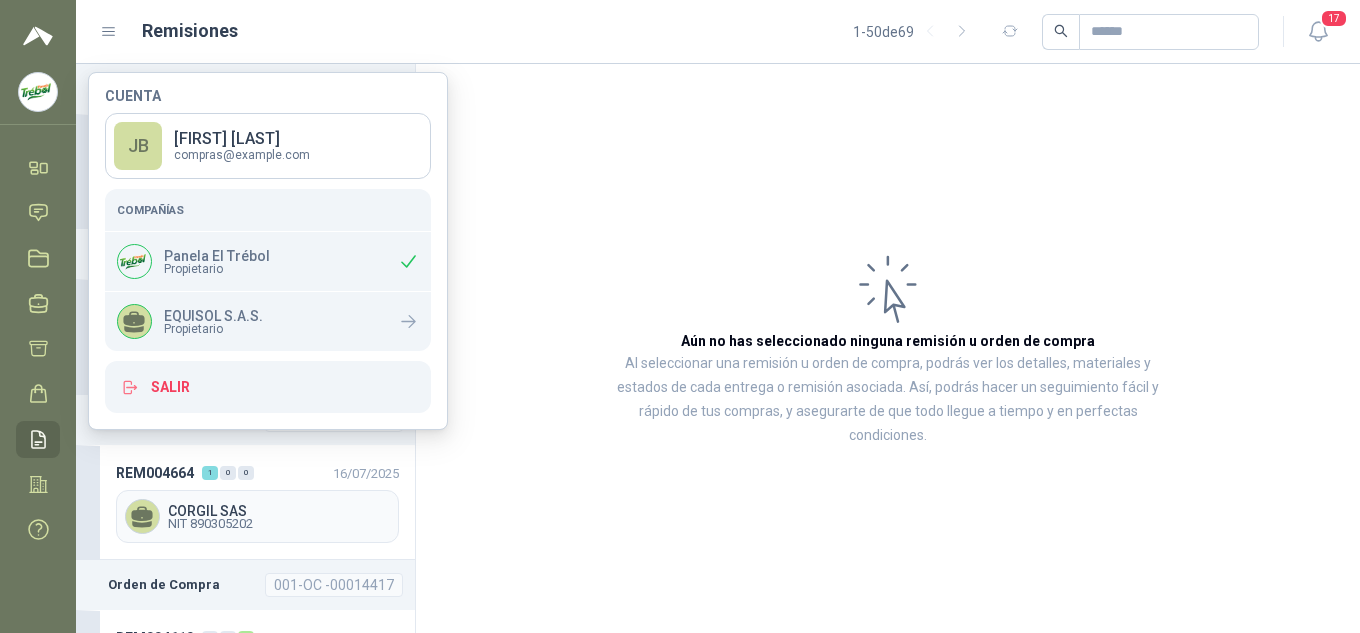 click at bounding box center (38, 92) 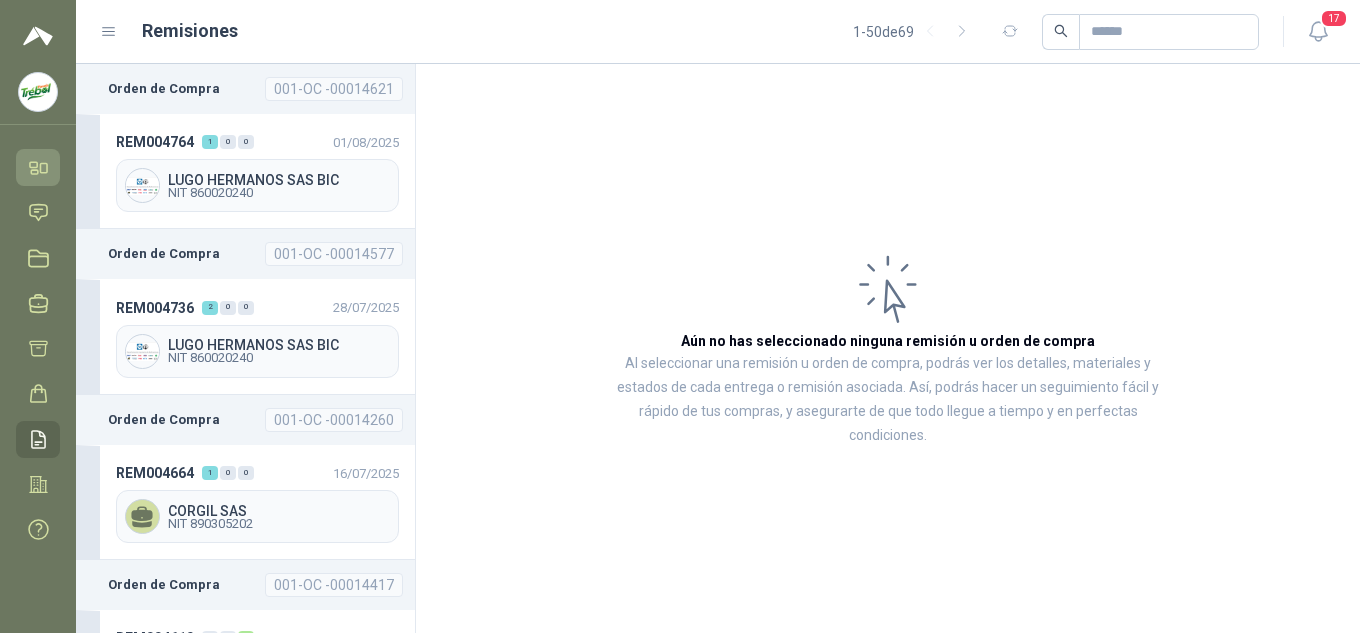 click 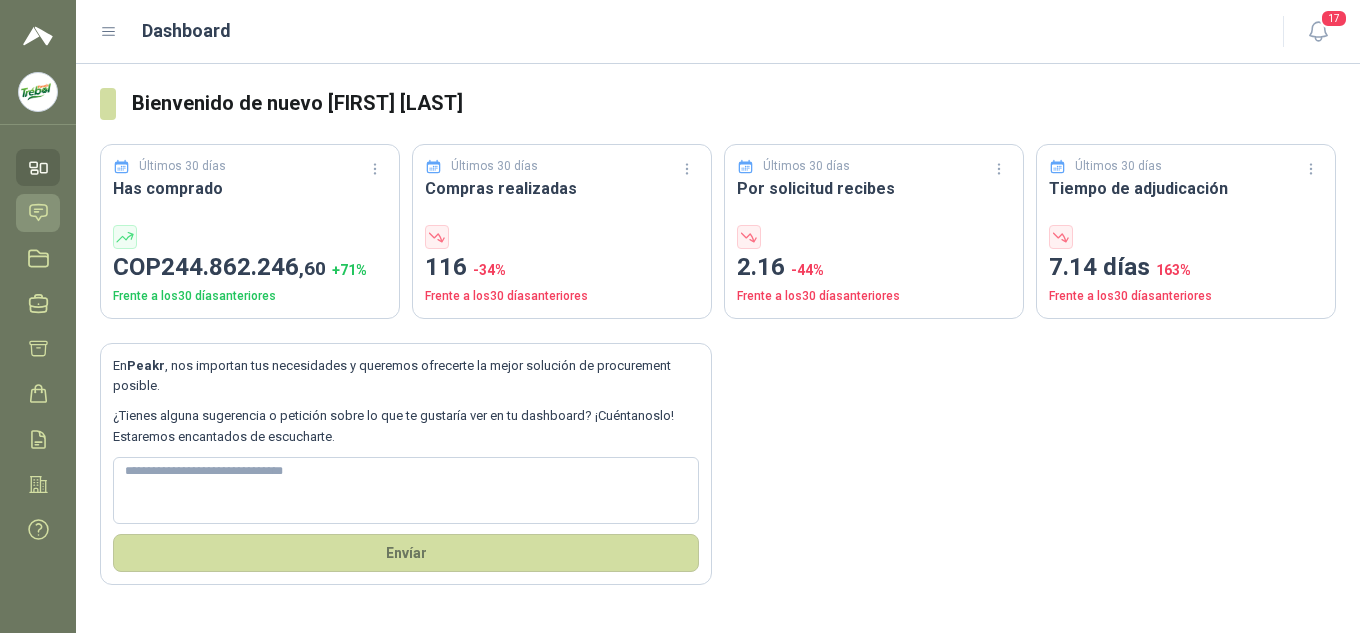 click 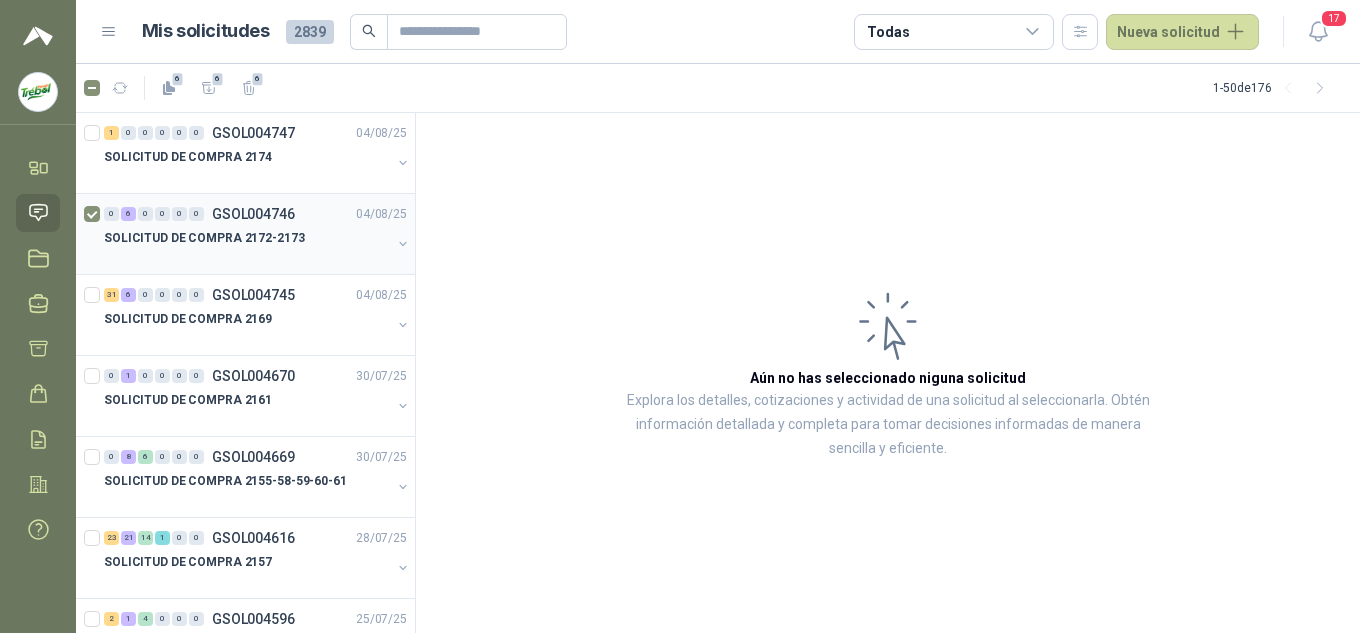 click at bounding box center [403, 244] 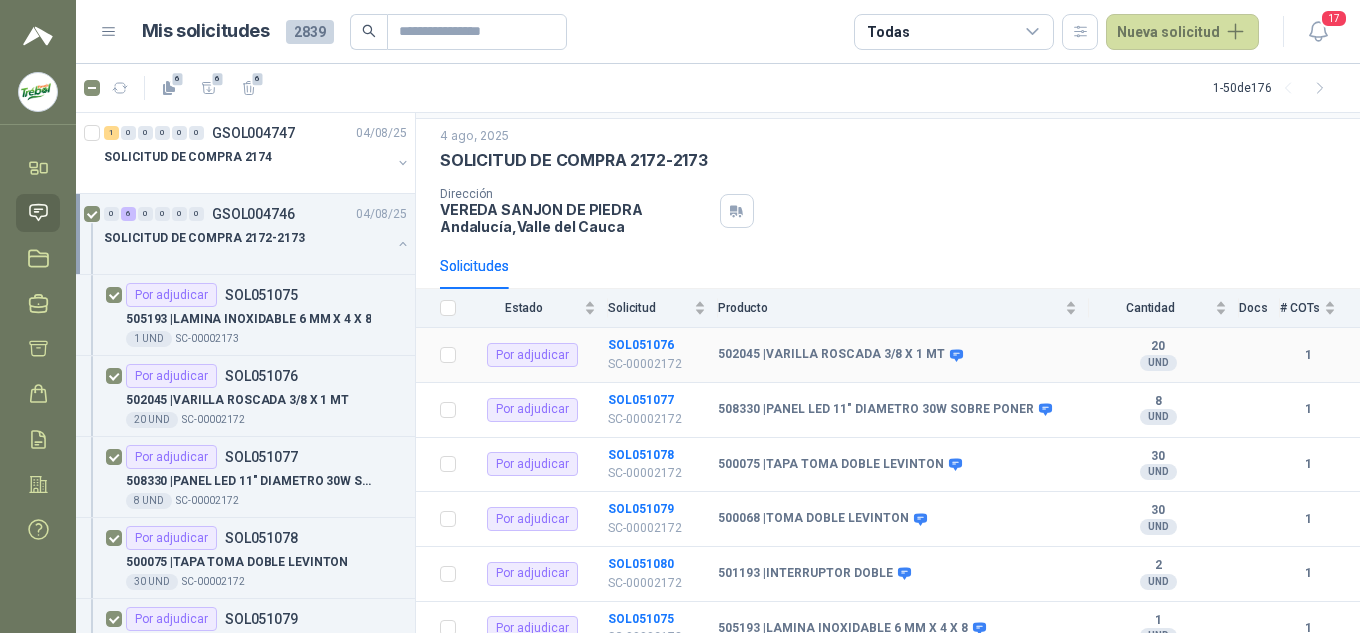scroll, scrollTop: 112, scrollLeft: 0, axis: vertical 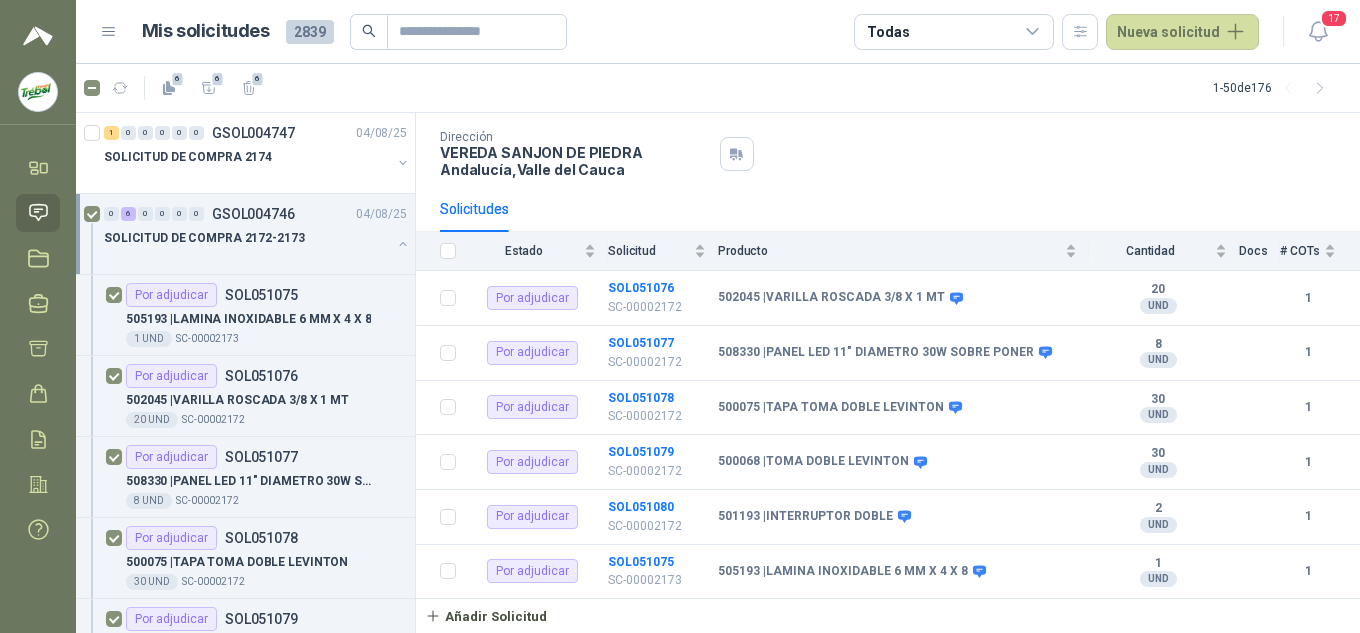 click at bounding box center [403, 244] 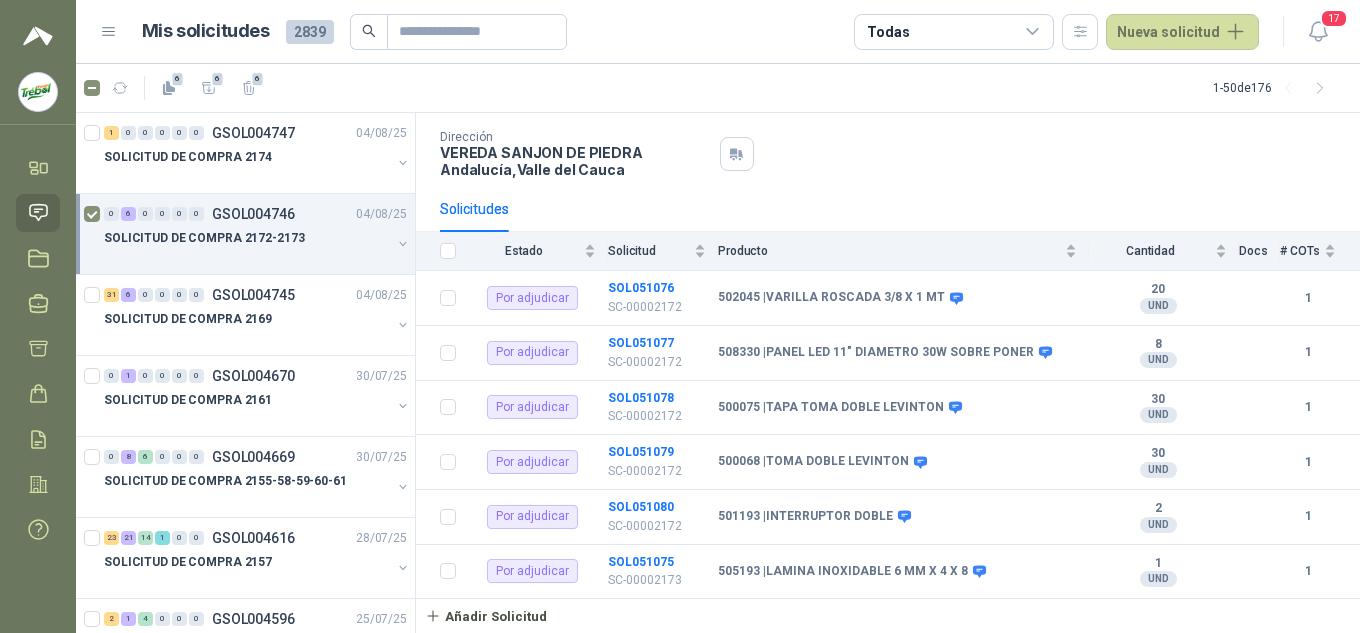 scroll, scrollTop: 1, scrollLeft: 0, axis: vertical 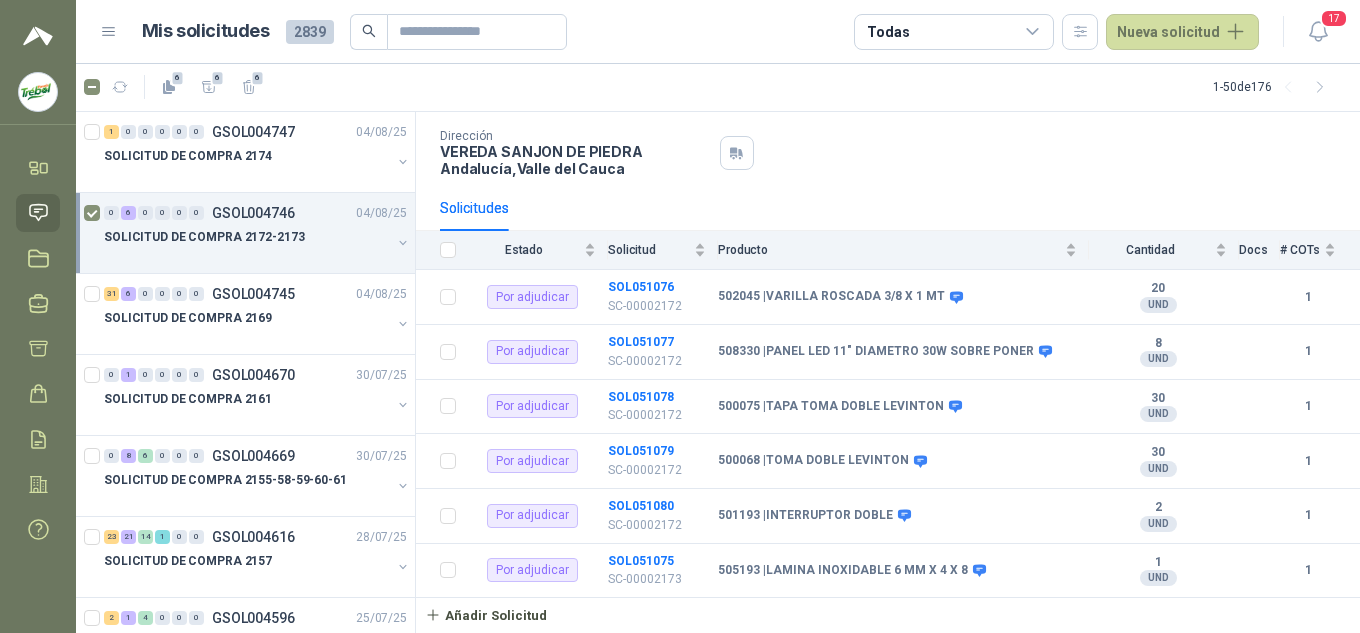 click at bounding box center (403, 243) 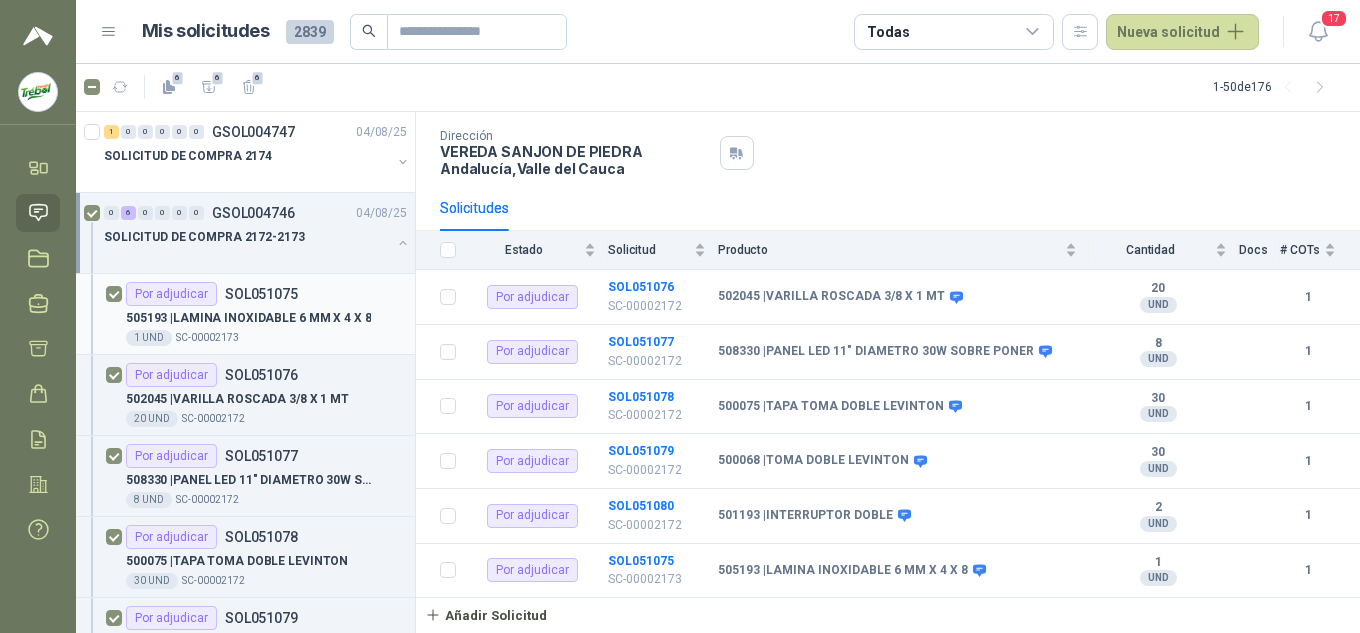 click on "Por adjudicar SOL051075" at bounding box center (266, 294) 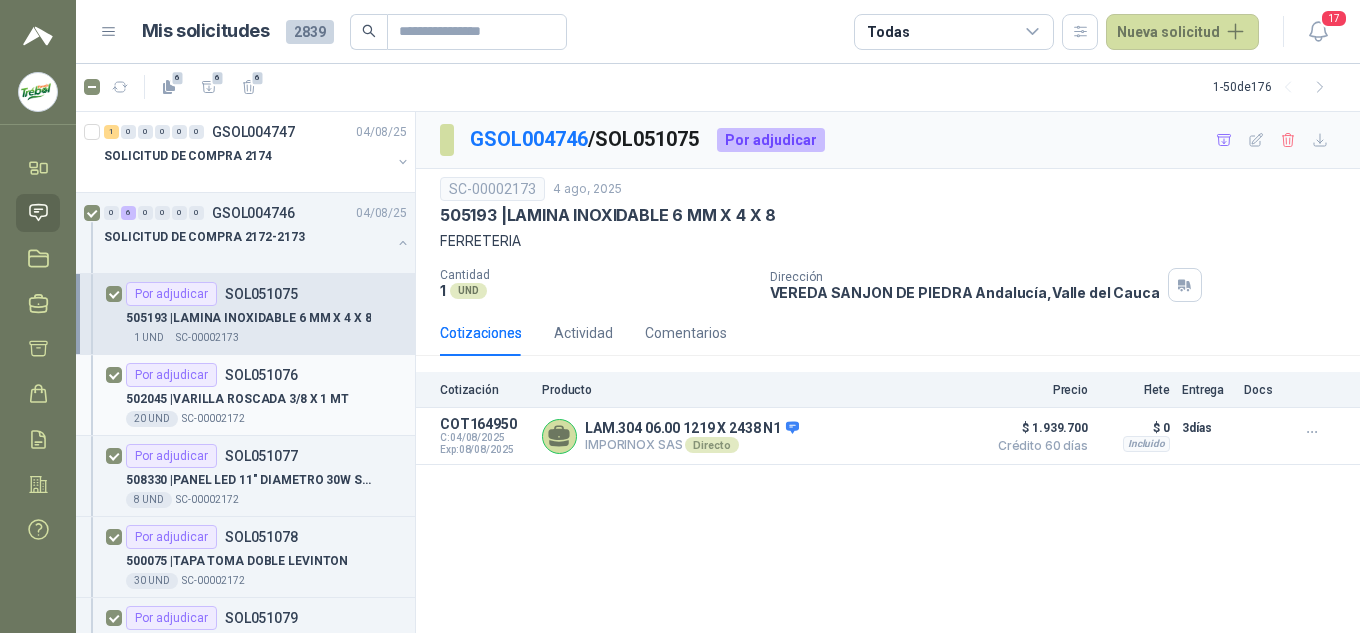 click on "502045 |  VARILLA ROSCADA 3/8 X 1 MT" at bounding box center (237, 399) 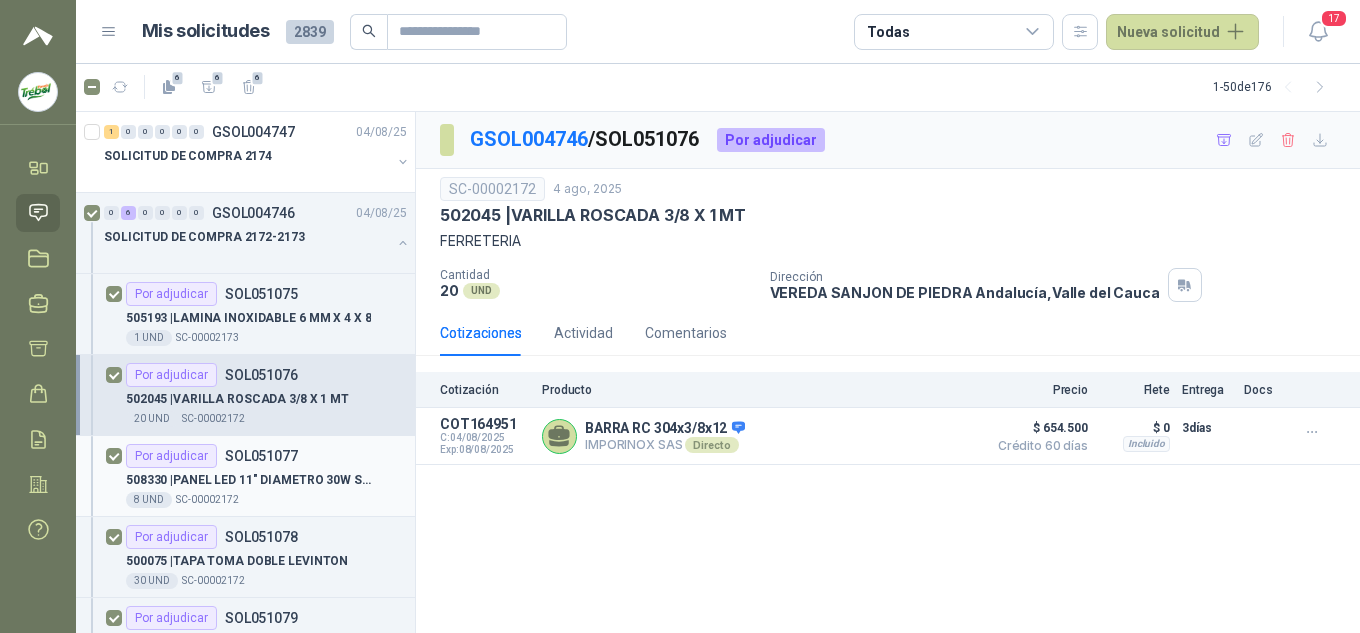 click on "508330 |  PANEL LED 11" DIAMETRO 30W SOBRE PONER" at bounding box center [250, 480] 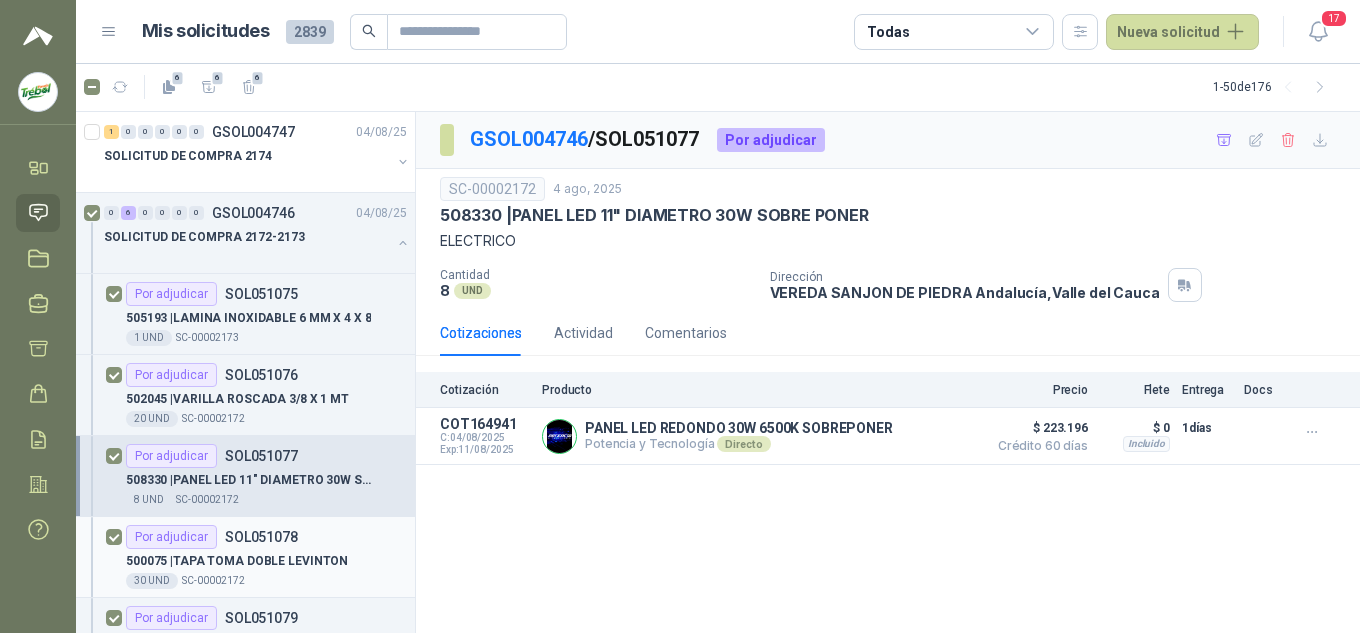 click on "SOL051078" at bounding box center (261, 537) 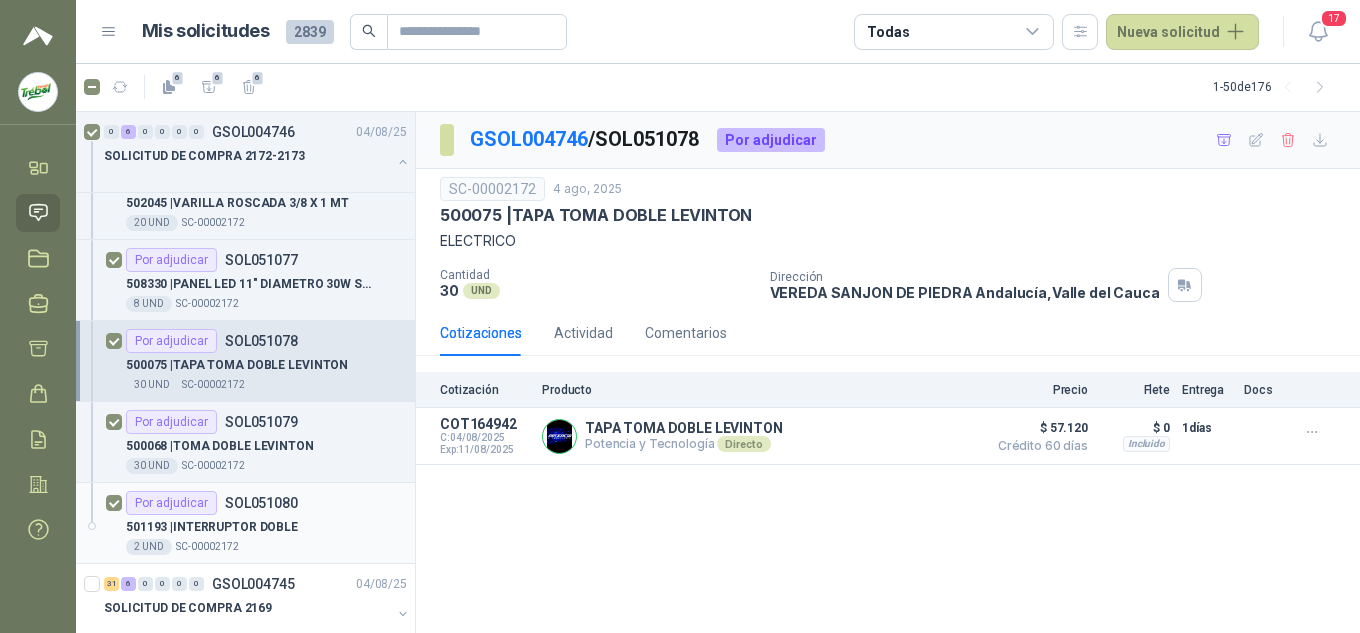 scroll, scrollTop: 200, scrollLeft: 0, axis: vertical 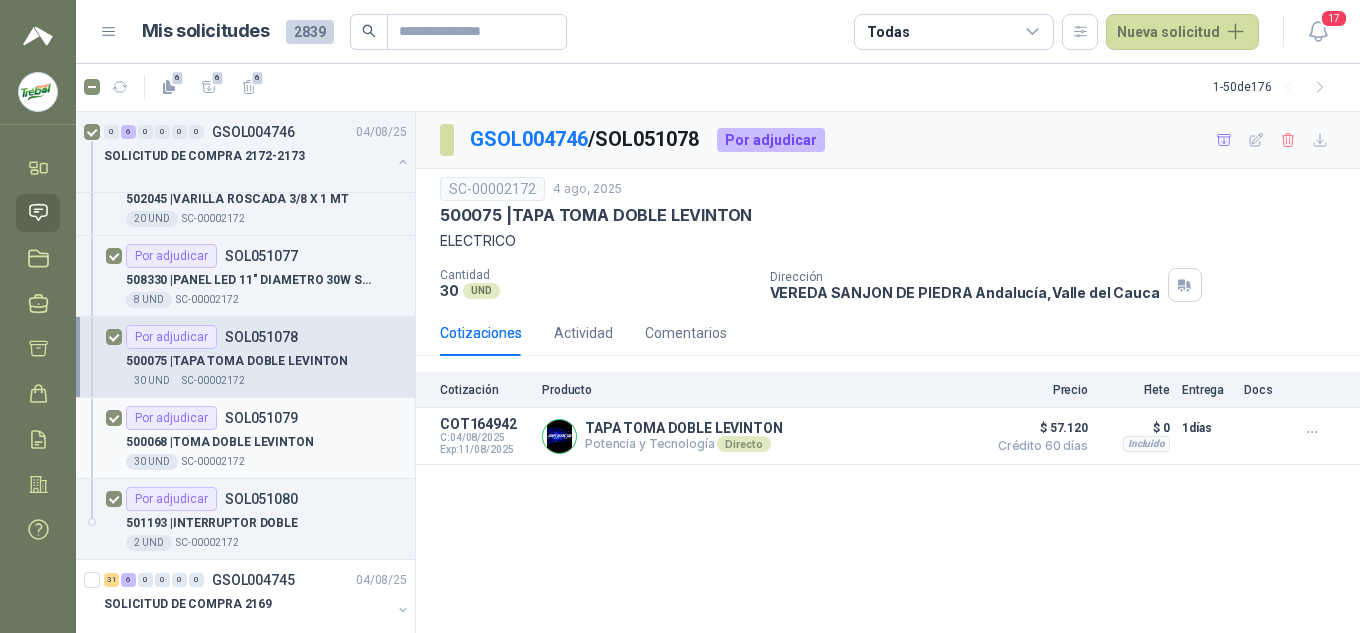 click on "500068 |  TOMA DOBLE LEVINTON" at bounding box center (220, 442) 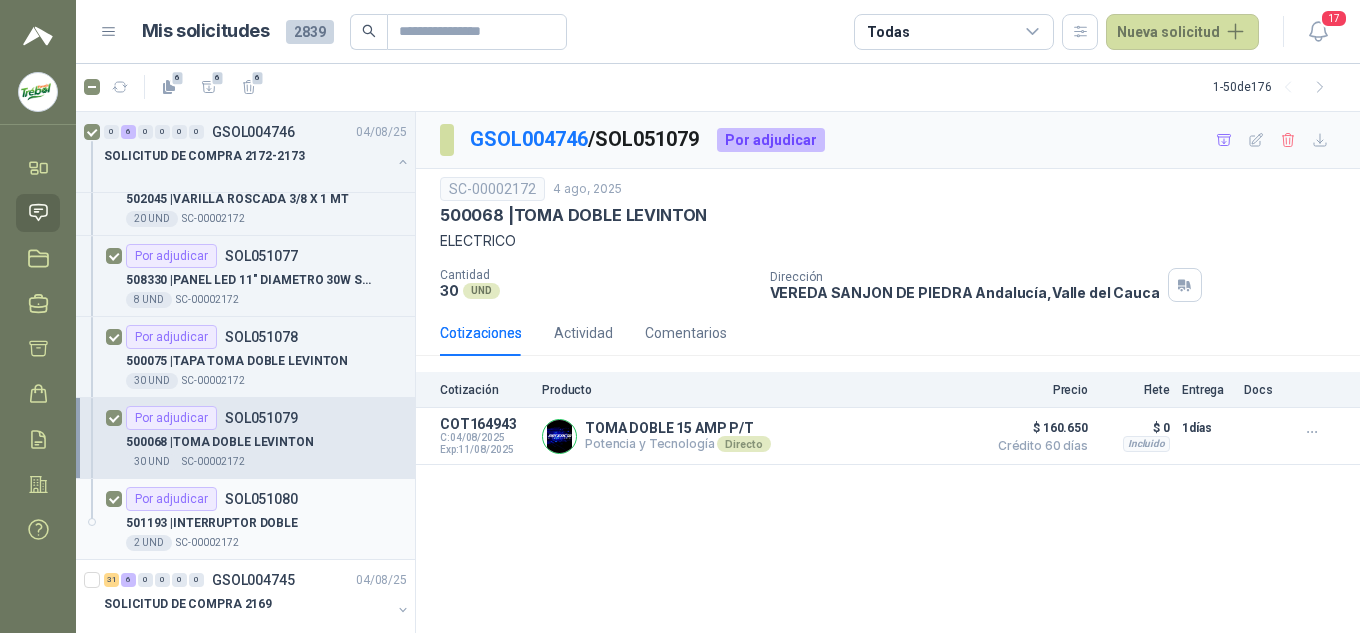 click on "501193 |  INTERRUPTOR DOBLE" at bounding box center (212, 523) 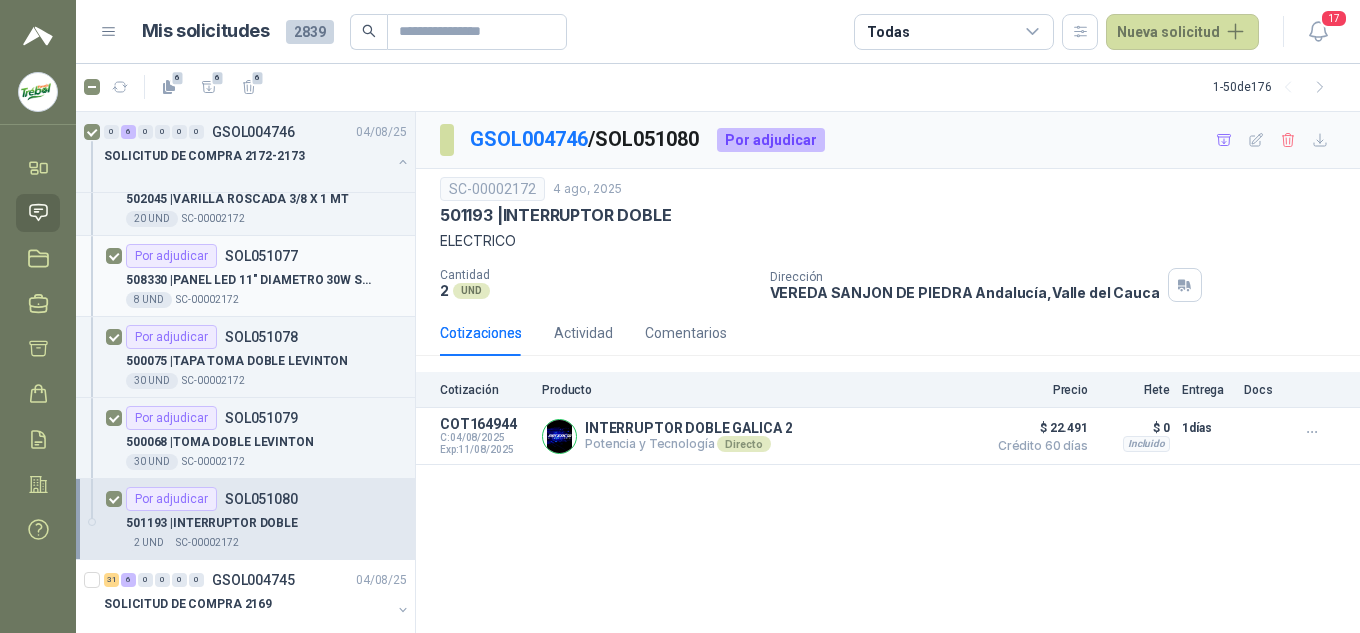 scroll, scrollTop: 0, scrollLeft: 0, axis: both 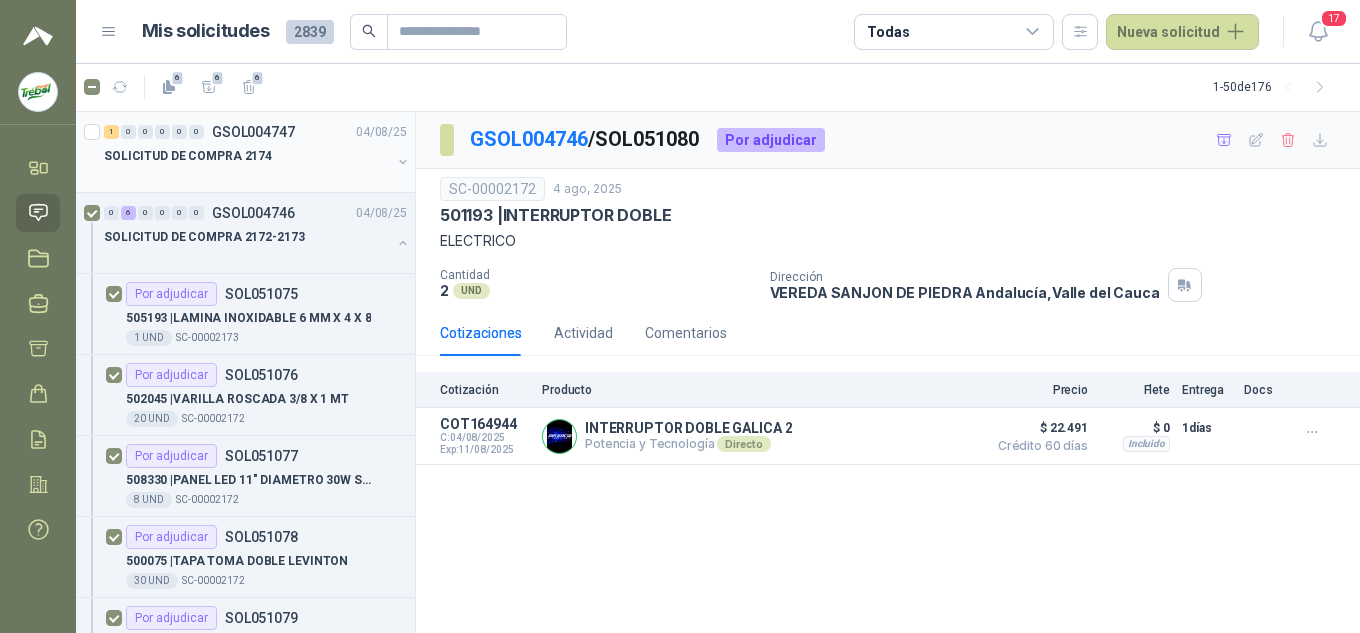 click on "SOLICITUD DE COMPRA 2174" at bounding box center [247, 156] 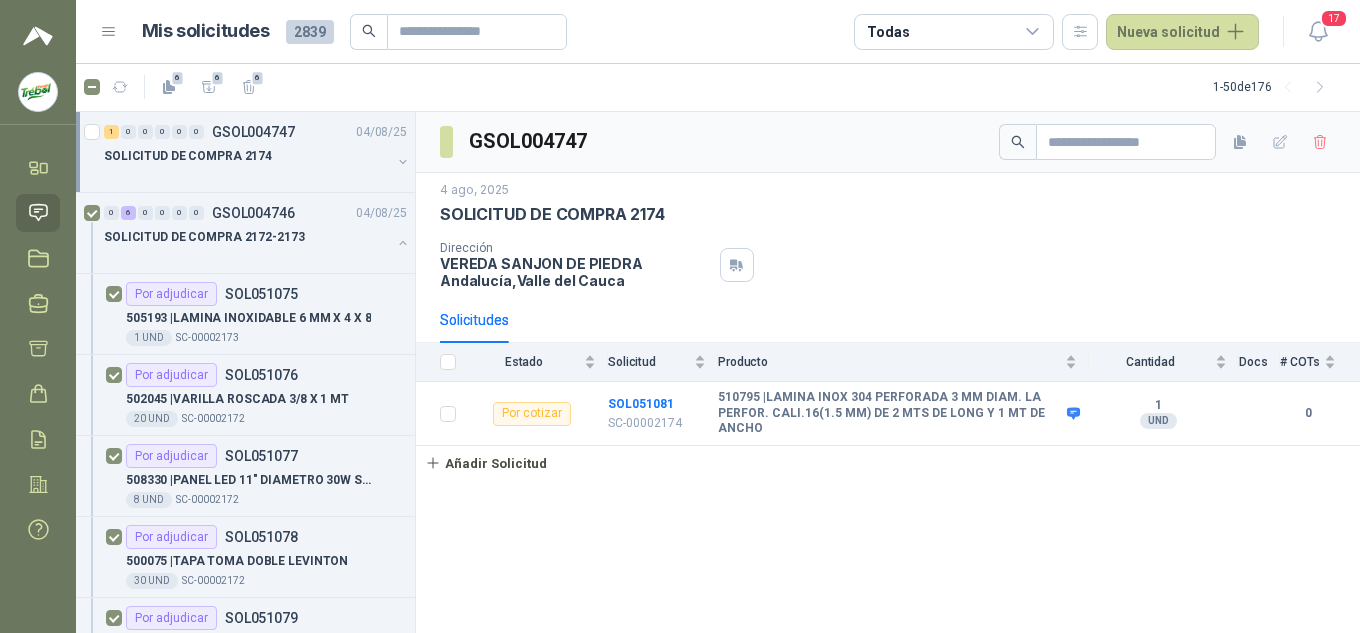 click at bounding box center (403, 162) 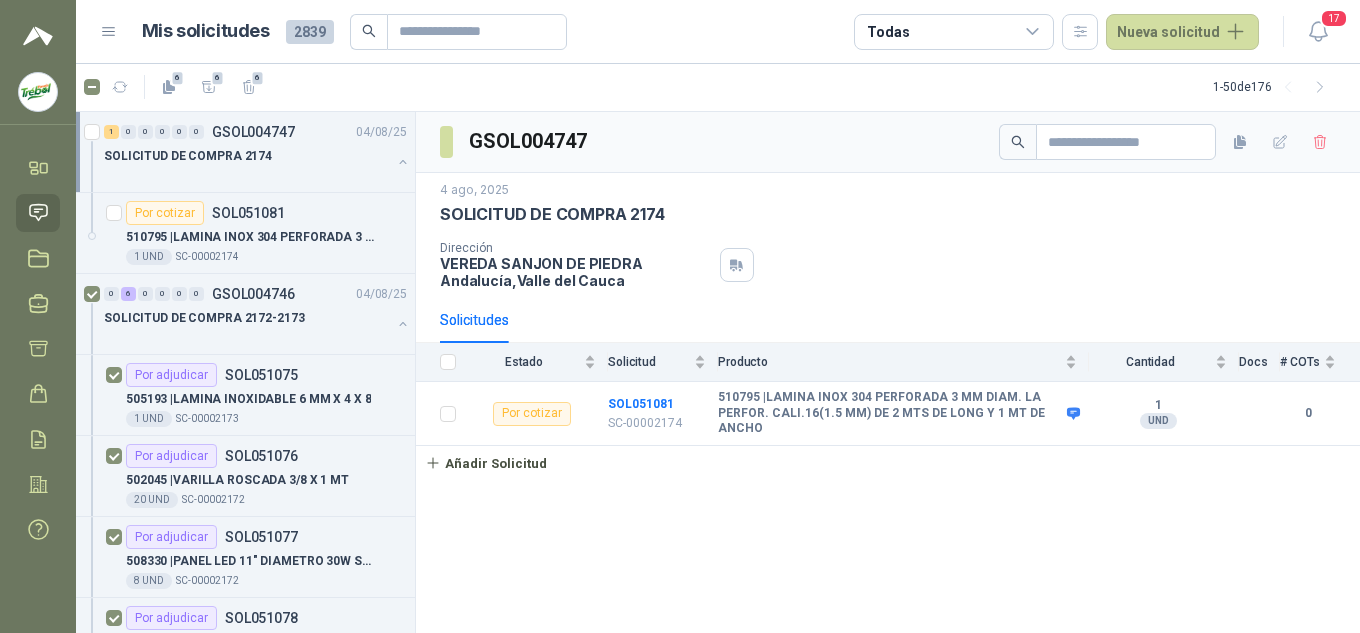 click at bounding box center [403, 162] 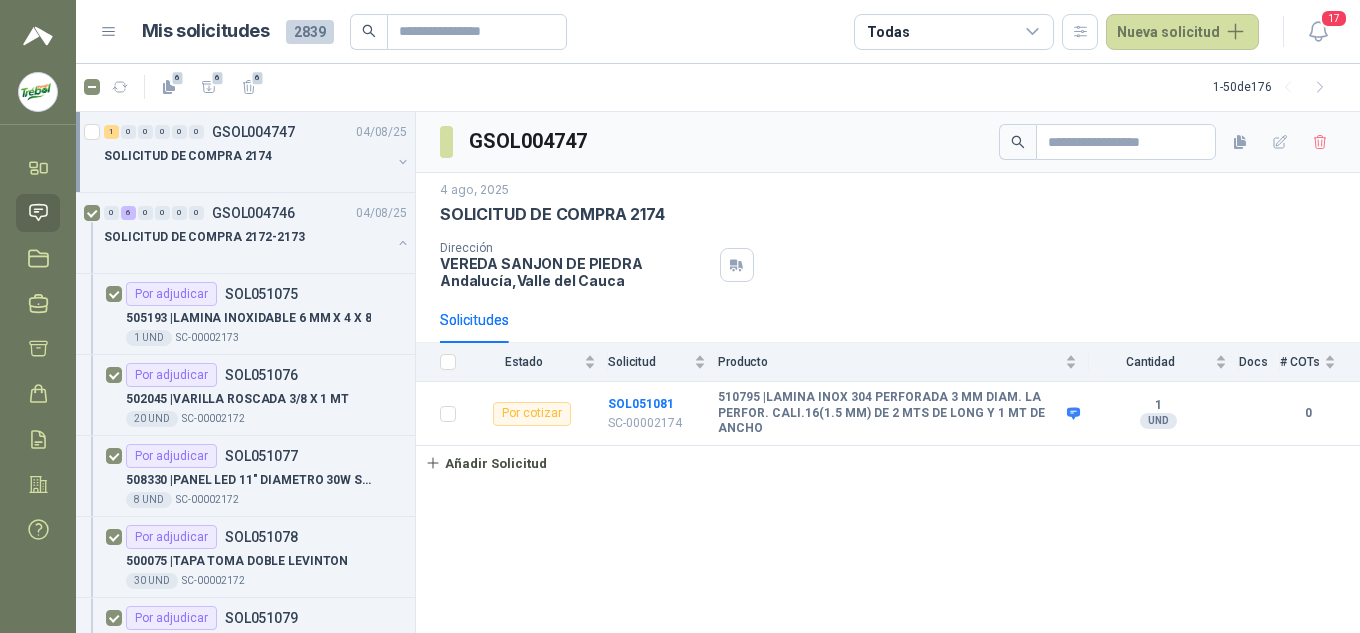 click at bounding box center [403, 162] 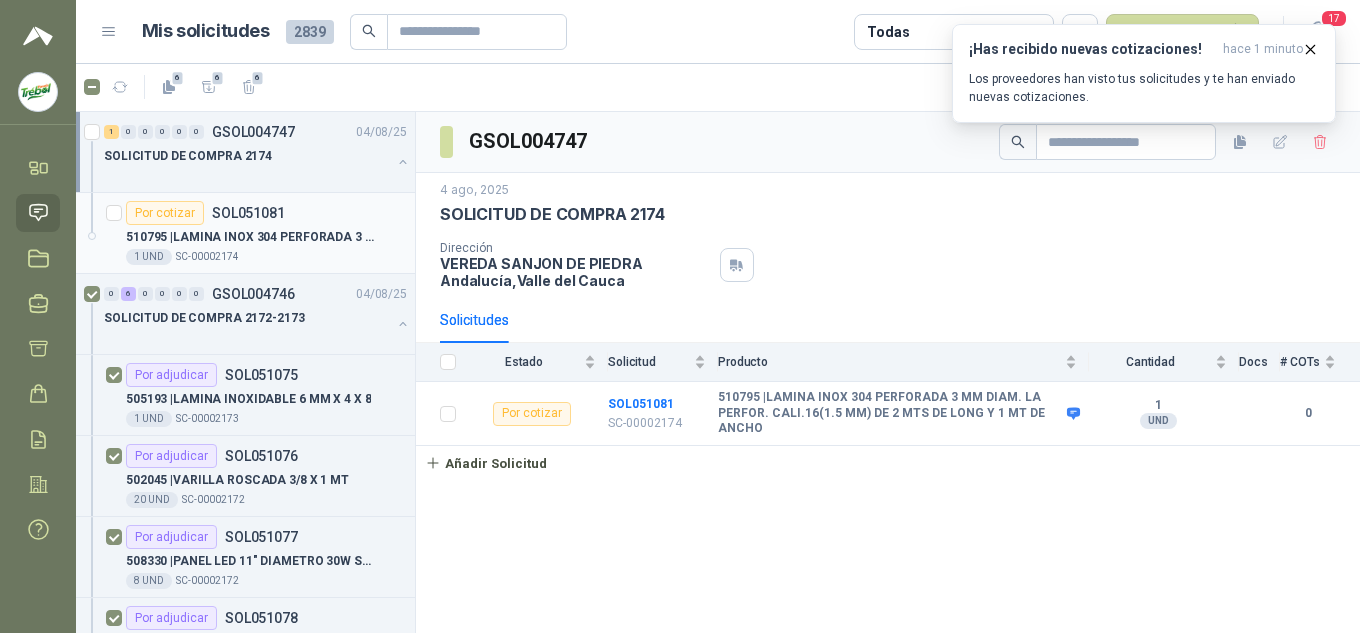 click on "510795 |  LAMINA INOX 304 PERFORADA  3 MM DIAM. LA PERFOR. CALI.16(1.5 MM) DE 2 MTS DE LONG Y 1 MT DE ANCHO" at bounding box center [250, 237] 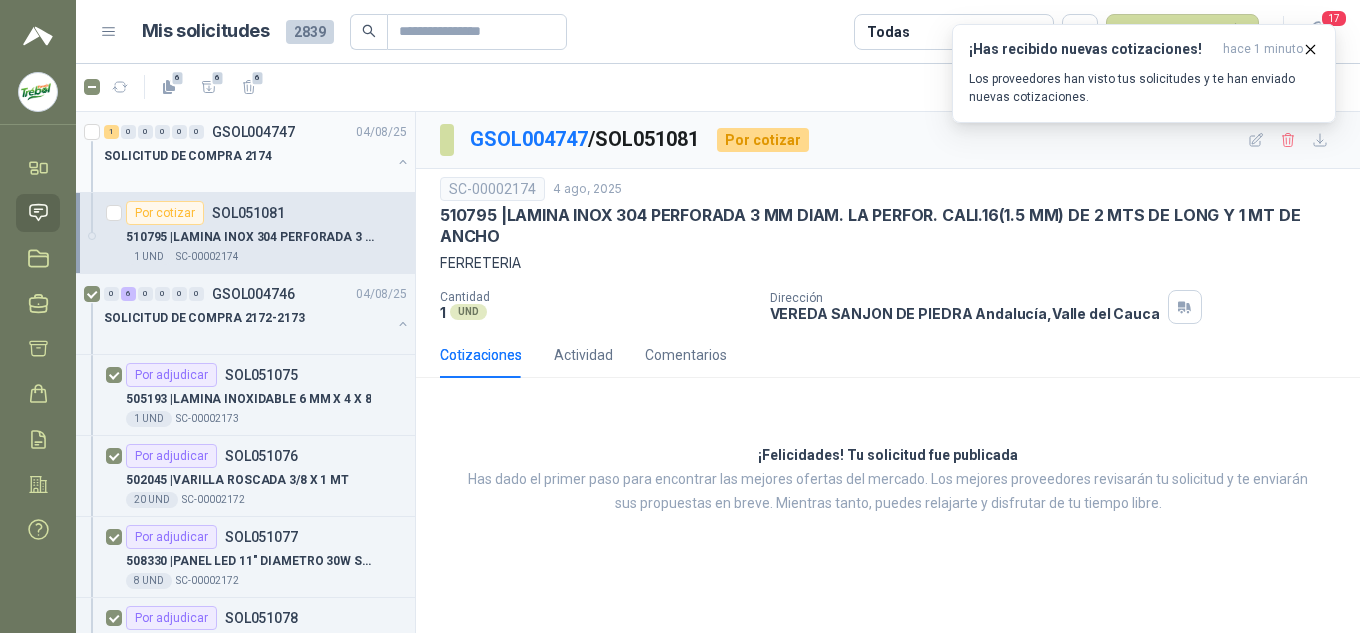 click on "SOLICITUD DE COMPRA 2174" at bounding box center (188, 156) 